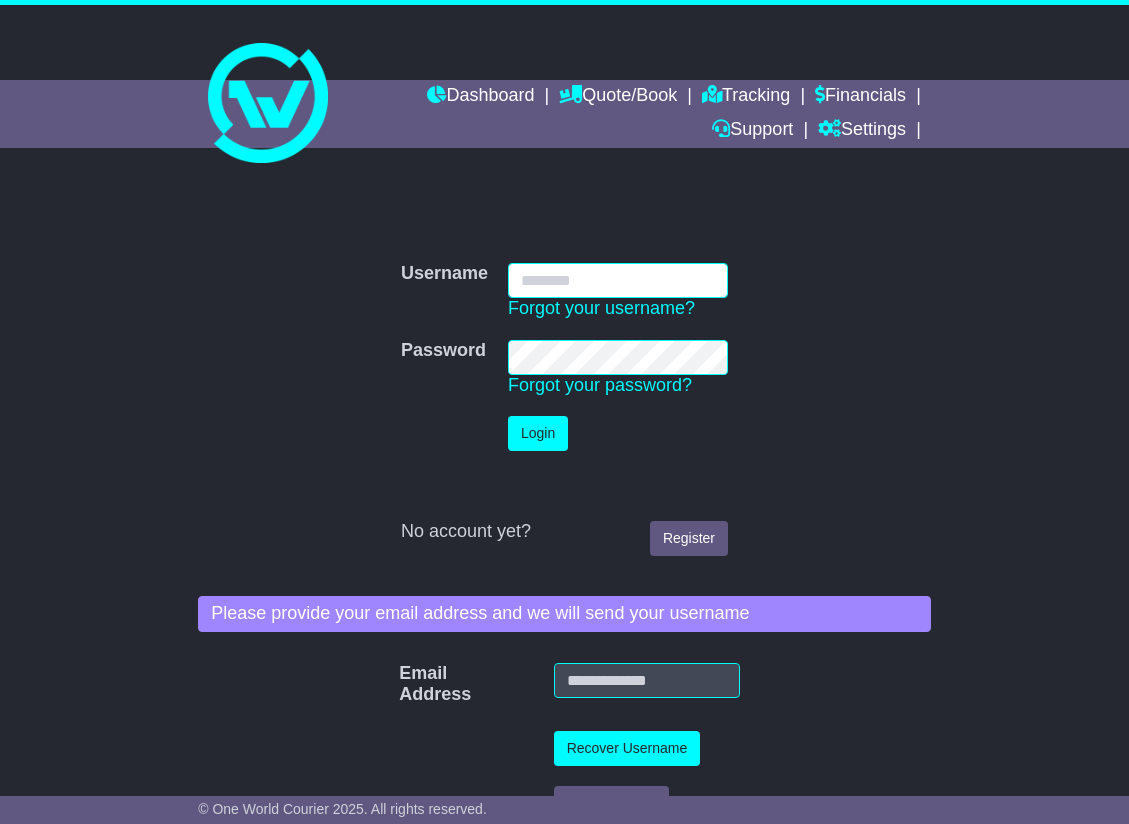 scroll, scrollTop: 0, scrollLeft: 0, axis: both 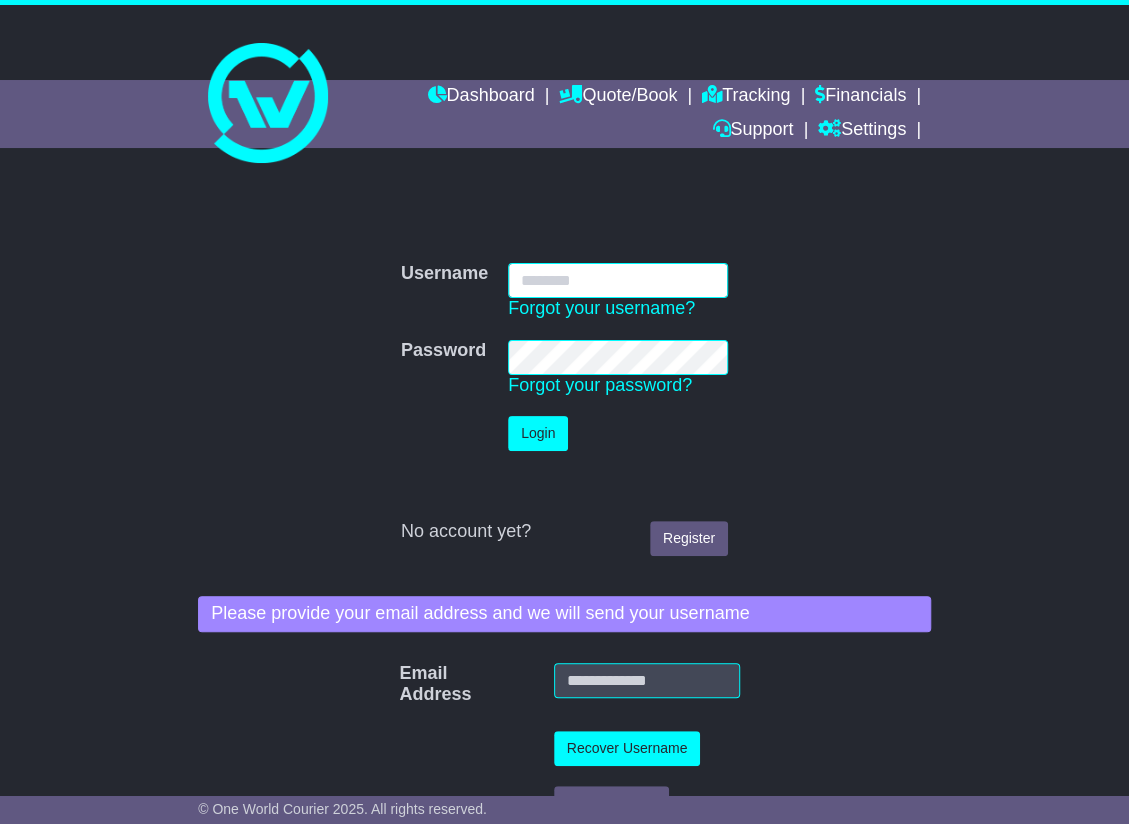 click on "Username" at bounding box center [618, 280] 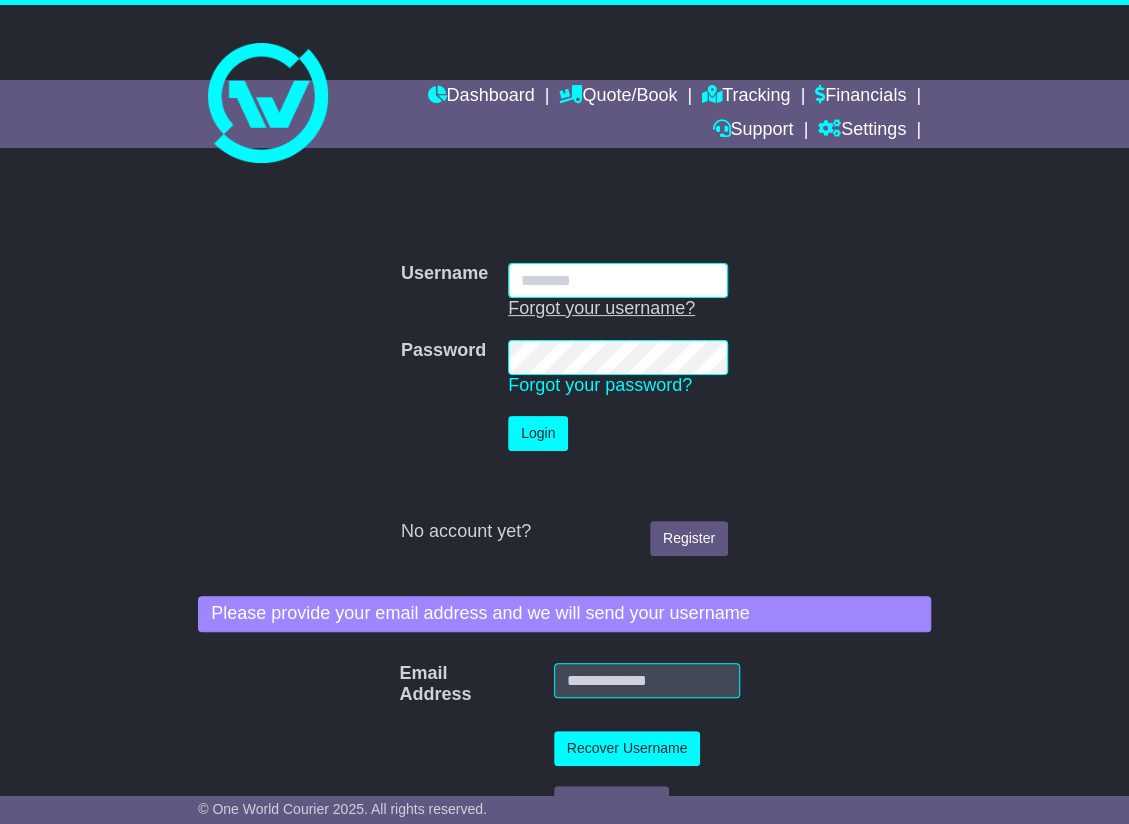 type on "**********" 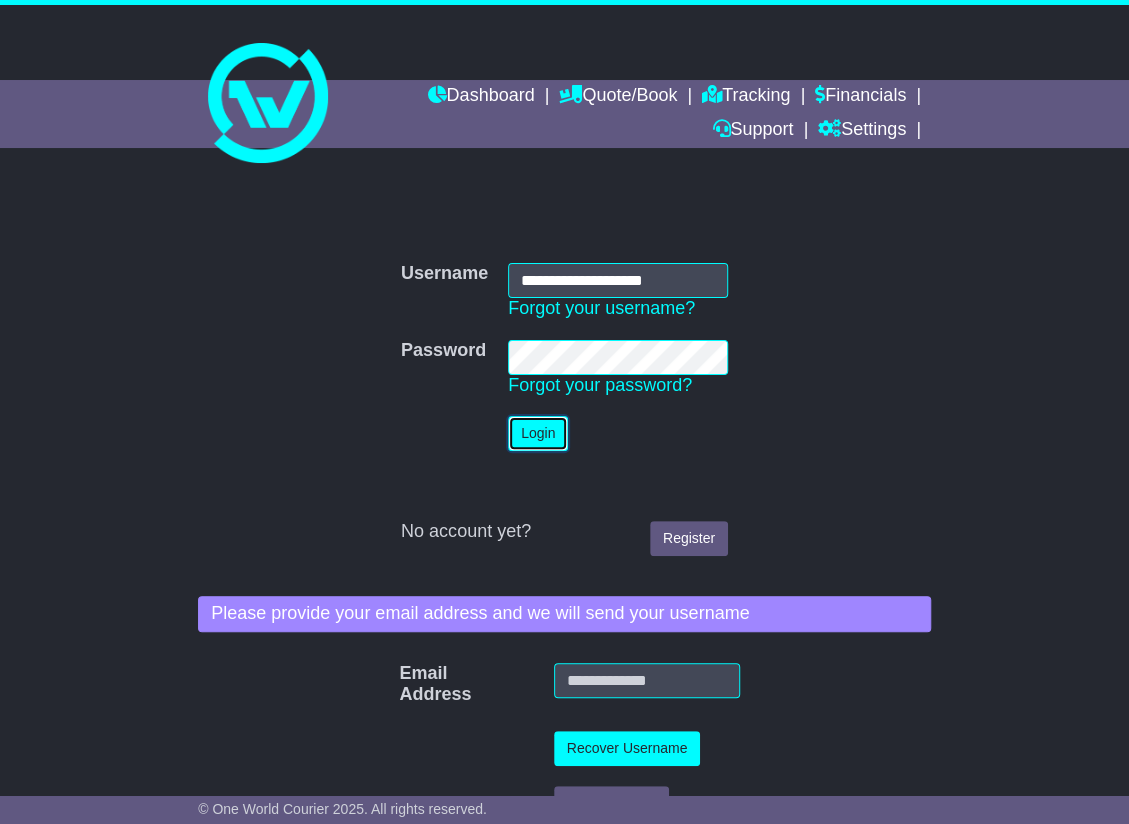 click on "Login" at bounding box center [538, 433] 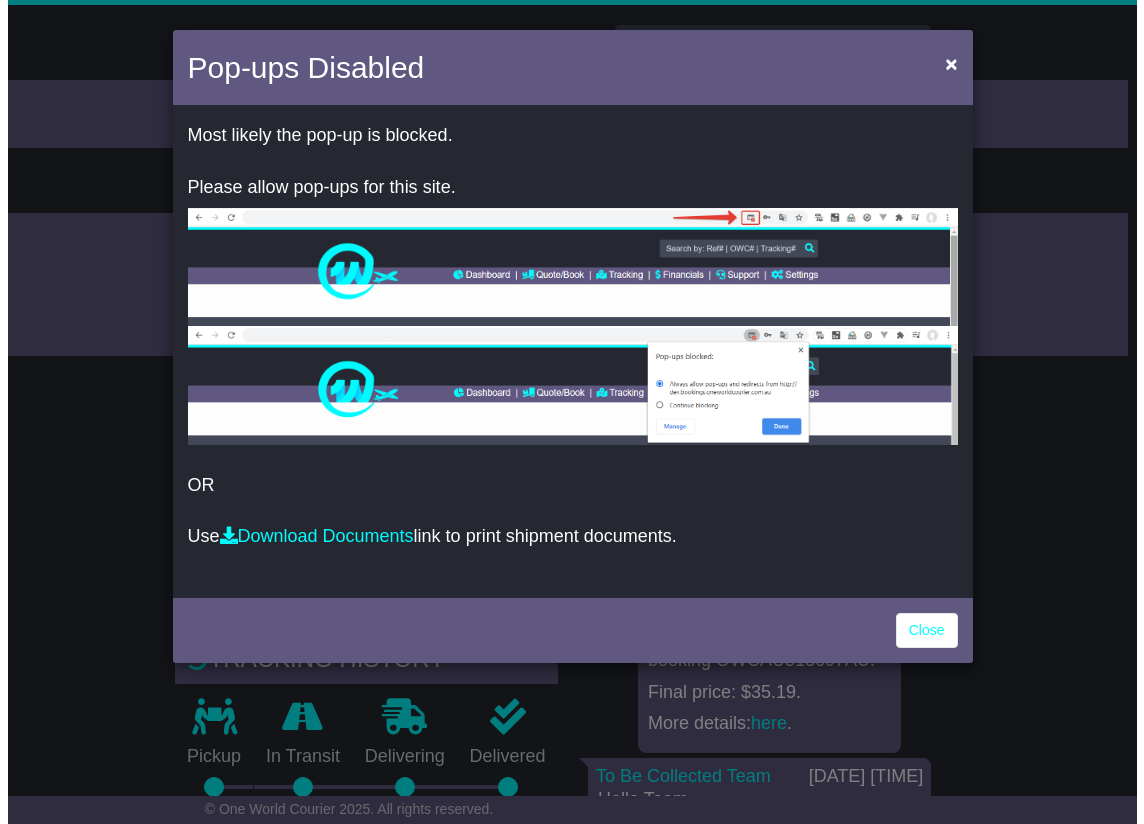 scroll, scrollTop: 0, scrollLeft: 0, axis: both 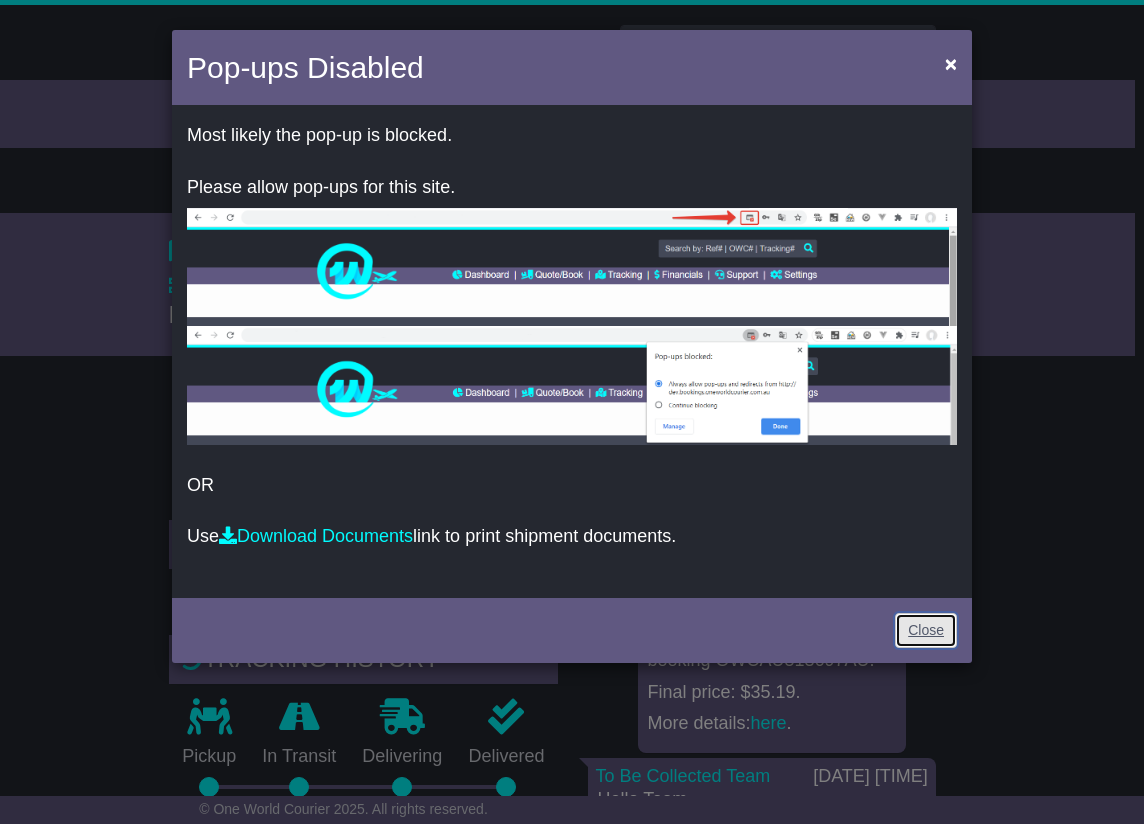 click on "Close" at bounding box center [926, 630] 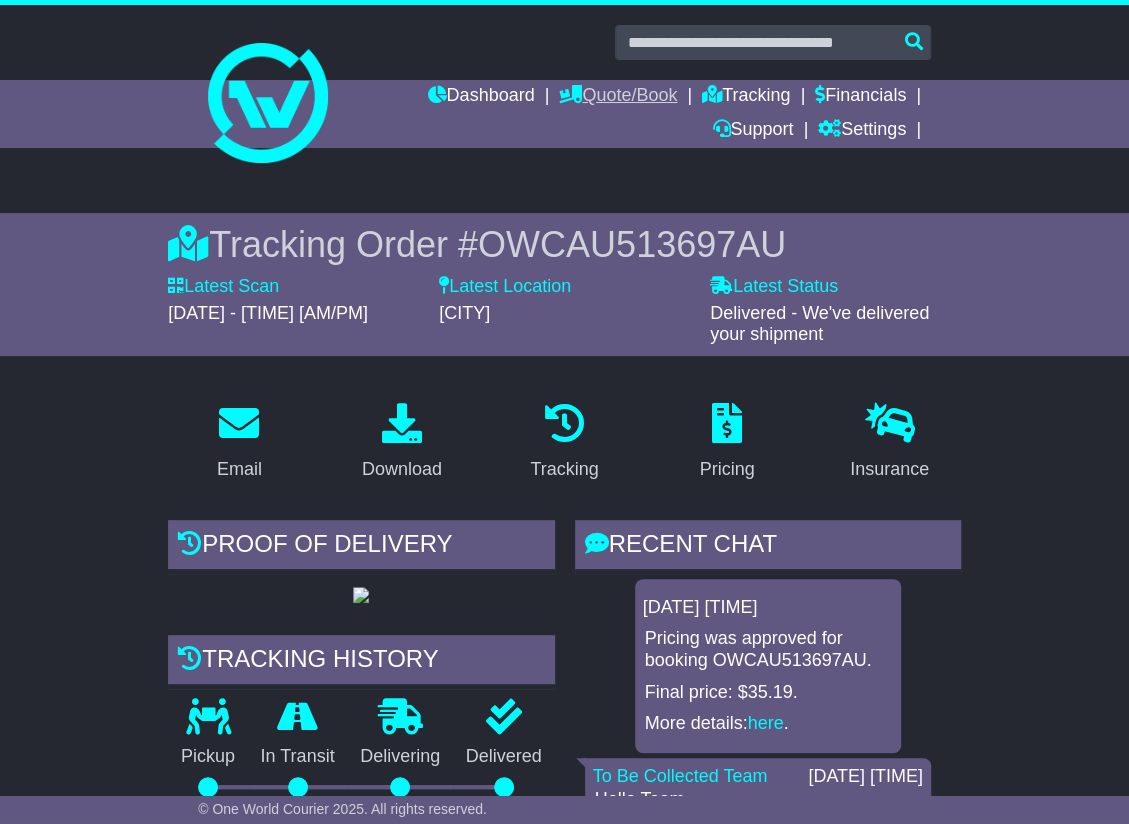 click on "Quote/Book" at bounding box center (618, 97) 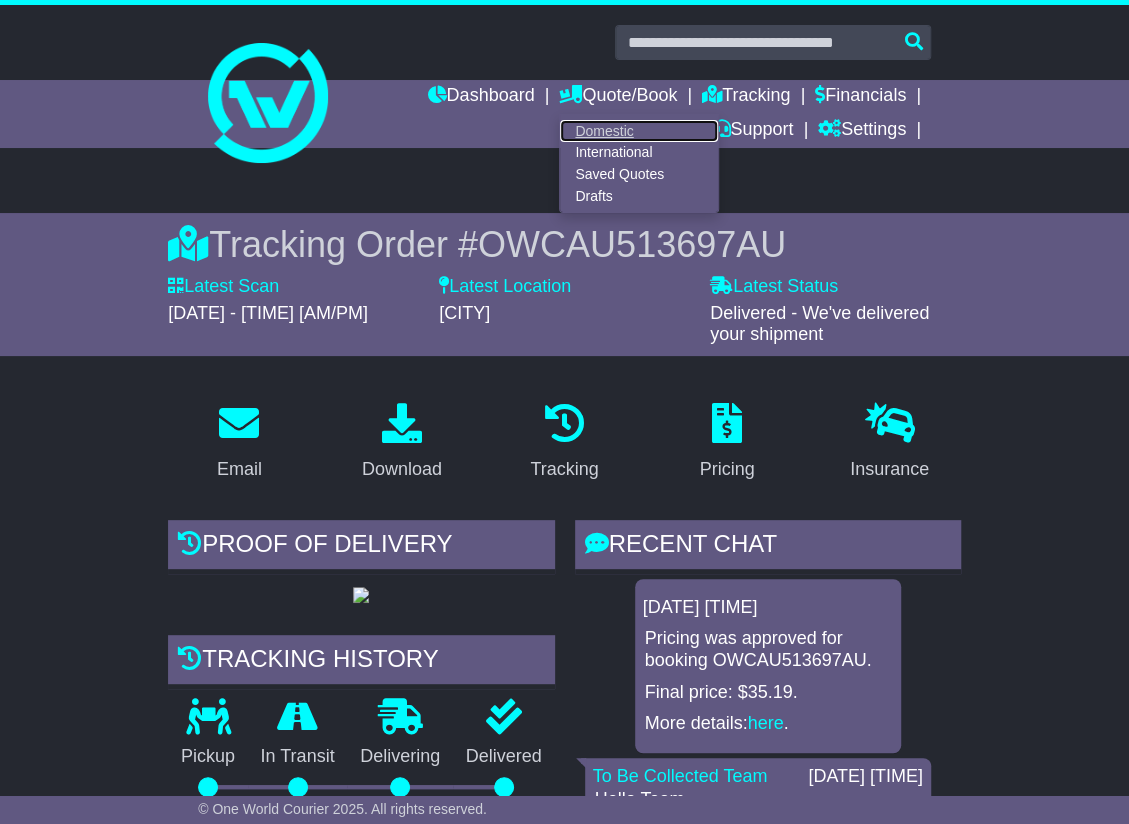 click on "Domestic" at bounding box center (639, 131) 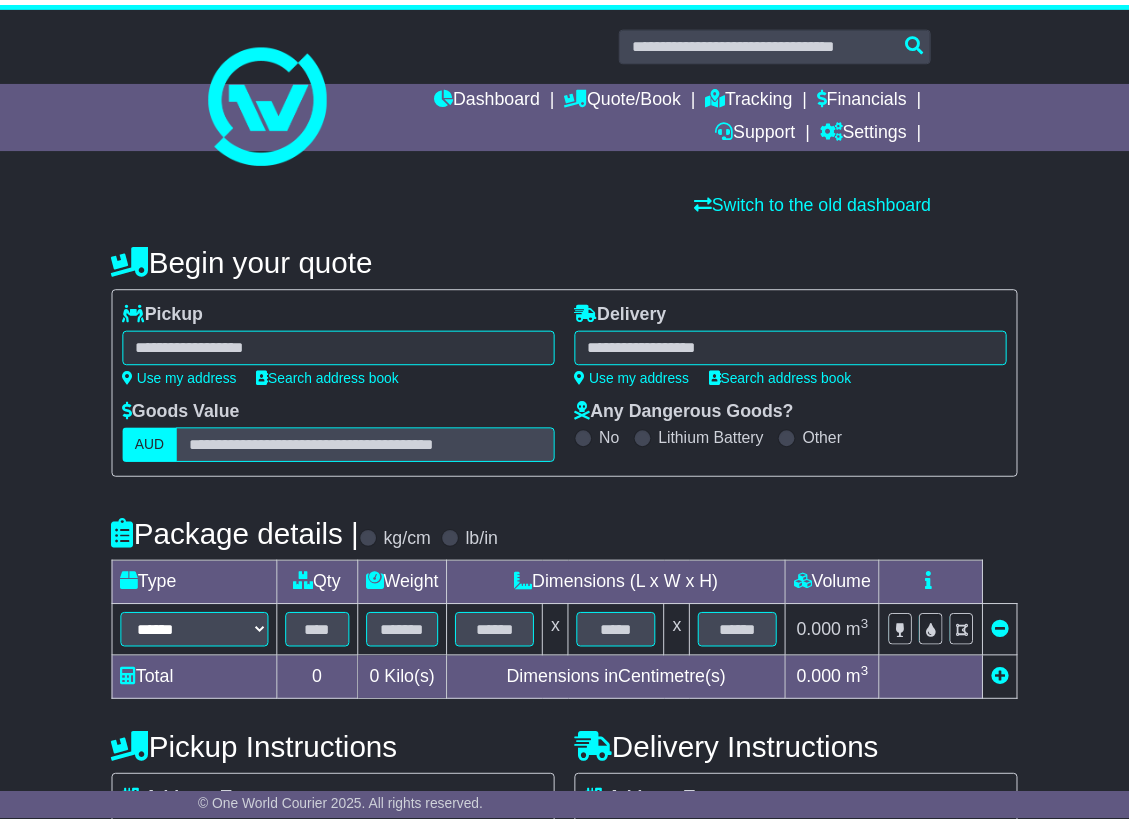 scroll, scrollTop: 0, scrollLeft: 0, axis: both 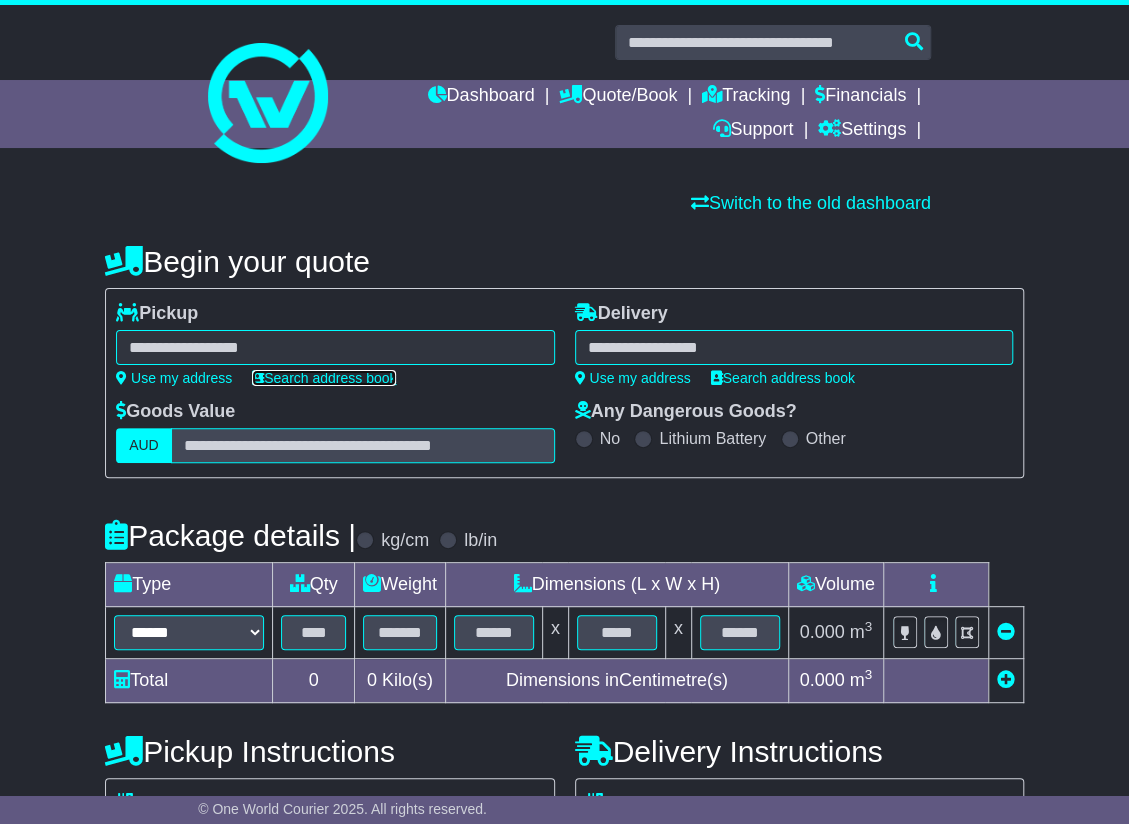 click on "Search address book" at bounding box center (324, 378) 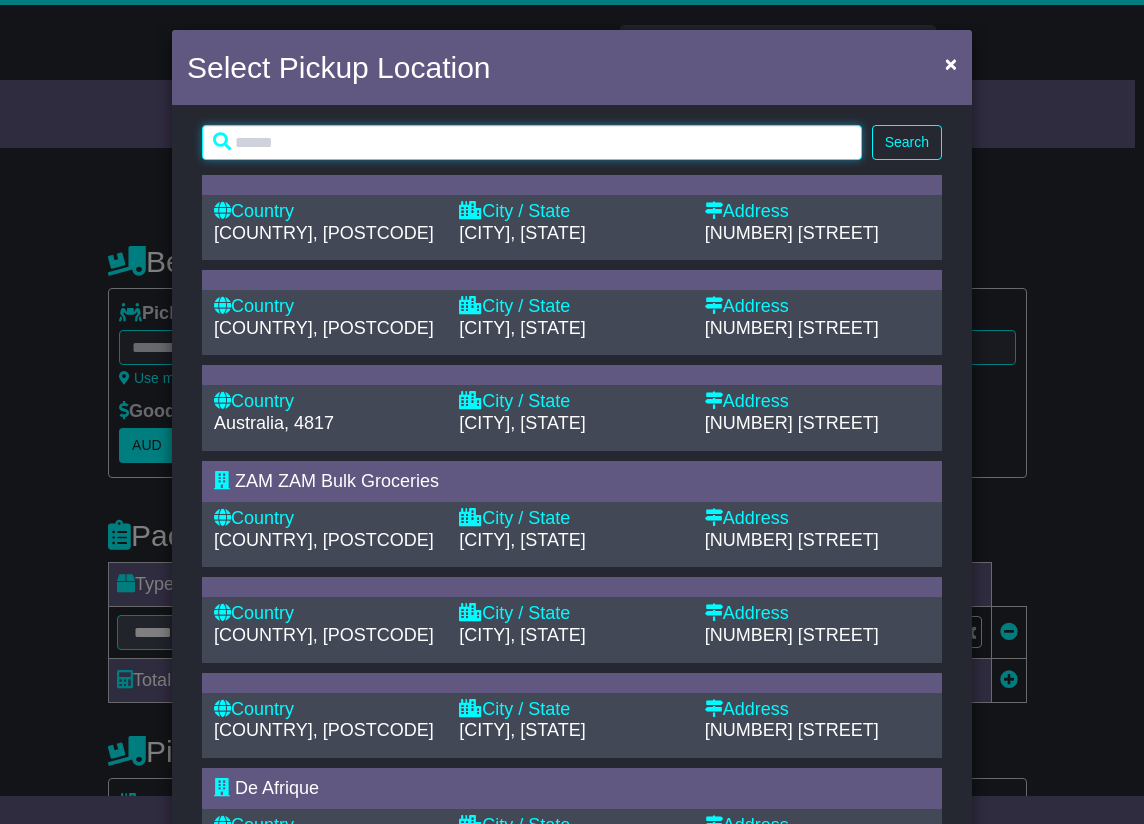 click at bounding box center (532, 142) 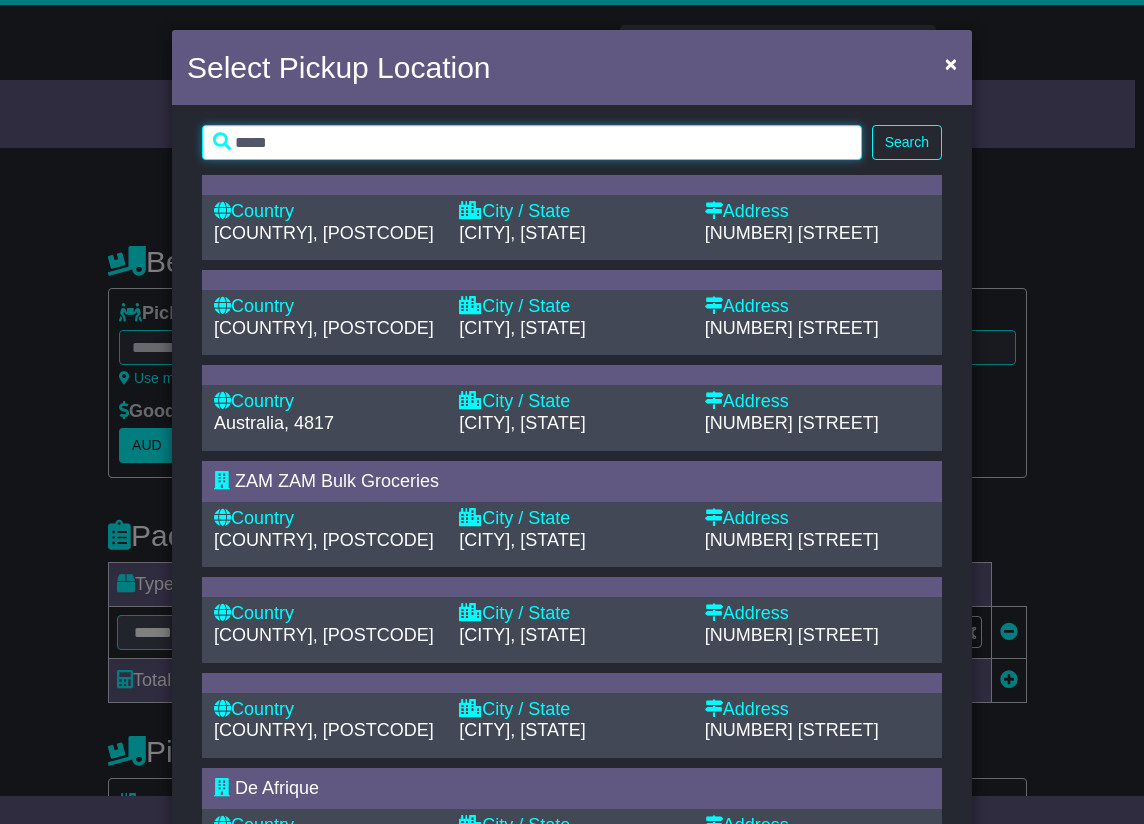 type on "*****" 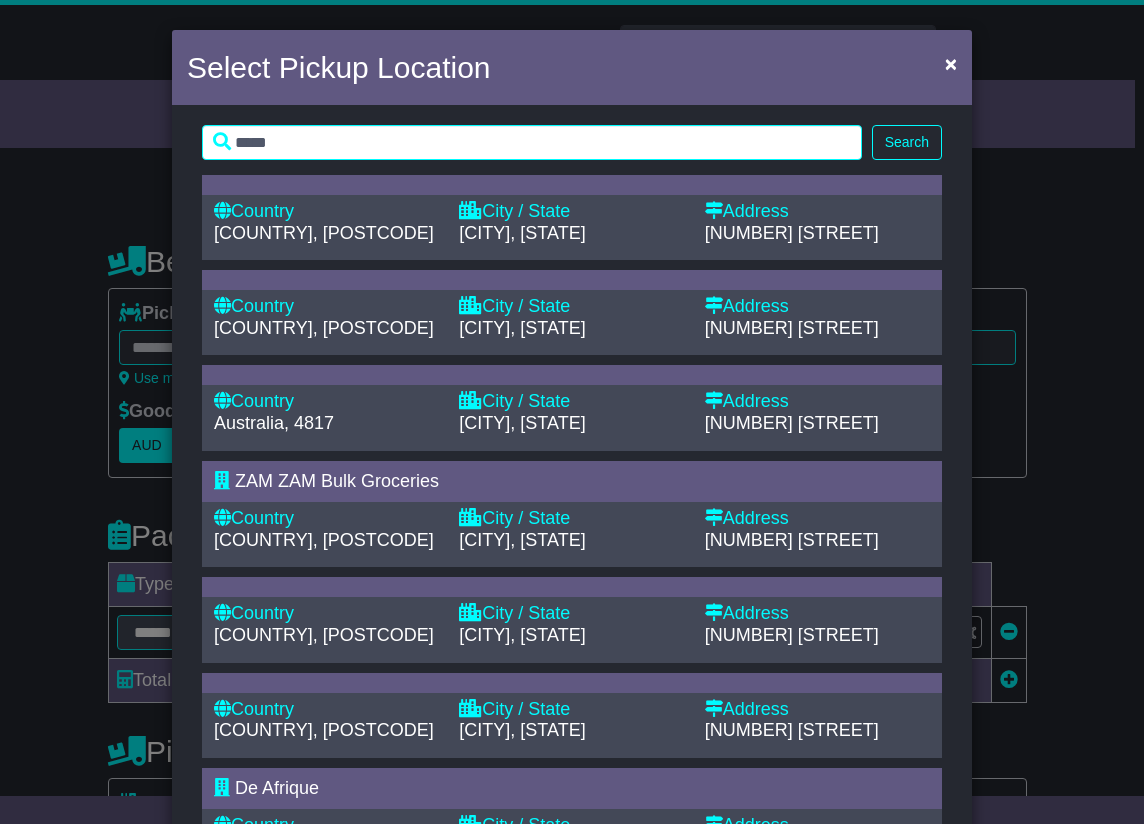click on "Search" at bounding box center [907, 142] 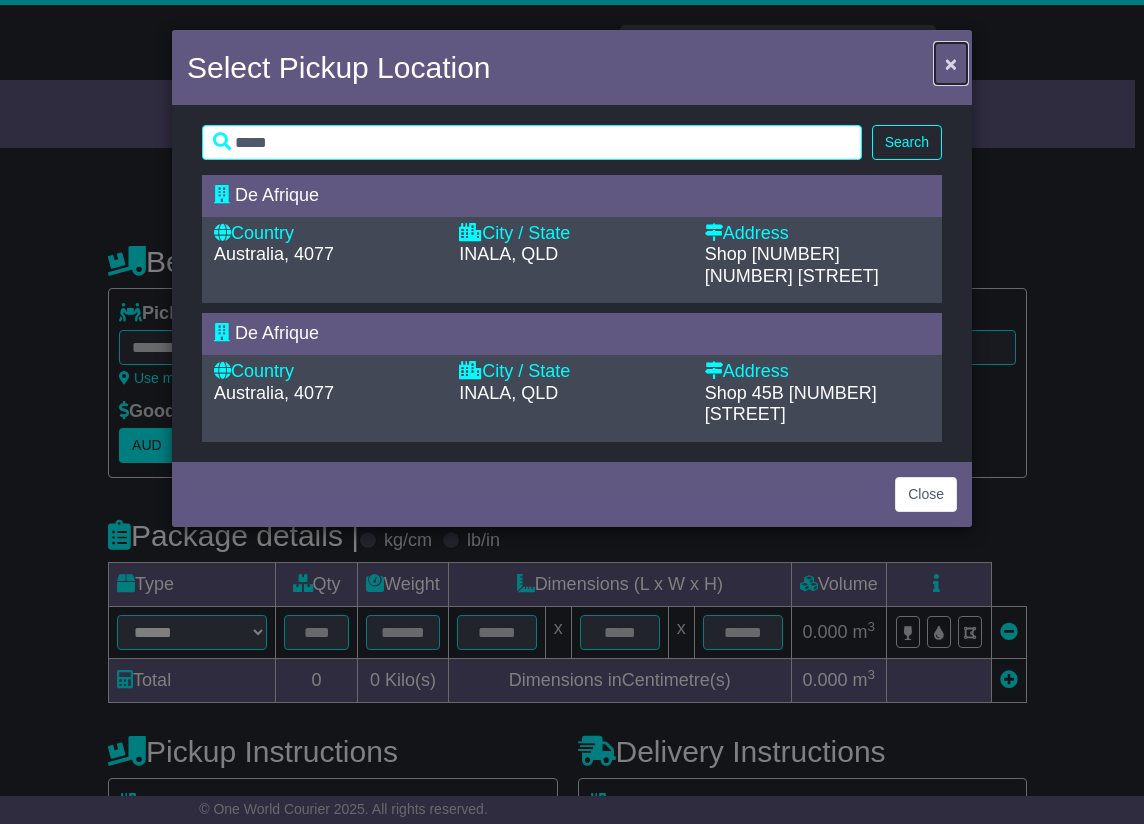 click on "×" at bounding box center (951, 63) 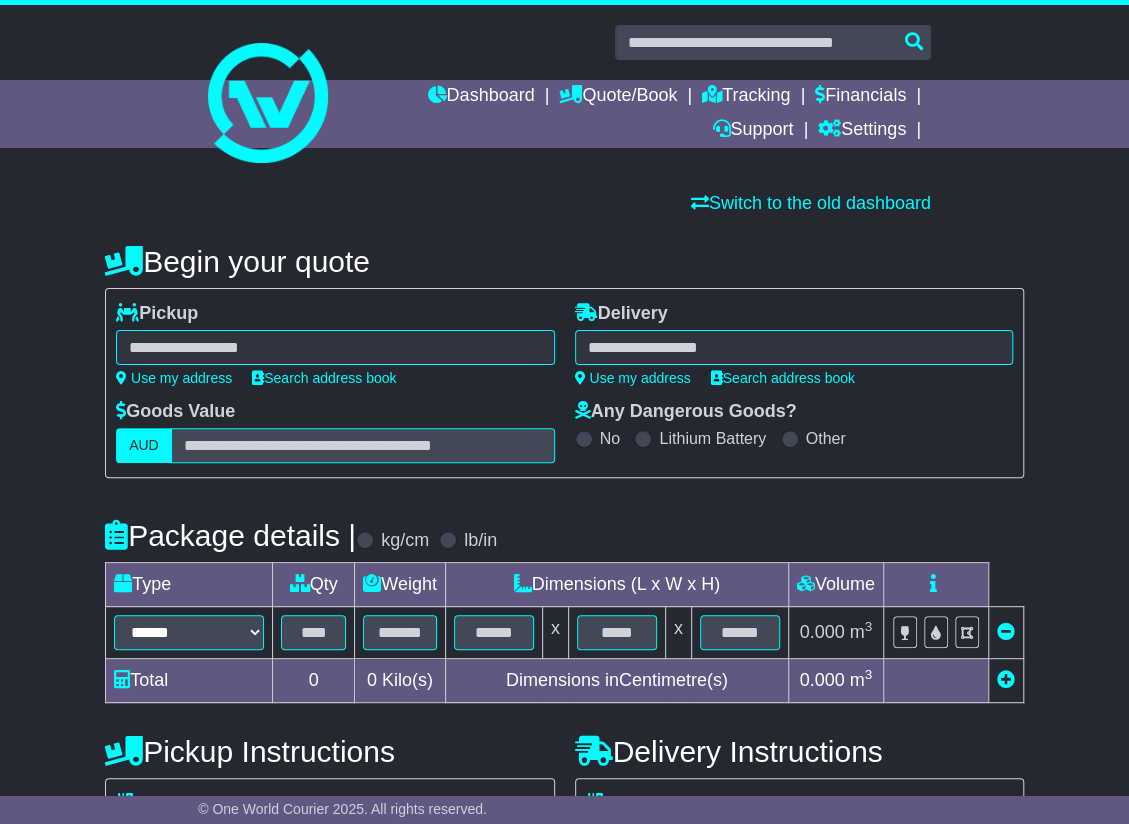 click at bounding box center [335, 347] 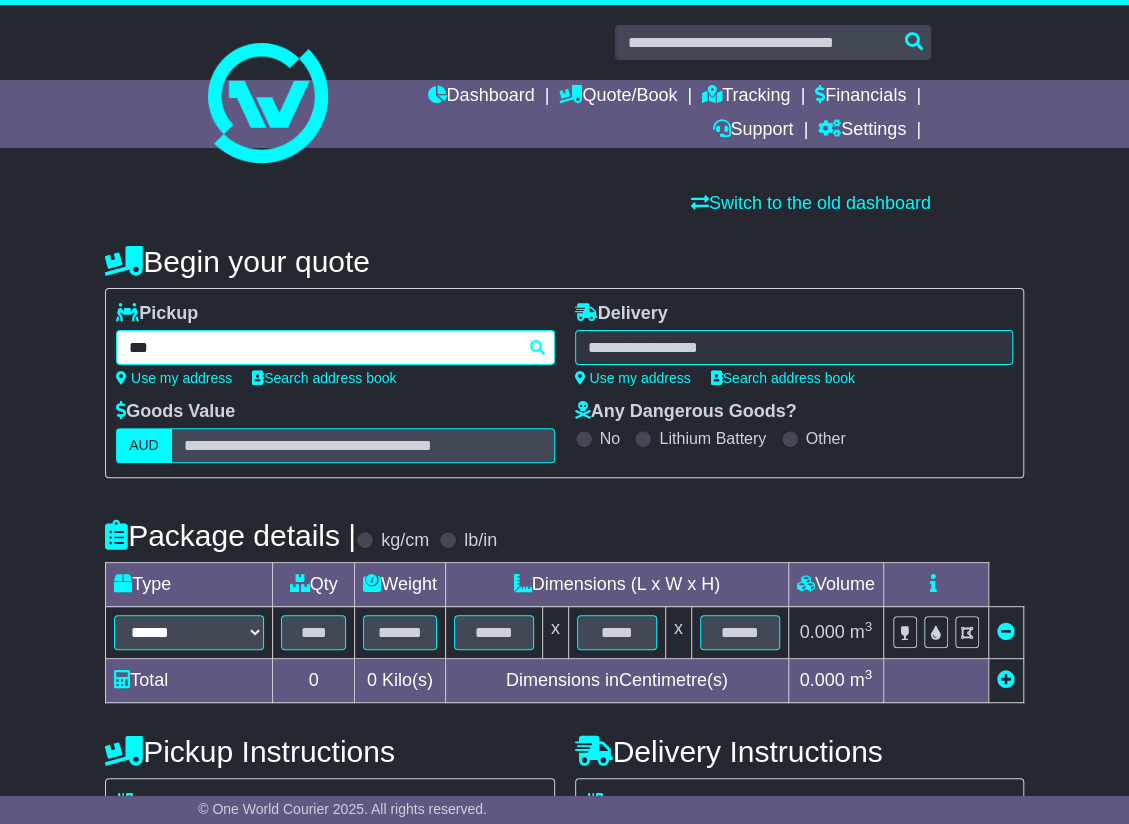 type on "****" 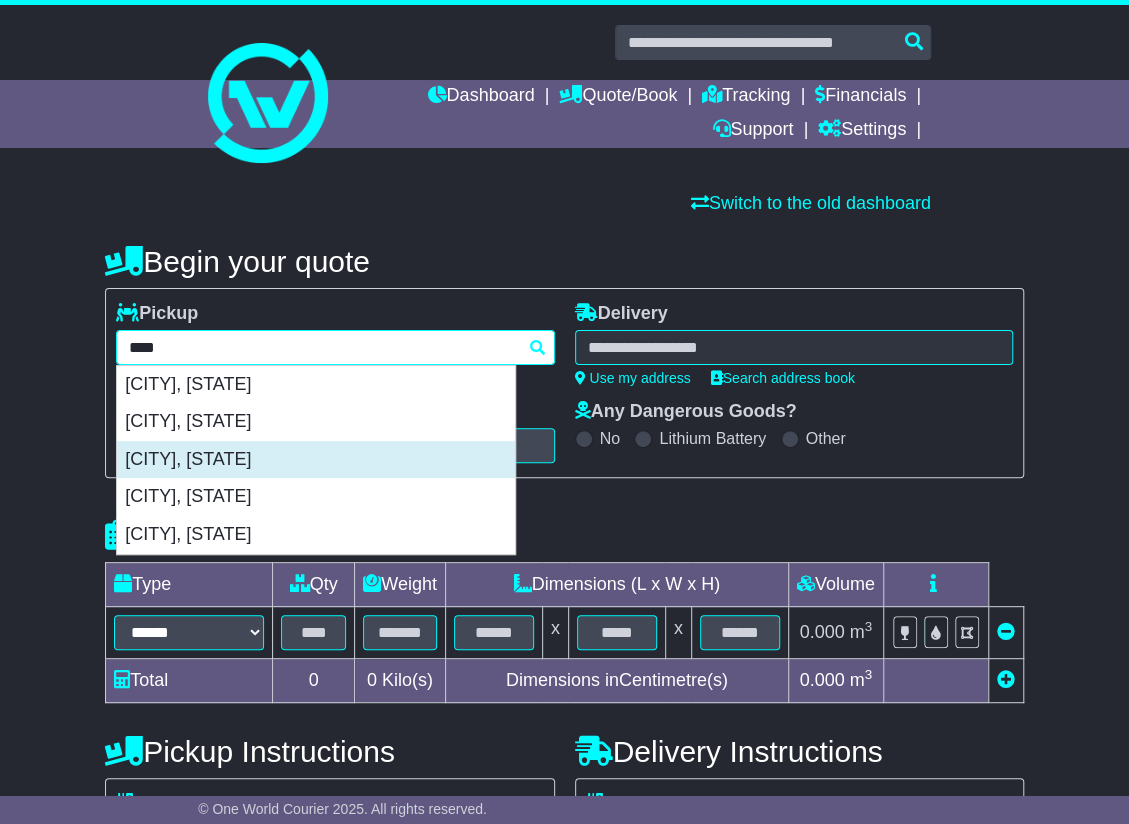 click on "[CITY], [STATE]" at bounding box center (316, 460) 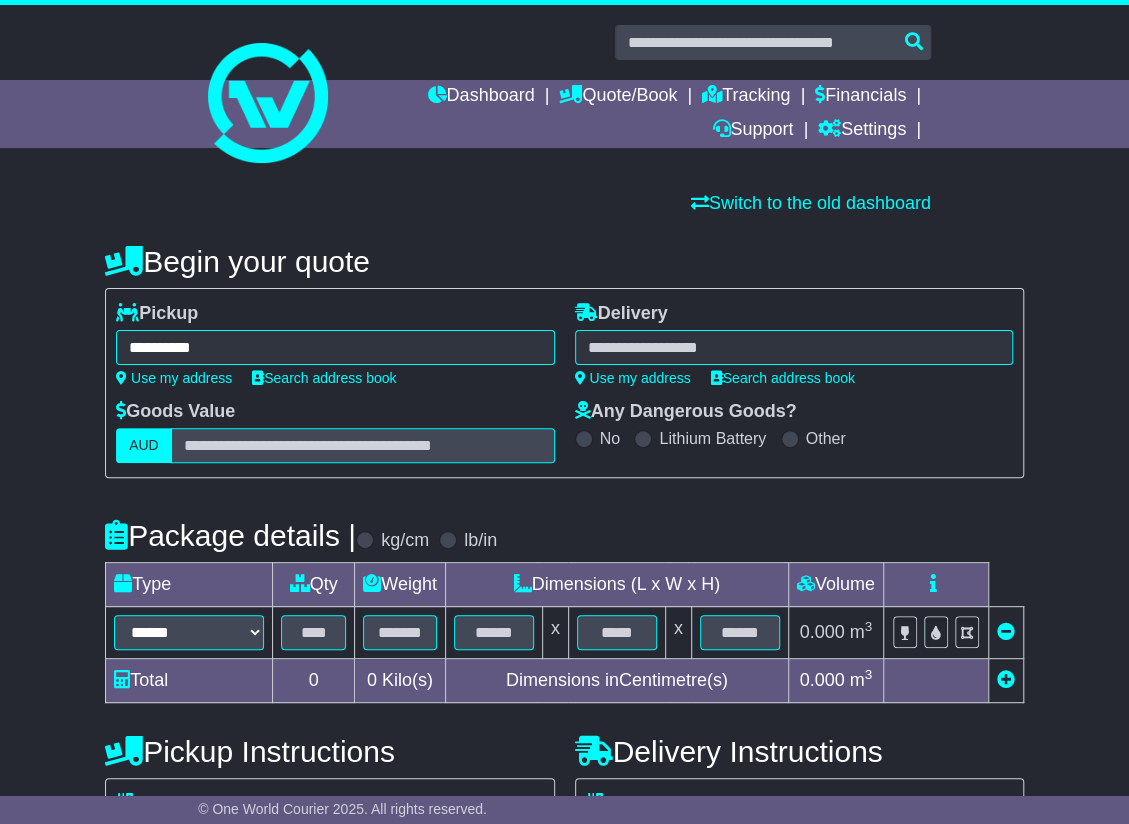 type on "**********" 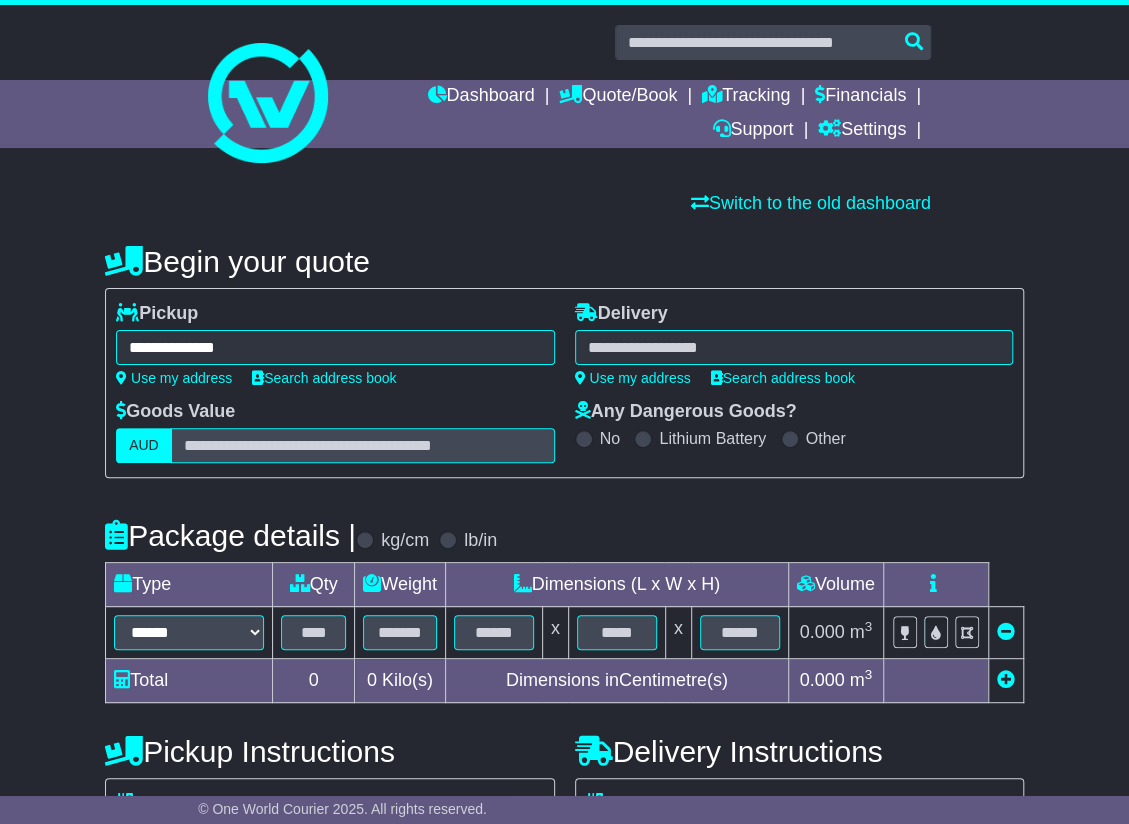 click at bounding box center [794, 347] 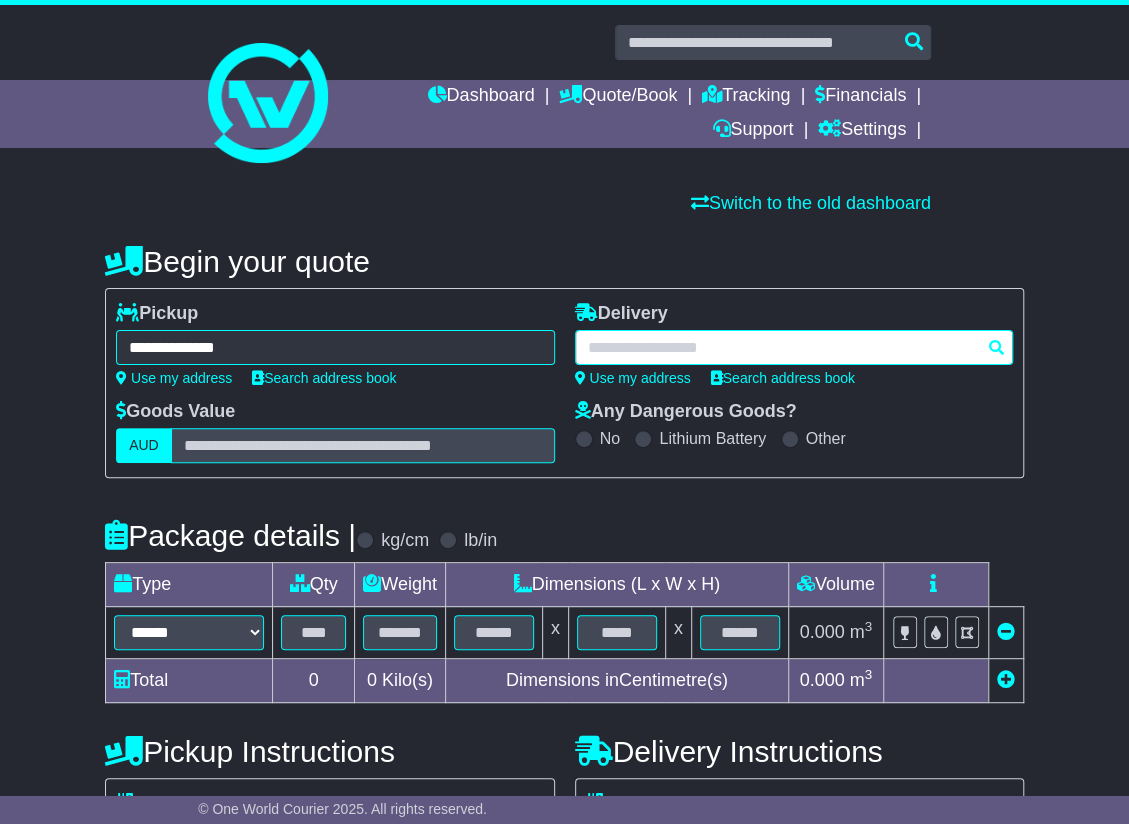 click at bounding box center (794, 347) 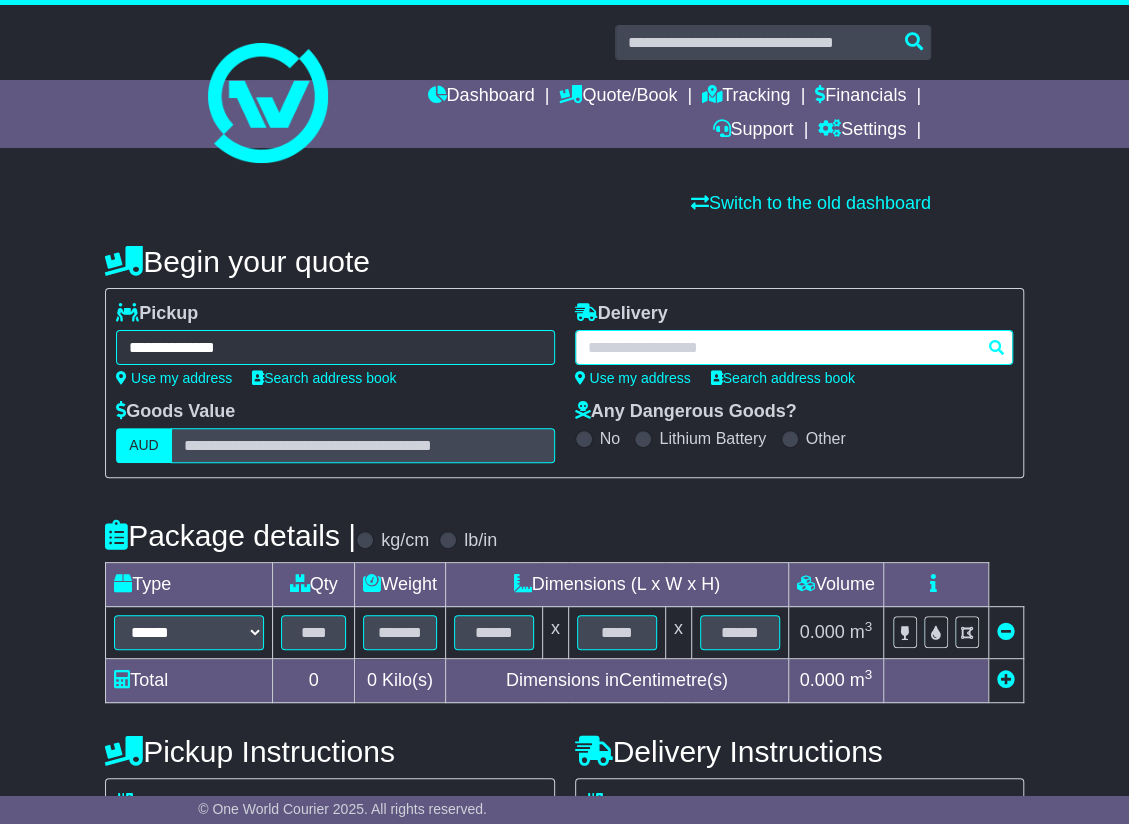 paste on "****" 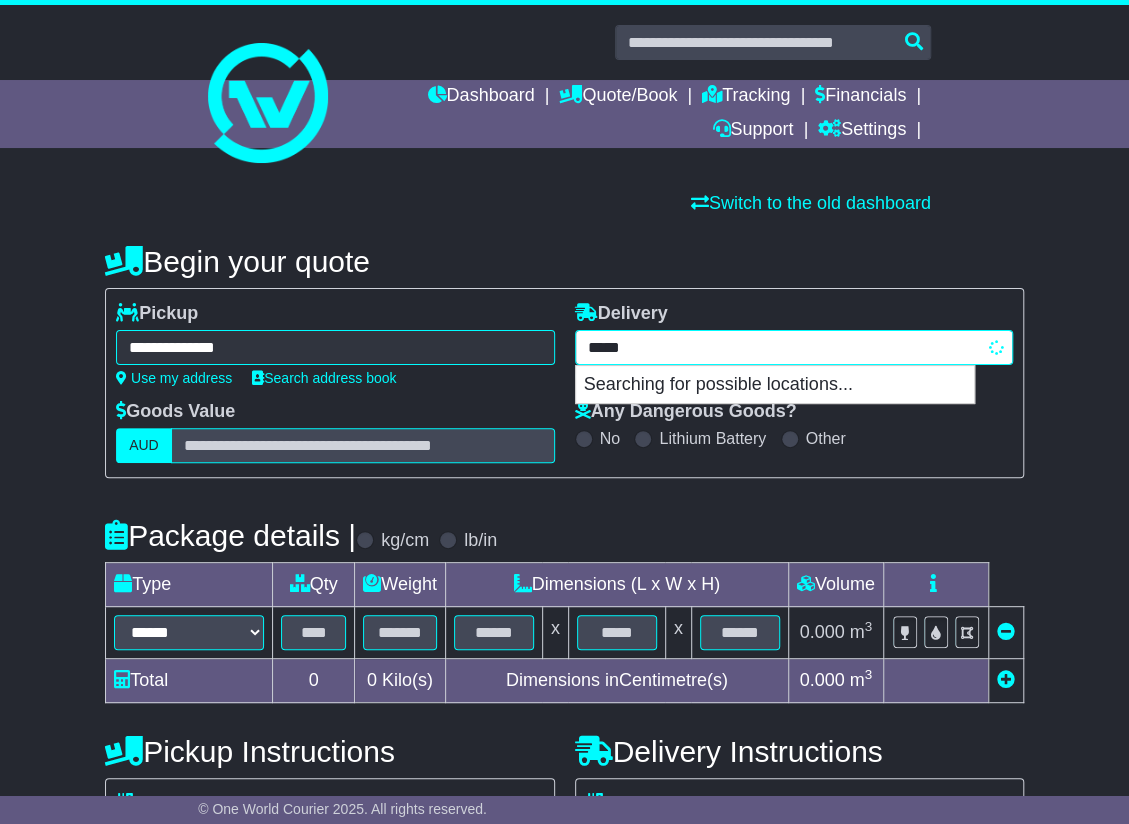 type on "****" 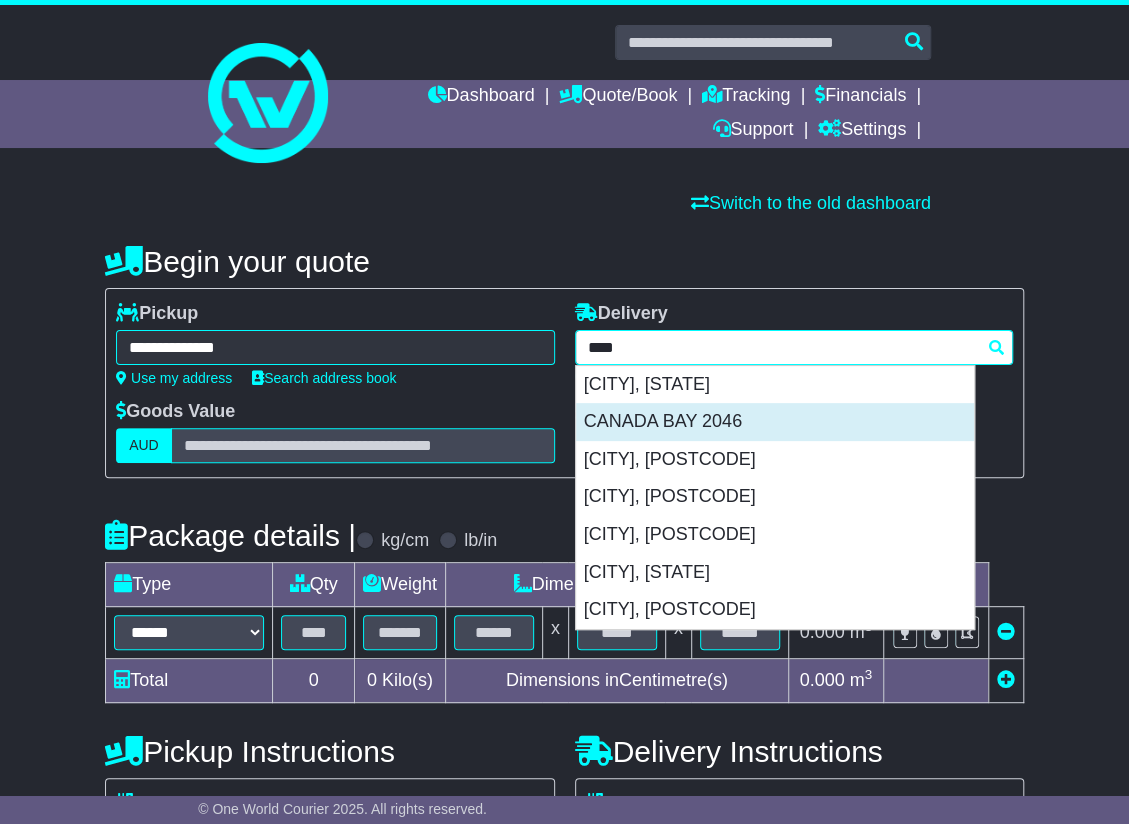 click on "CANADA BAY 2046" at bounding box center (775, 422) 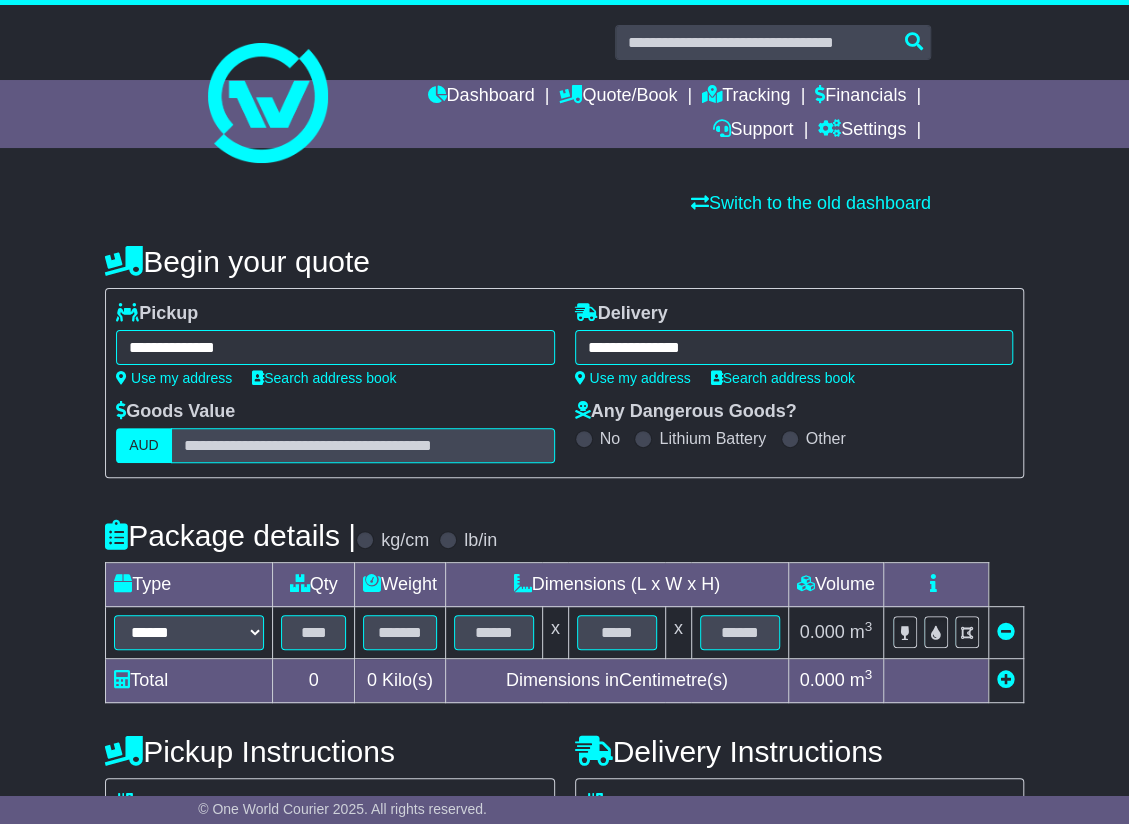 type on "**********" 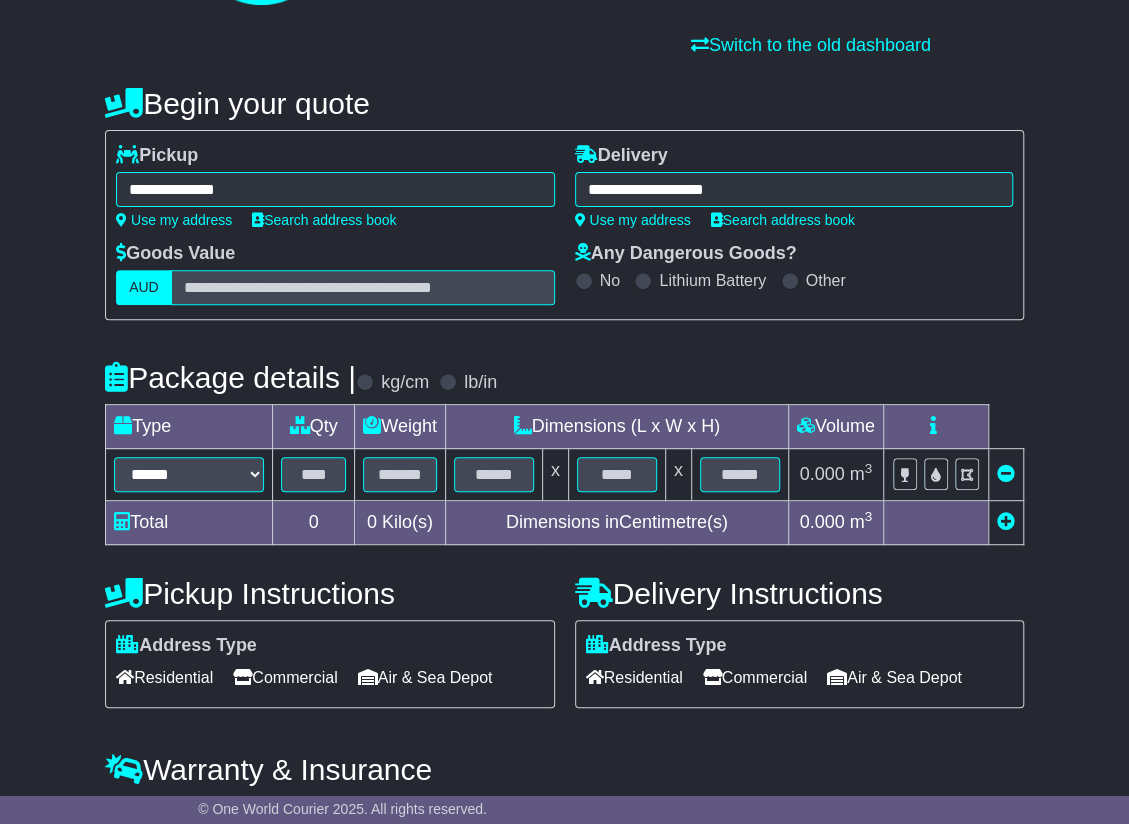 scroll, scrollTop: 263, scrollLeft: 0, axis: vertical 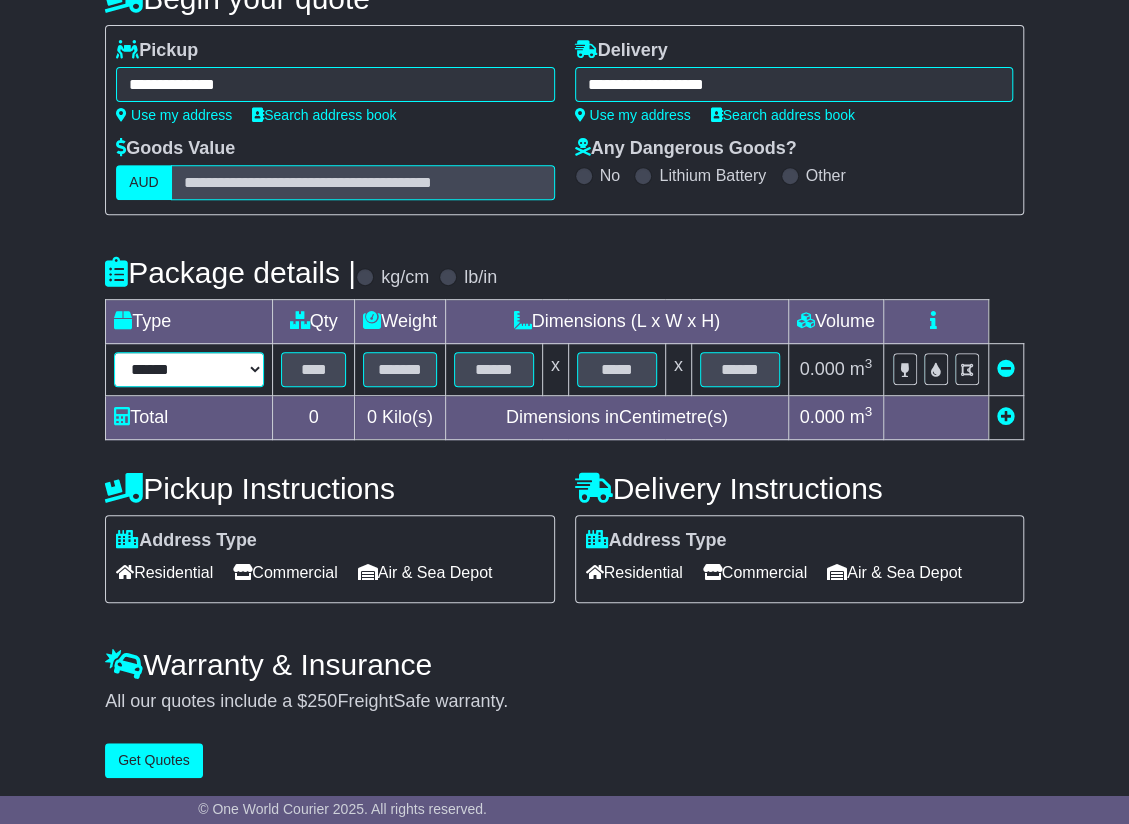click on "****** ****** *** ******** ***** **** **** ****** *** *******" at bounding box center [189, 369] 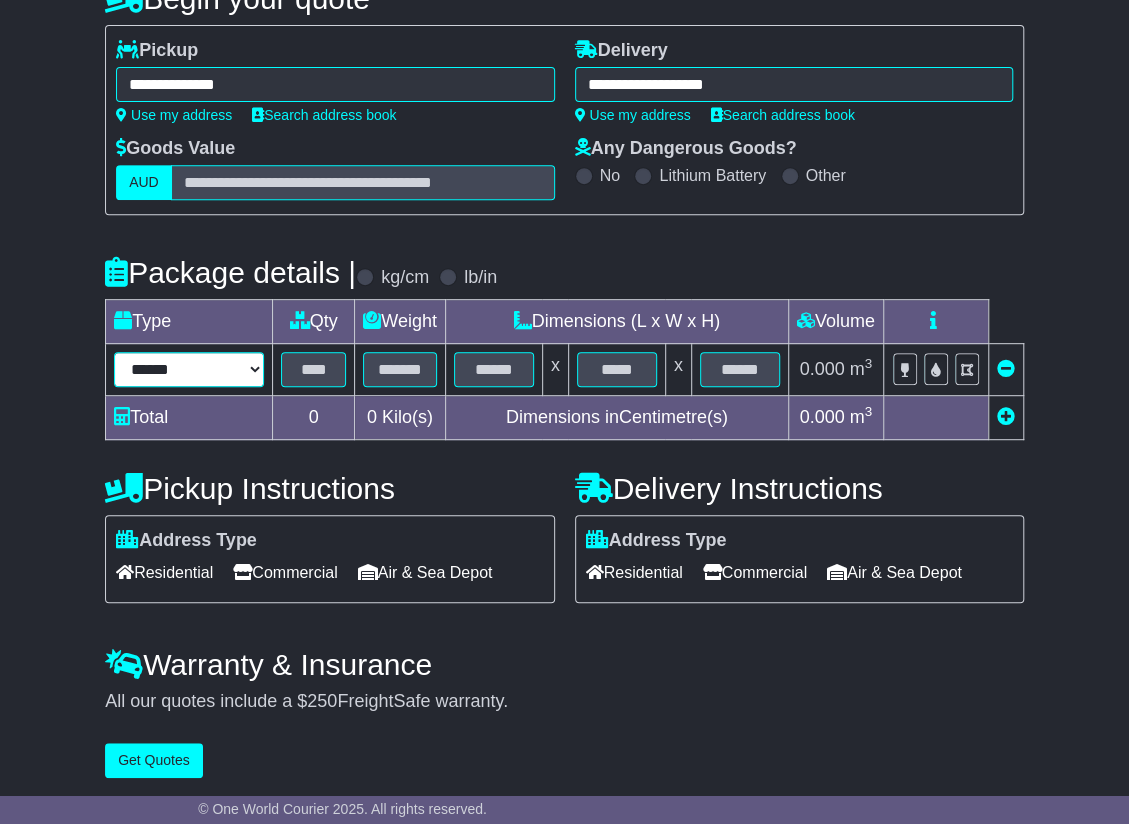 select on "*****" 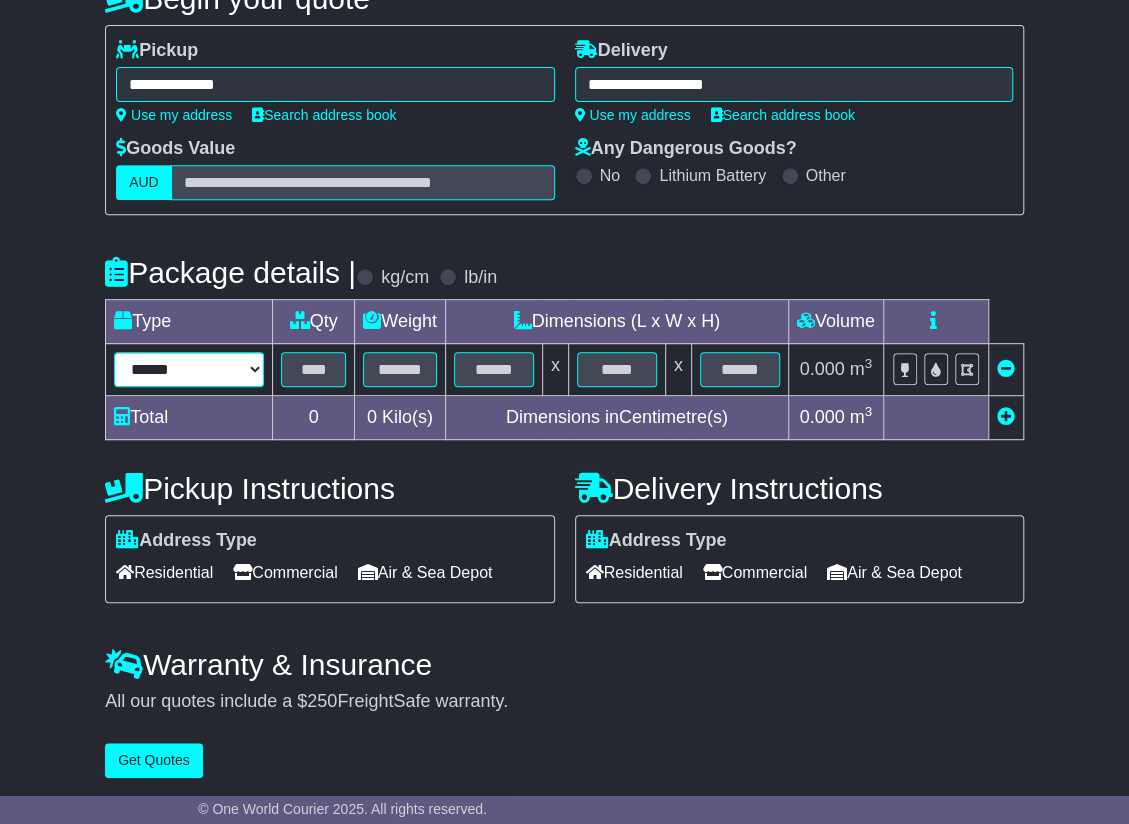 click on "****** ****** *** ******** ***** **** **** ****** *** *******" at bounding box center (189, 369) 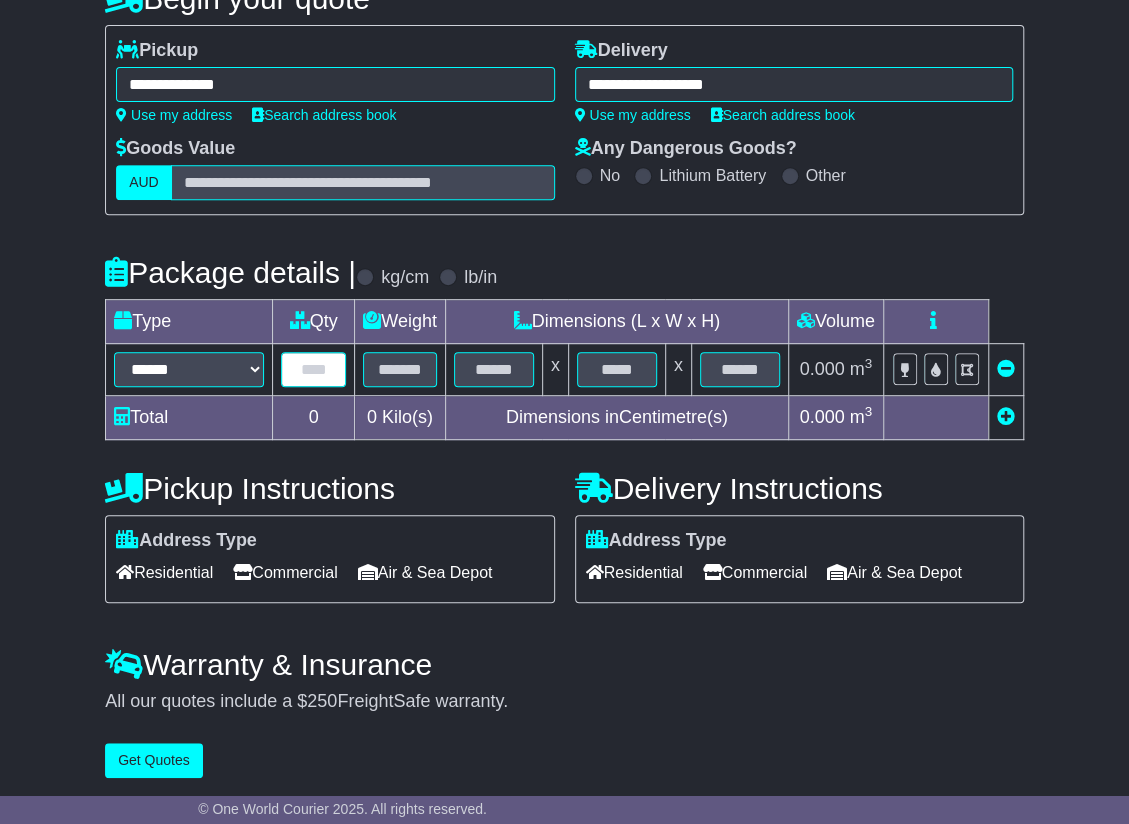 click at bounding box center [313, 369] 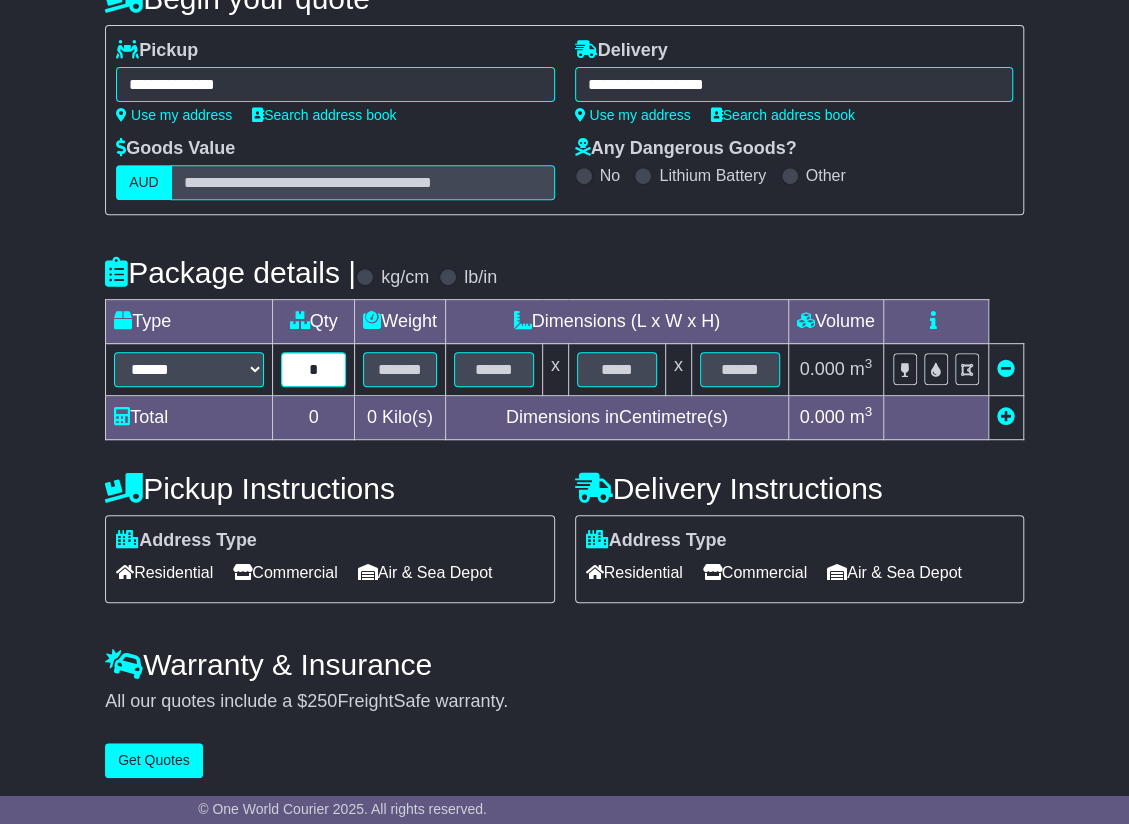type on "*" 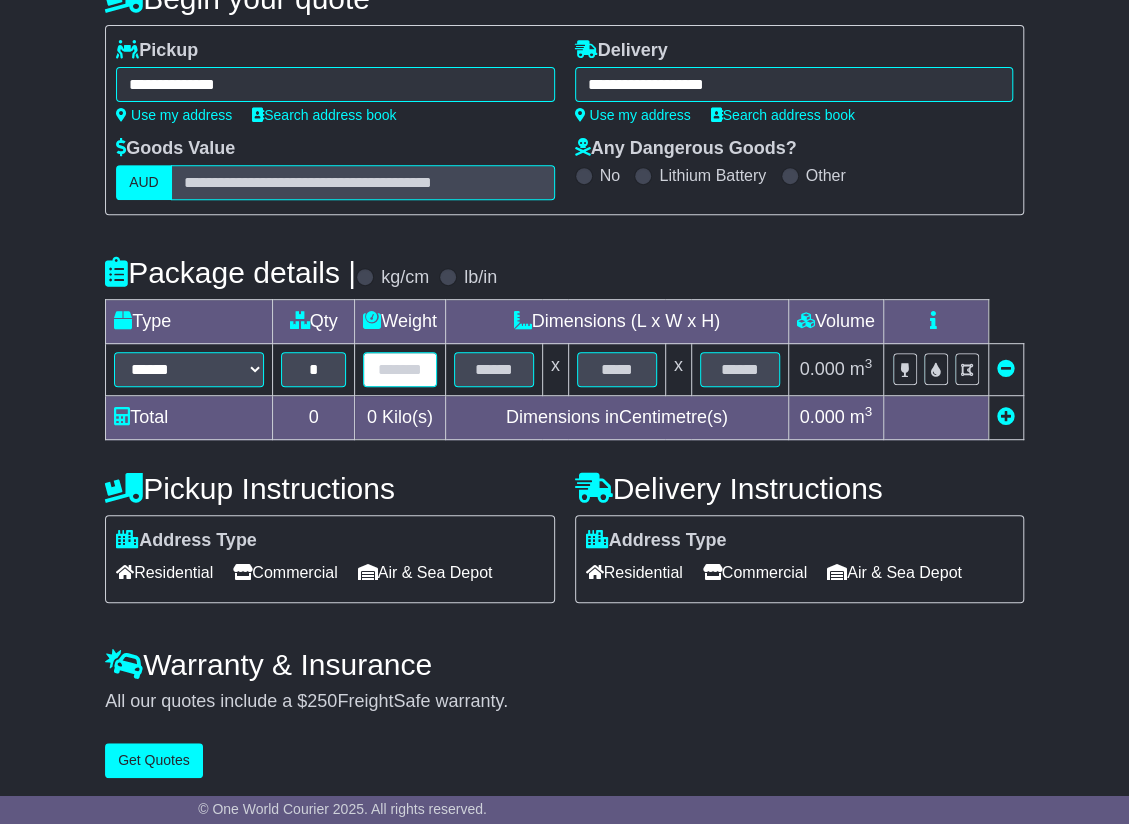 click at bounding box center [400, 369] 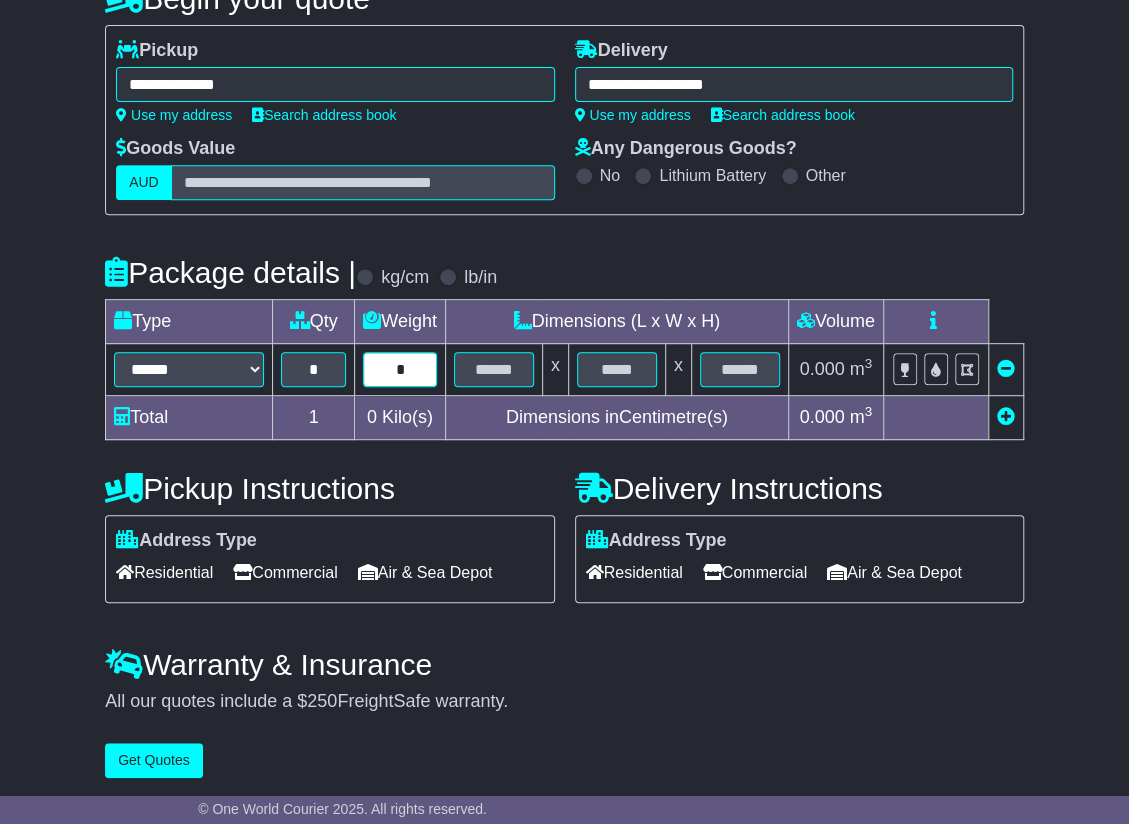 type on "*" 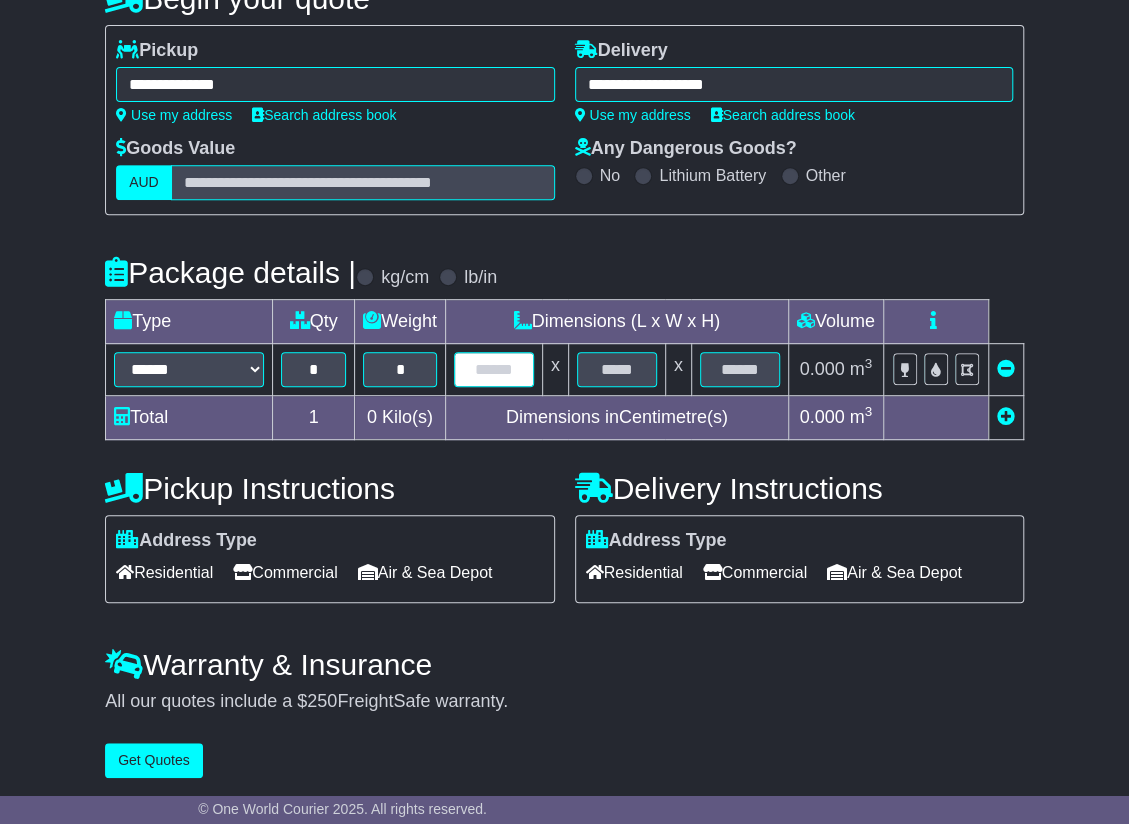 click at bounding box center (494, 369) 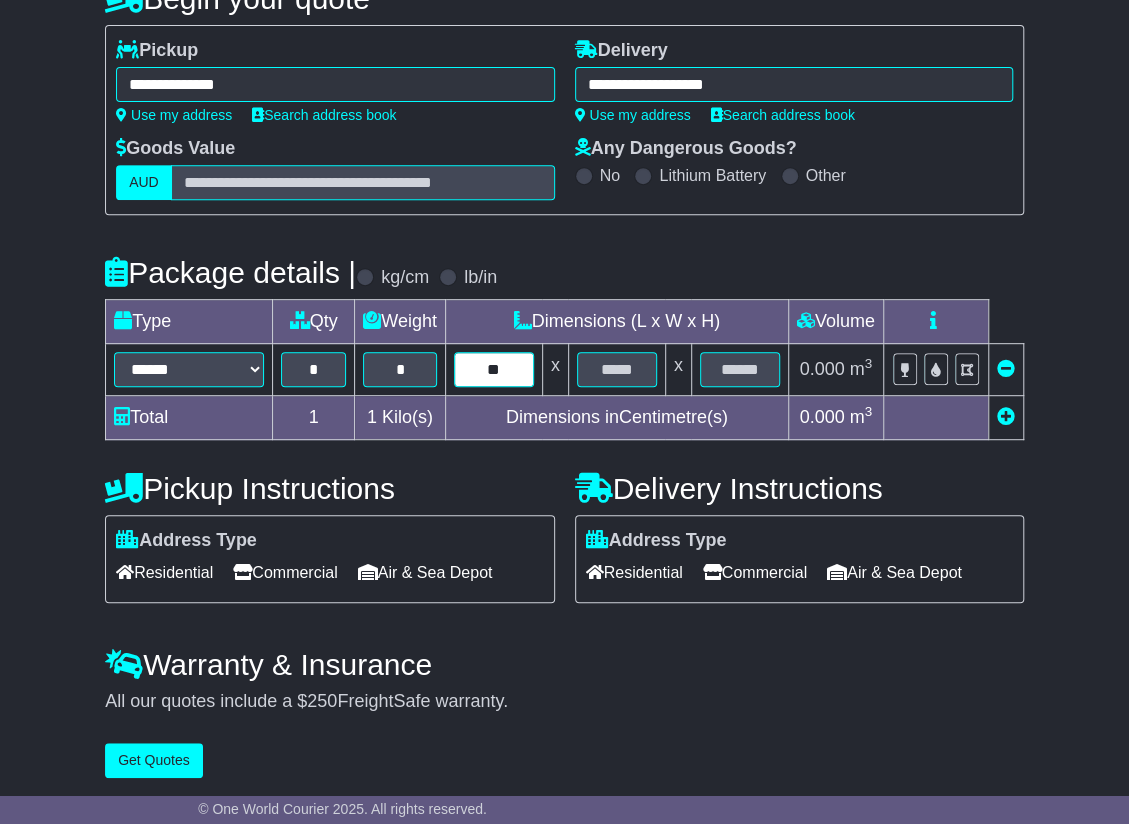type on "**" 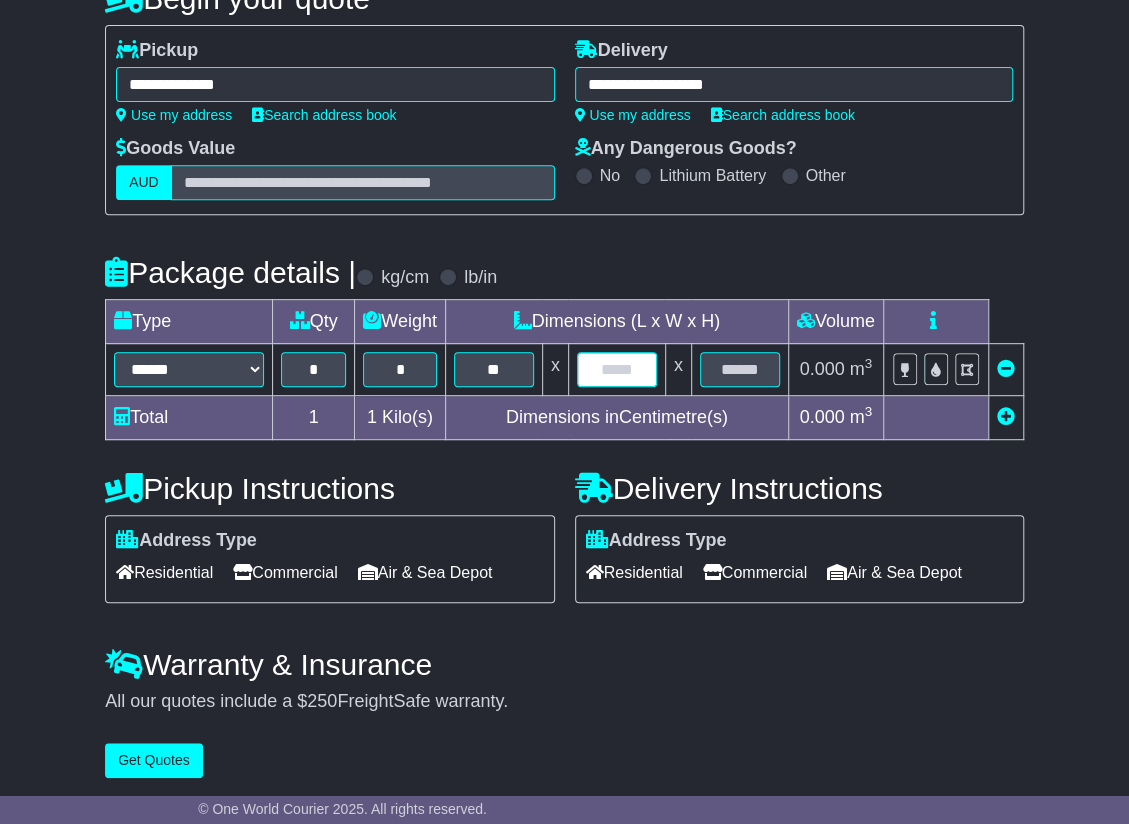 click at bounding box center (617, 369) 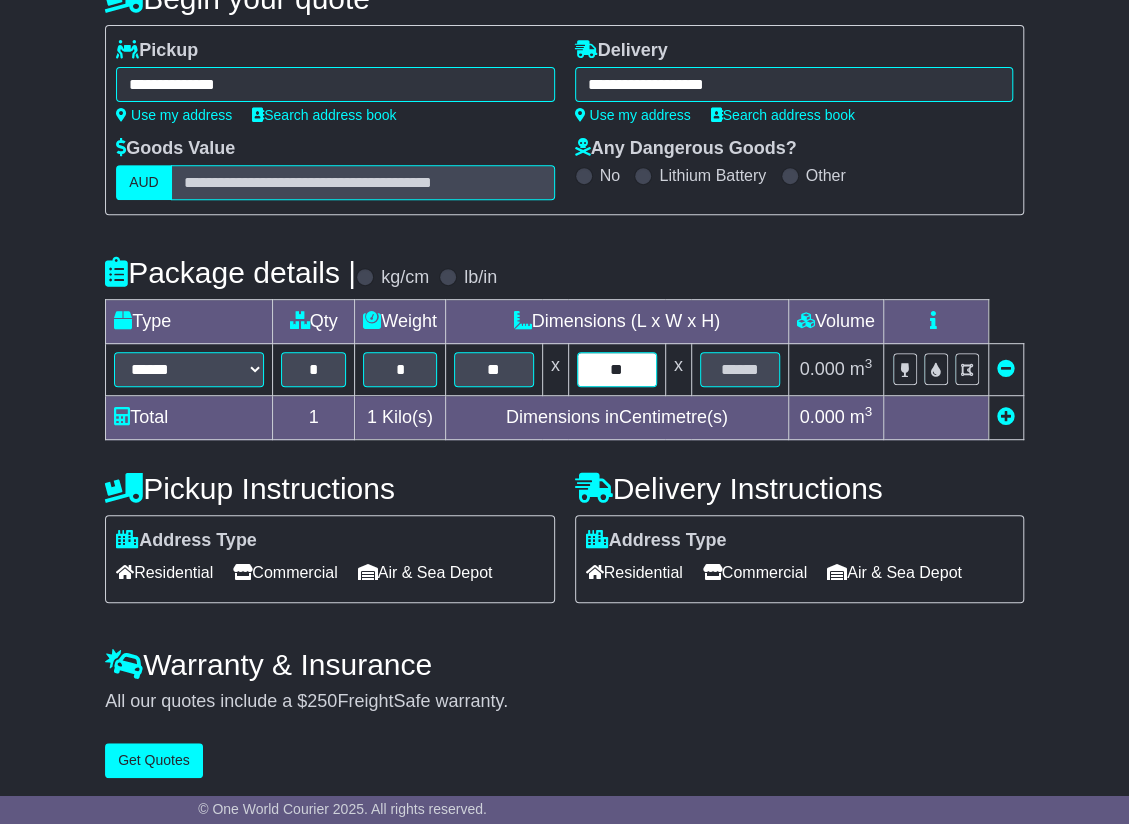 type on "**" 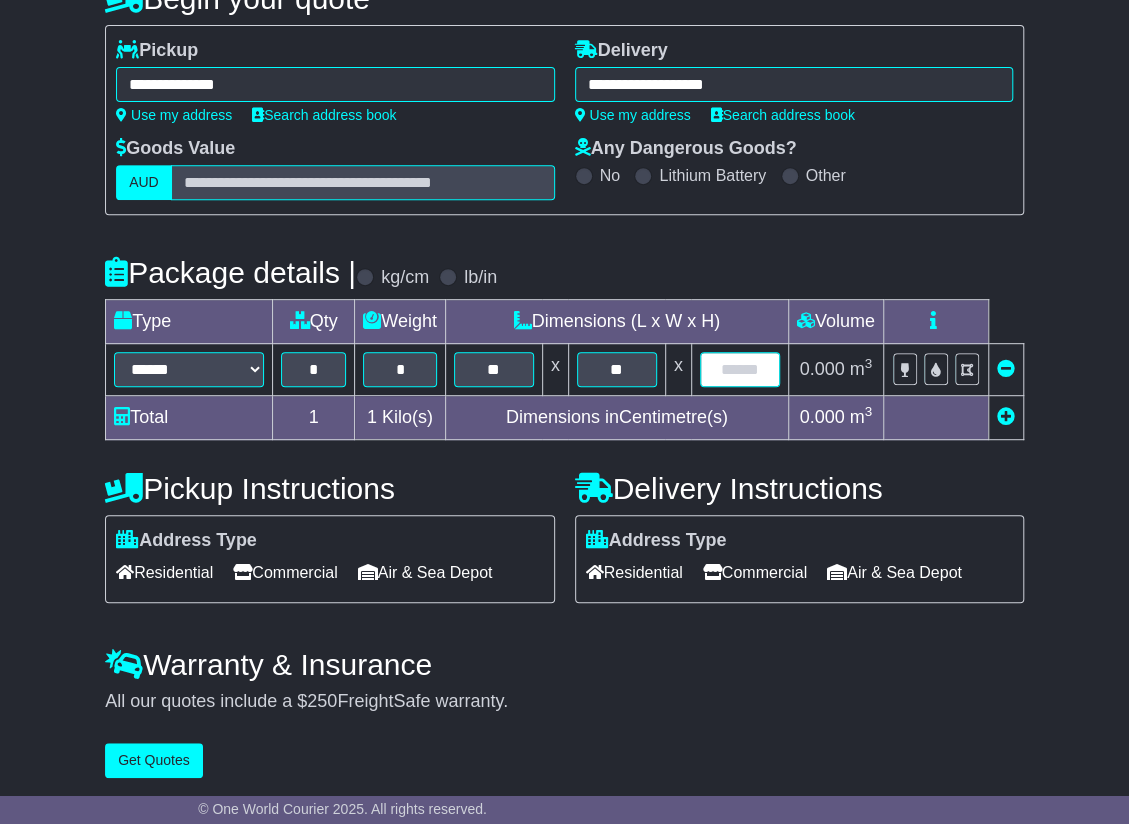 click at bounding box center (740, 369) 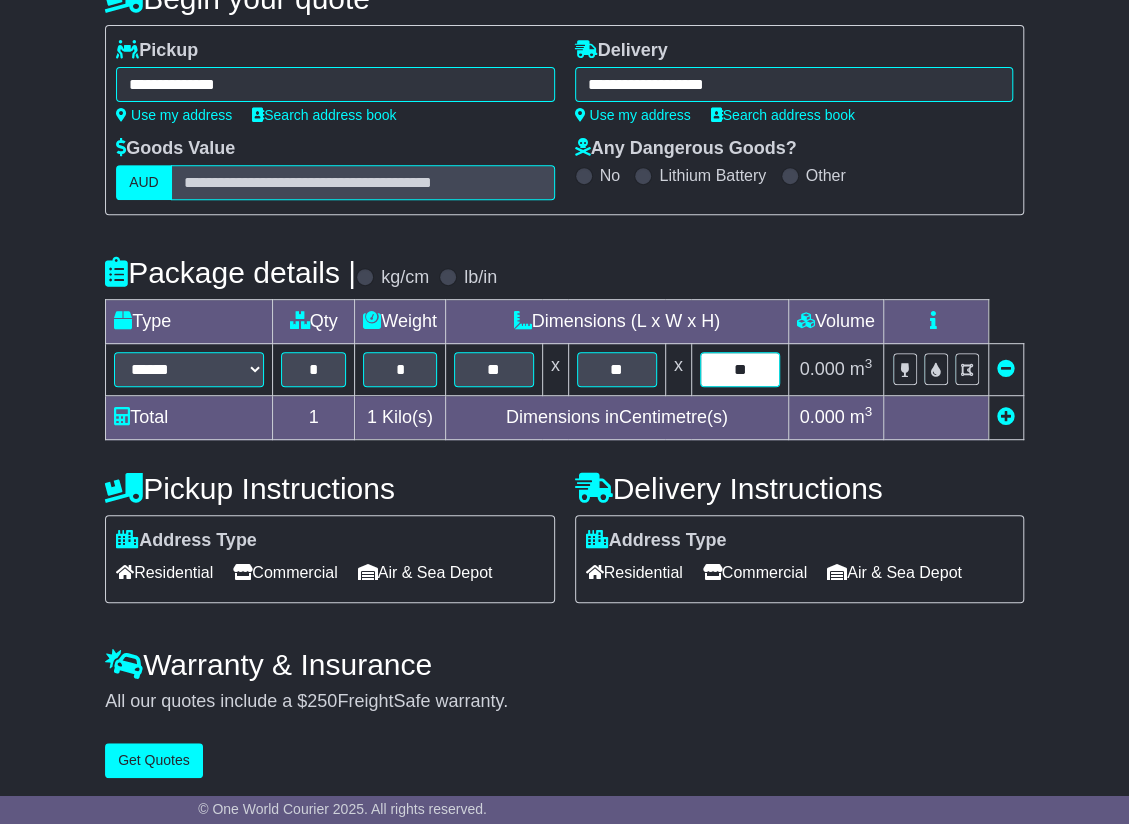 type on "**" 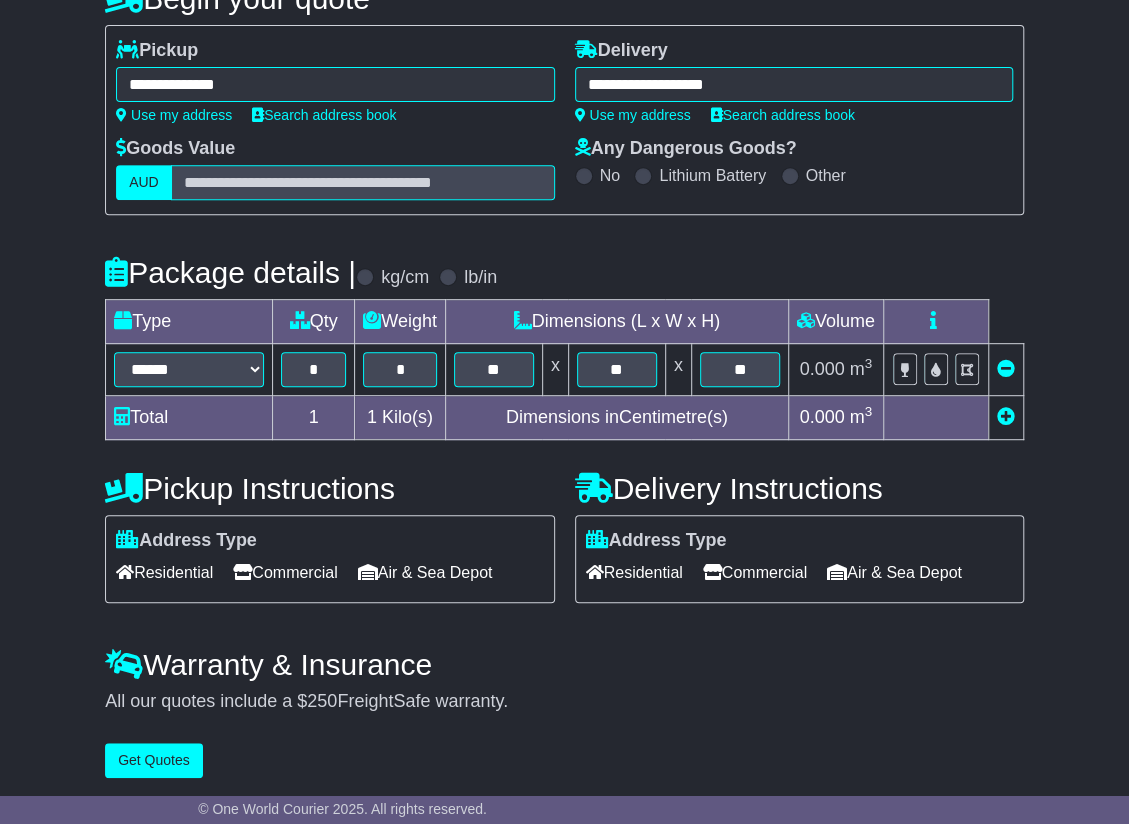click on "Commercial" at bounding box center [285, 572] 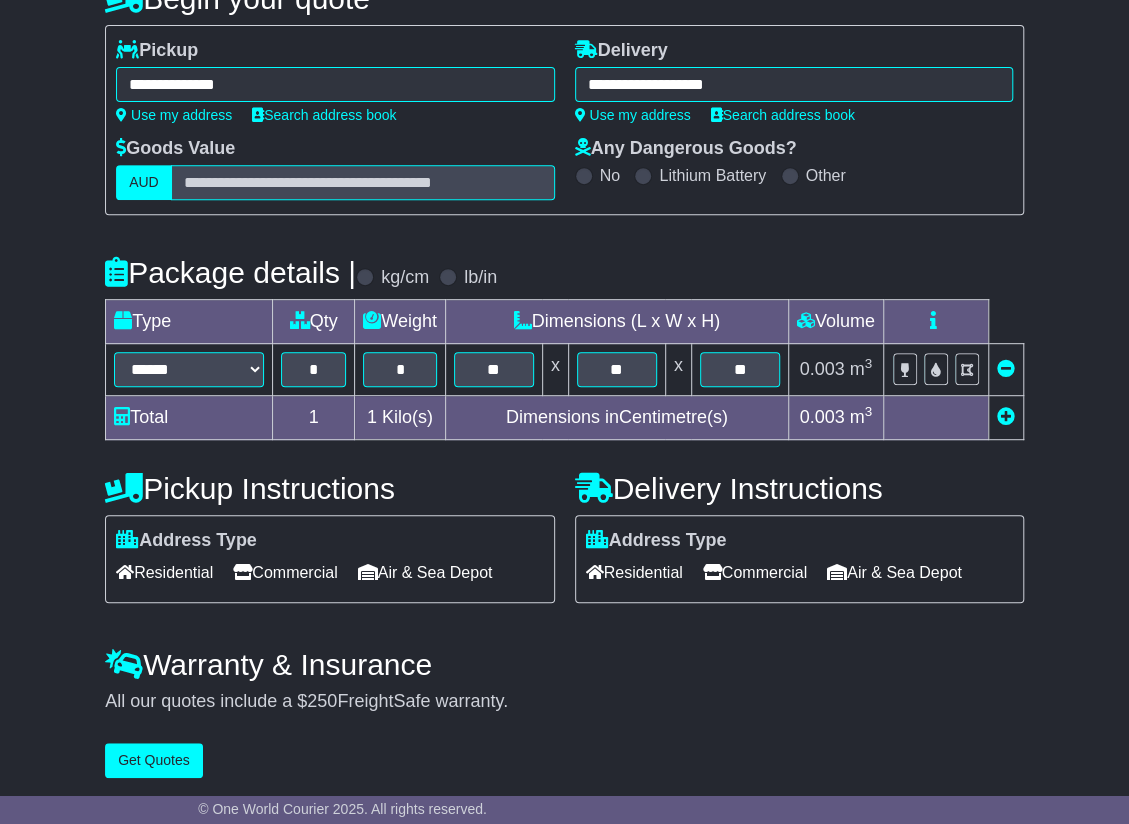 click on "Residential" at bounding box center (634, 572) 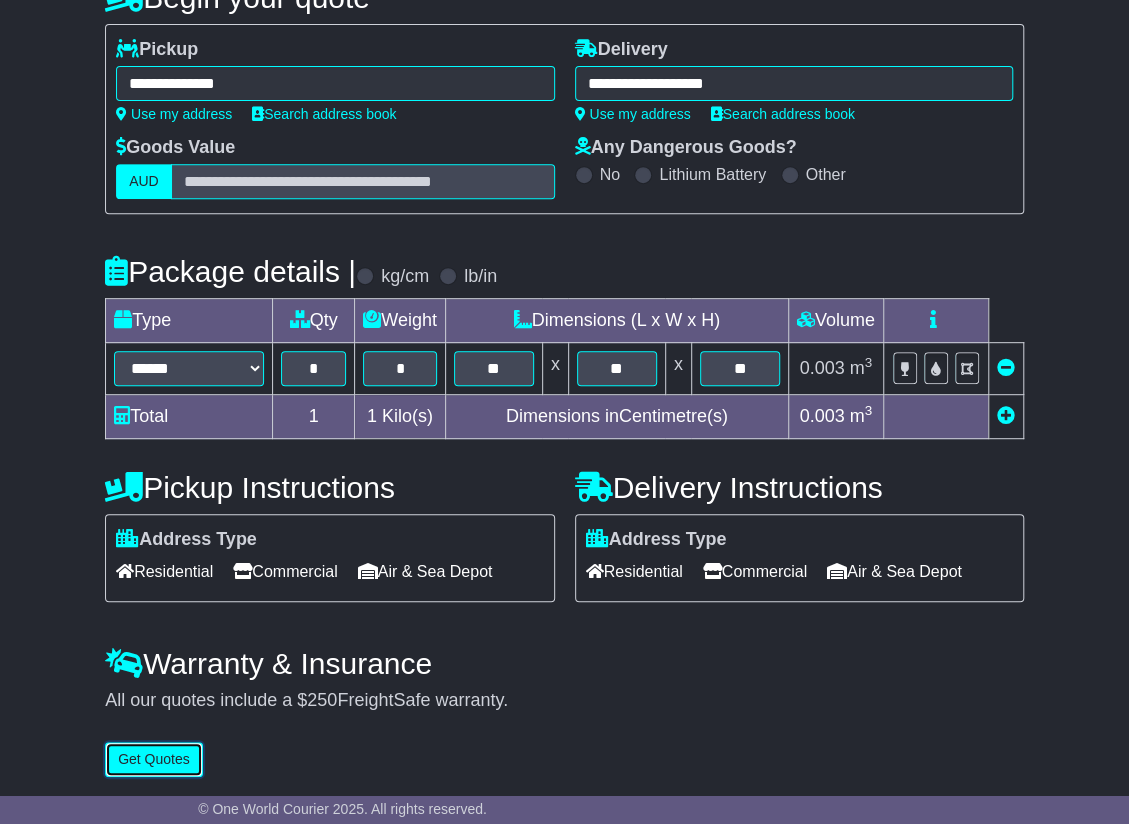 click on "Get Quotes" at bounding box center (154, 759) 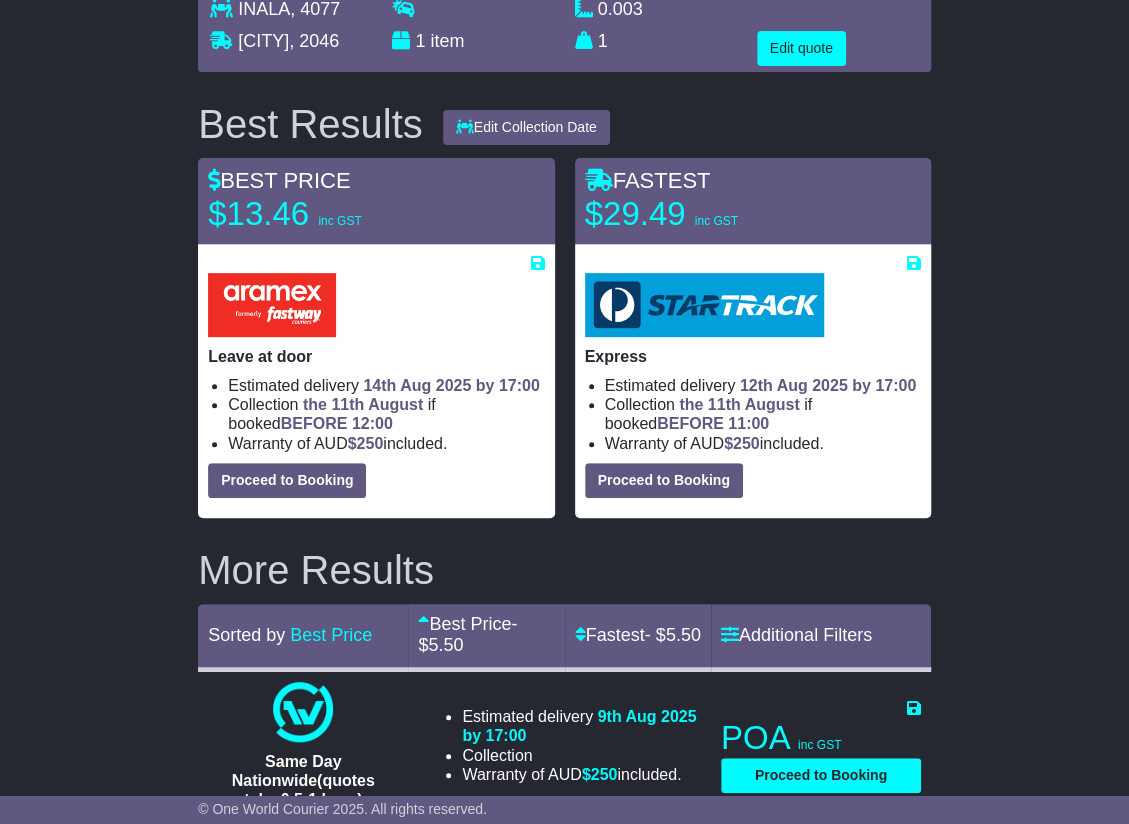 scroll, scrollTop: 200, scrollLeft: 0, axis: vertical 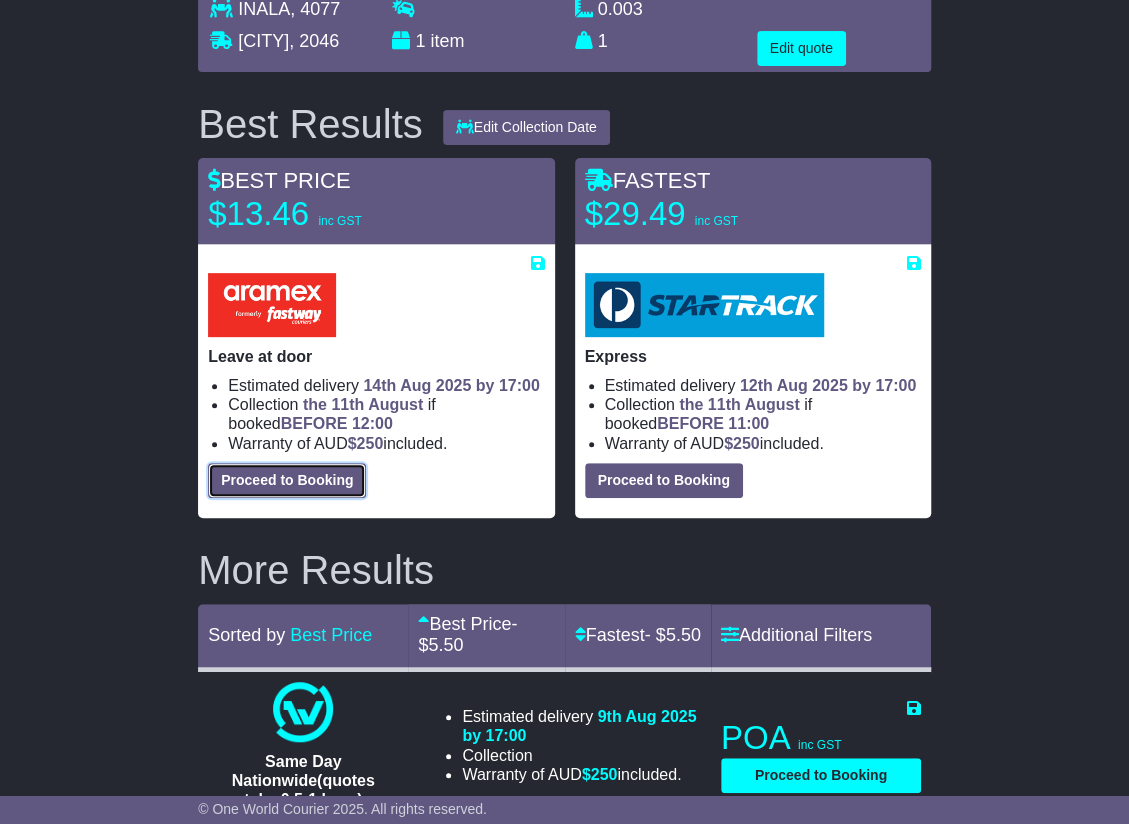 click on "Proceed to Booking" at bounding box center (287, 480) 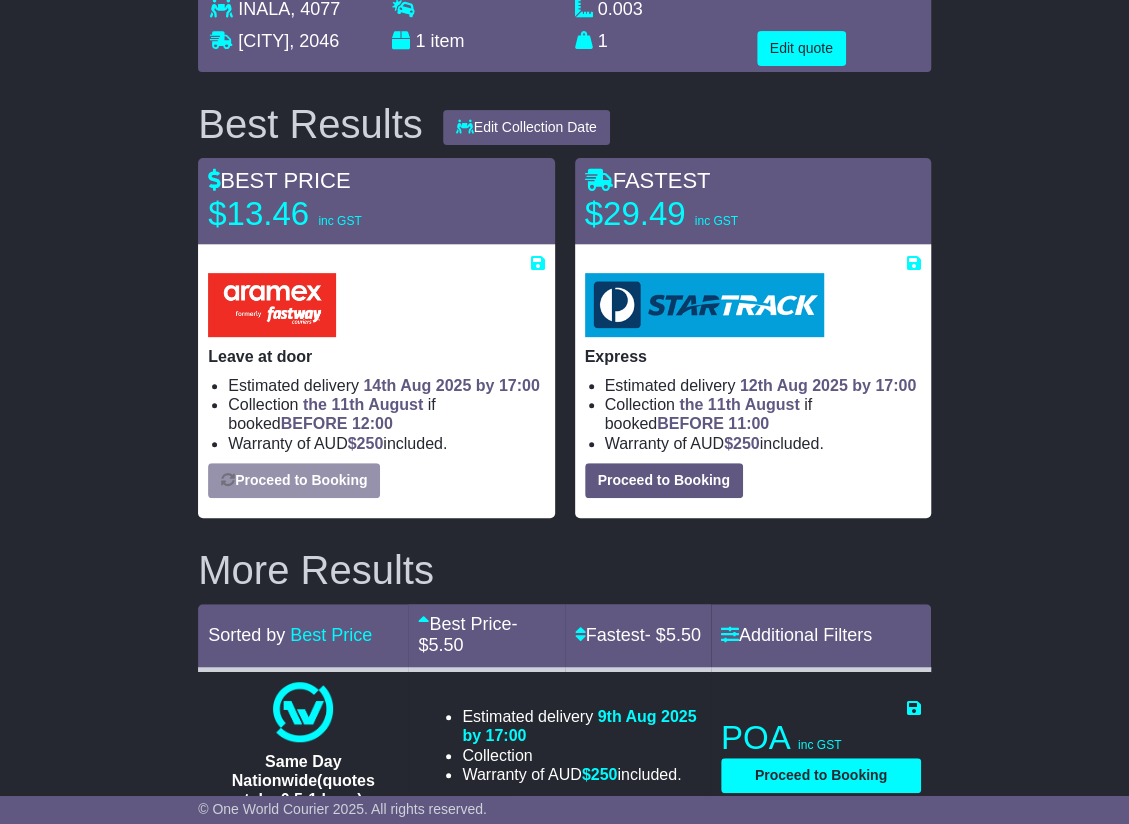 select on "**********" 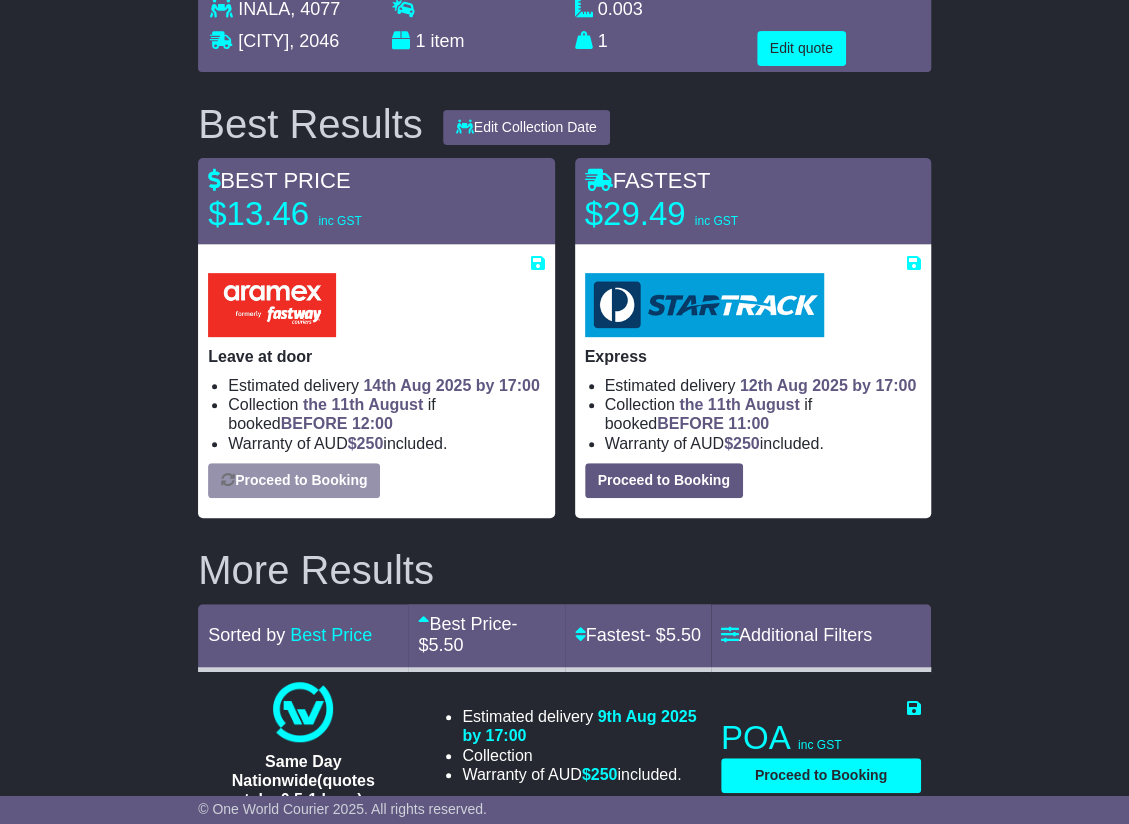 select on "*****" 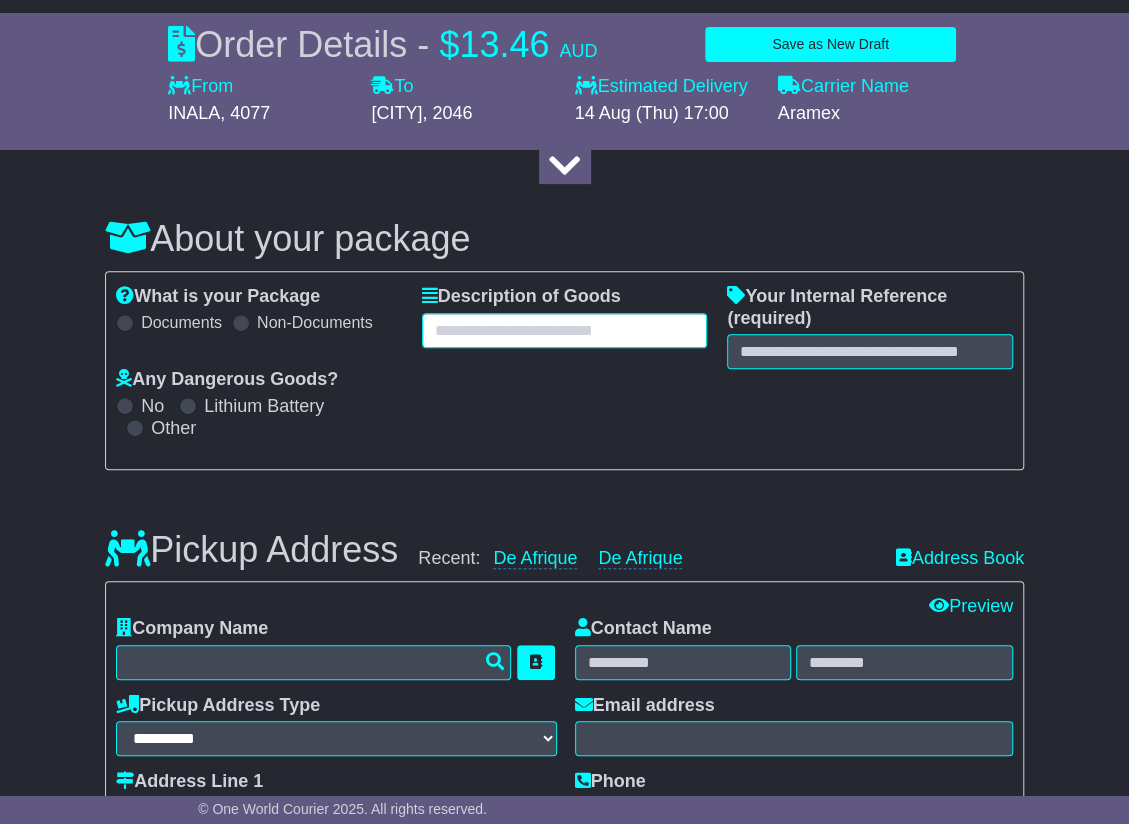 click at bounding box center [565, 330] 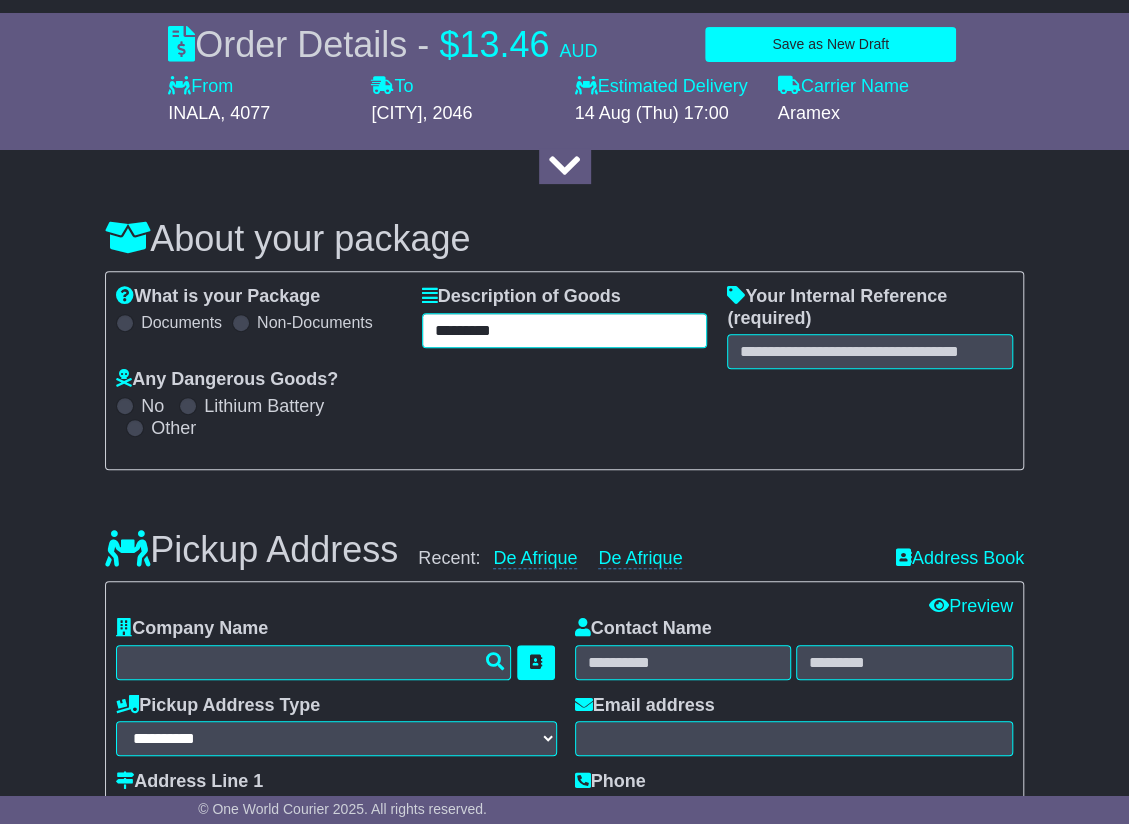 type on "*********" 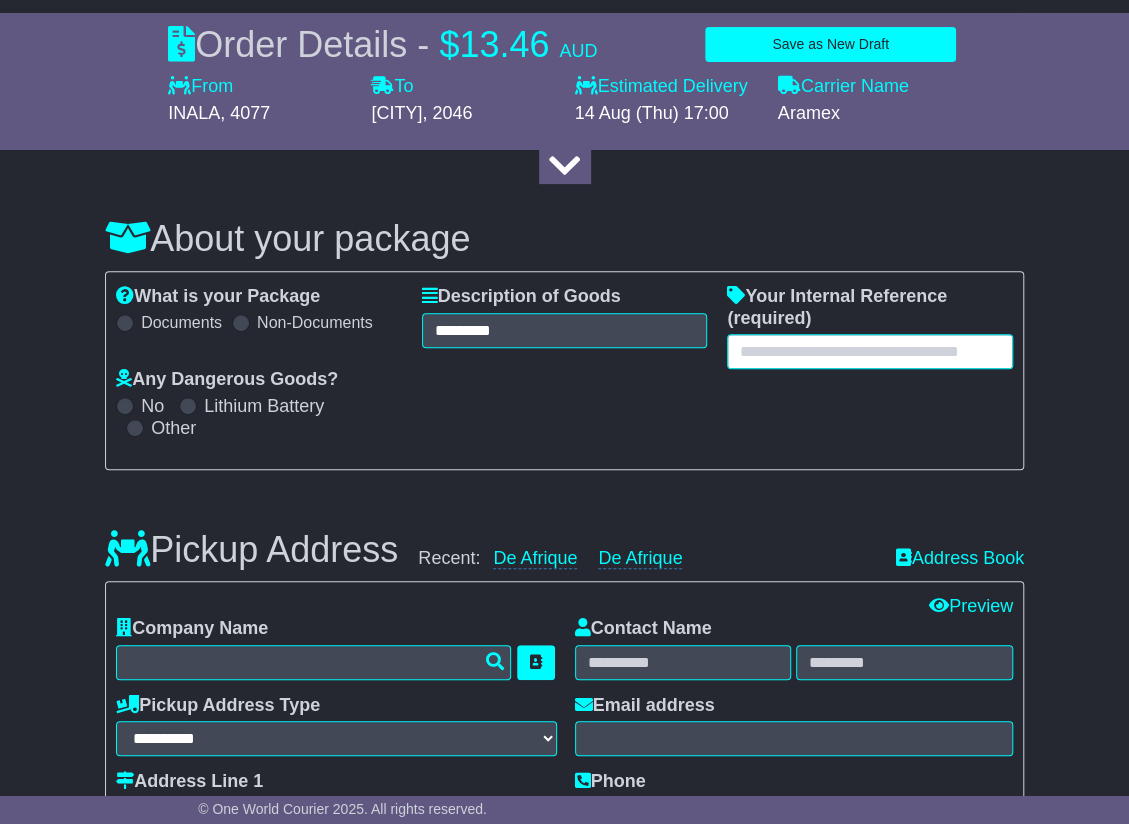 click at bounding box center (870, 351) 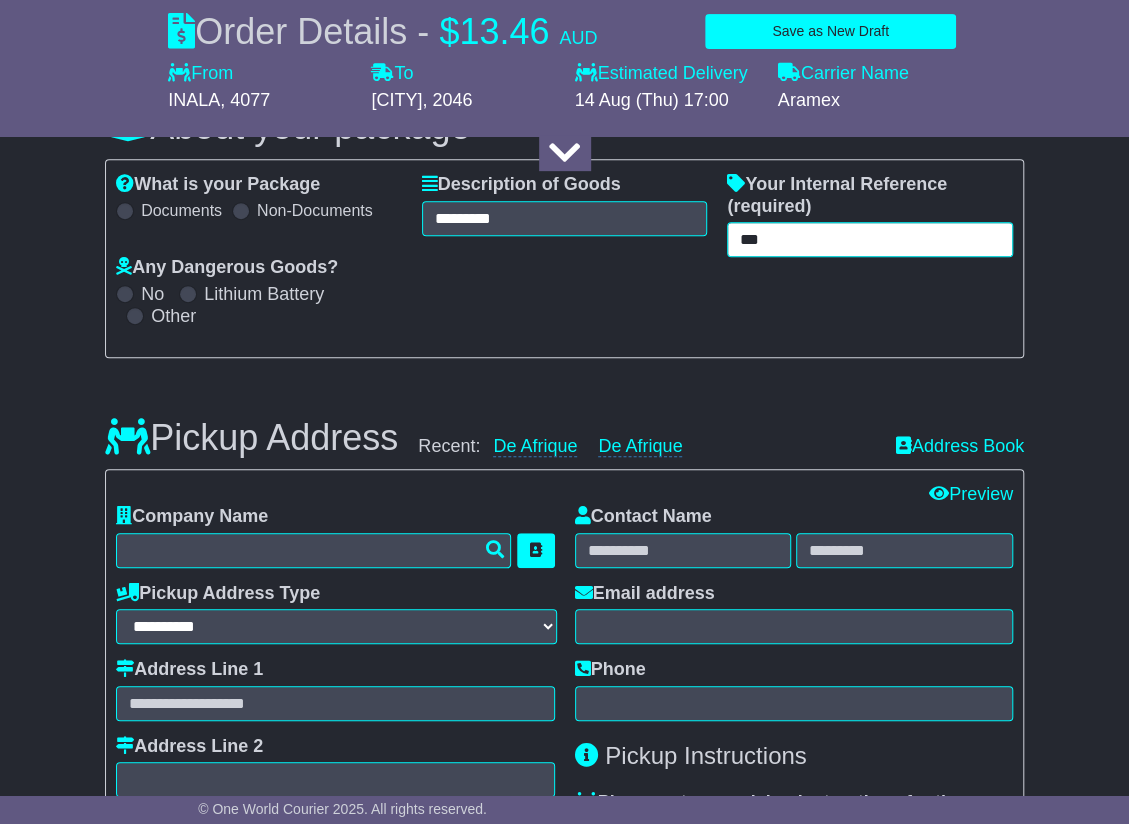 scroll, scrollTop: 400, scrollLeft: 0, axis: vertical 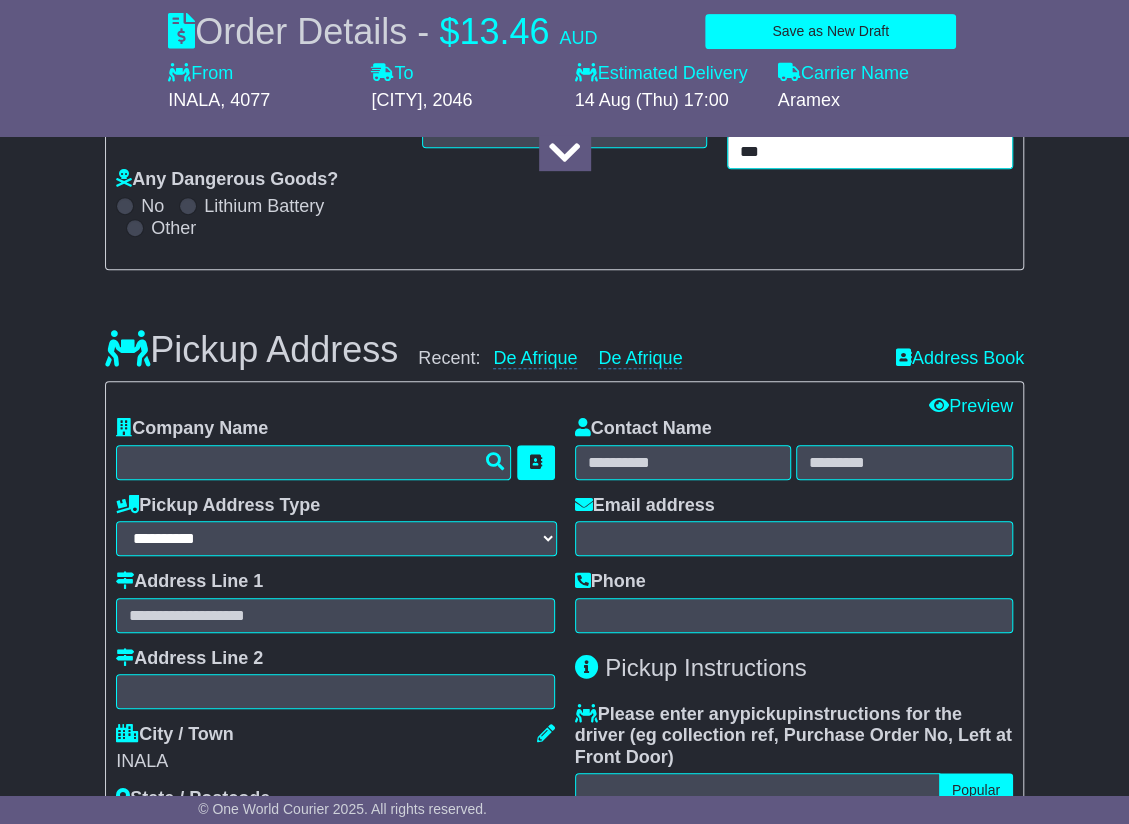 type on "***" 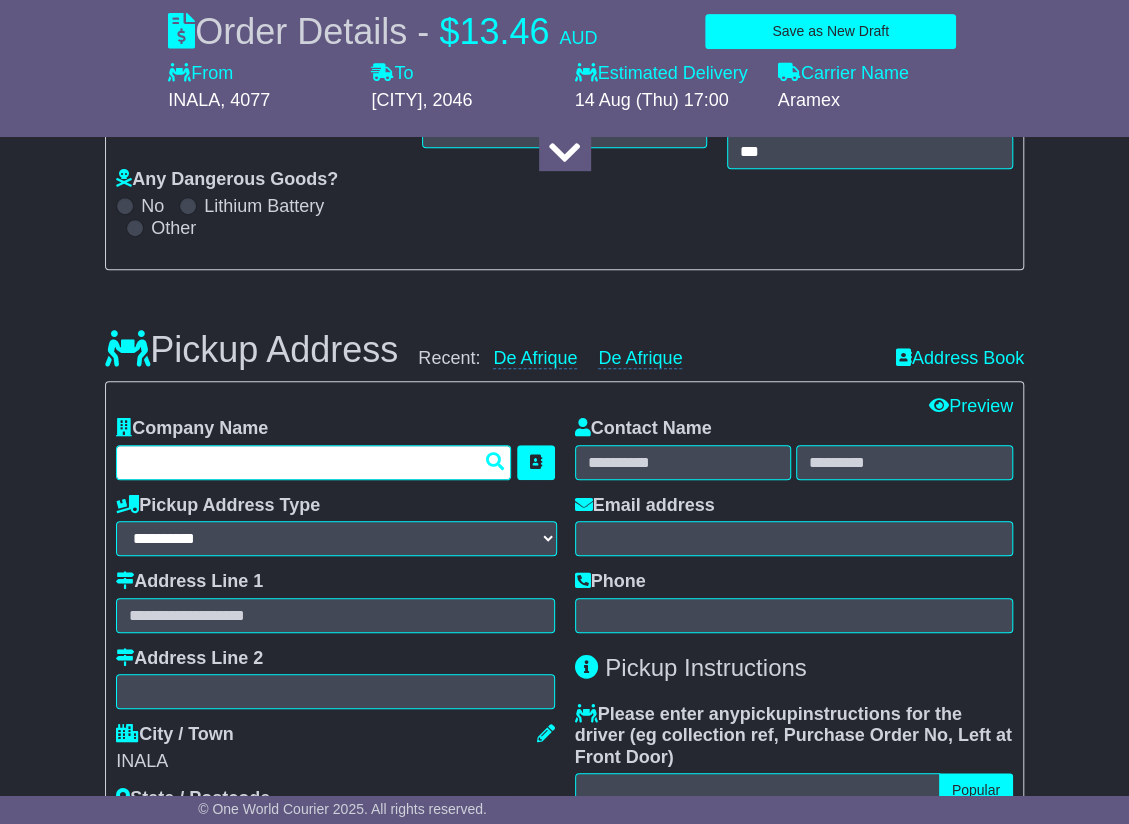 click at bounding box center [313, 462] 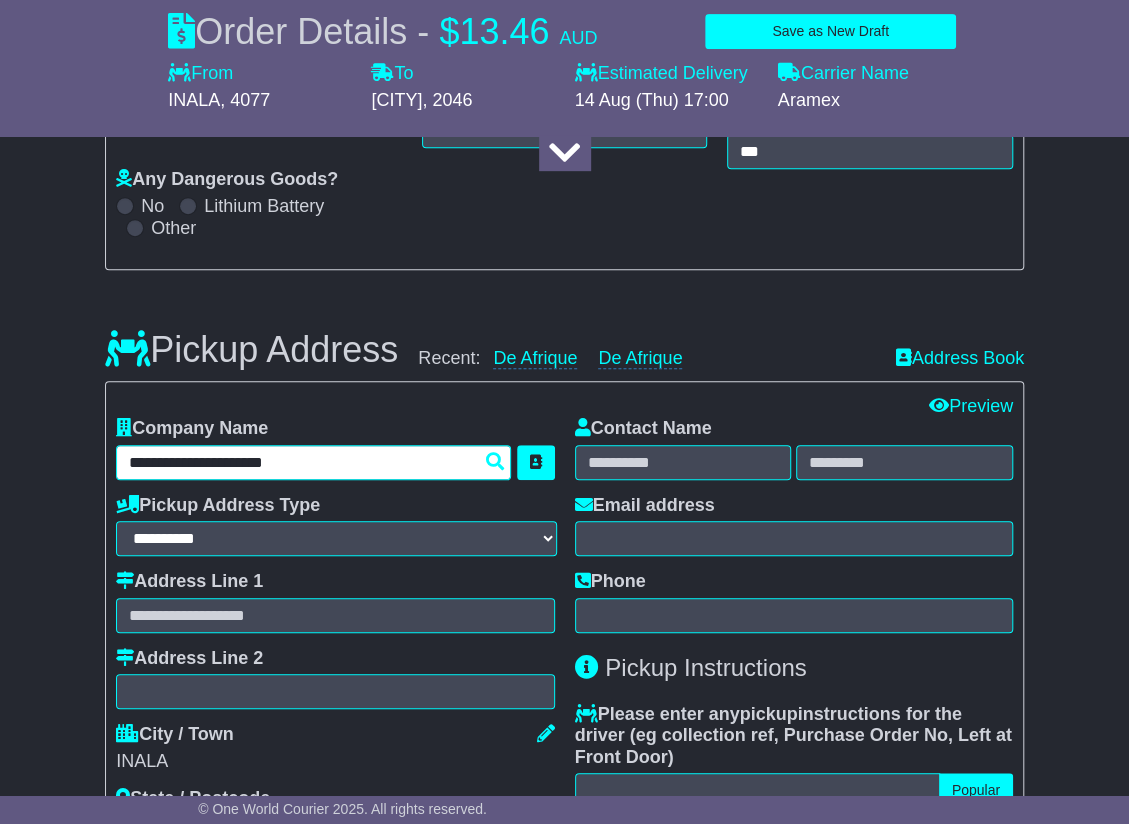 type on "**********" 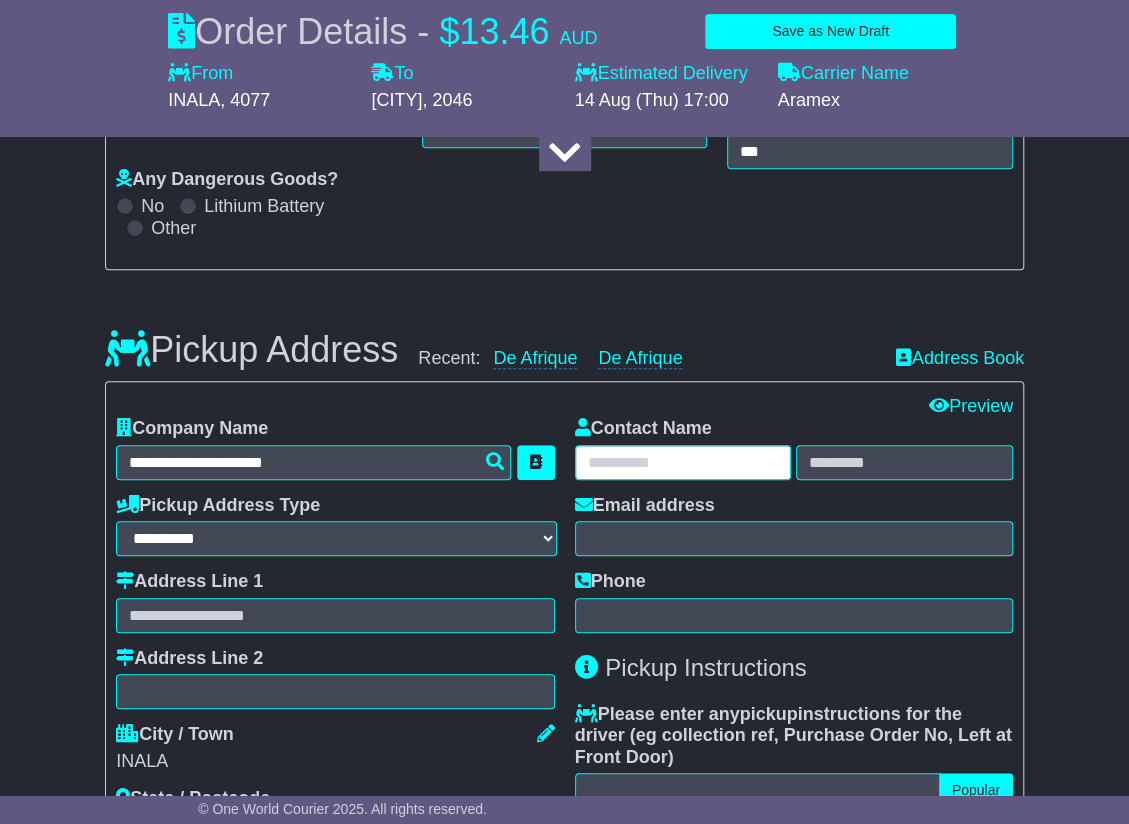 click at bounding box center [683, 462] 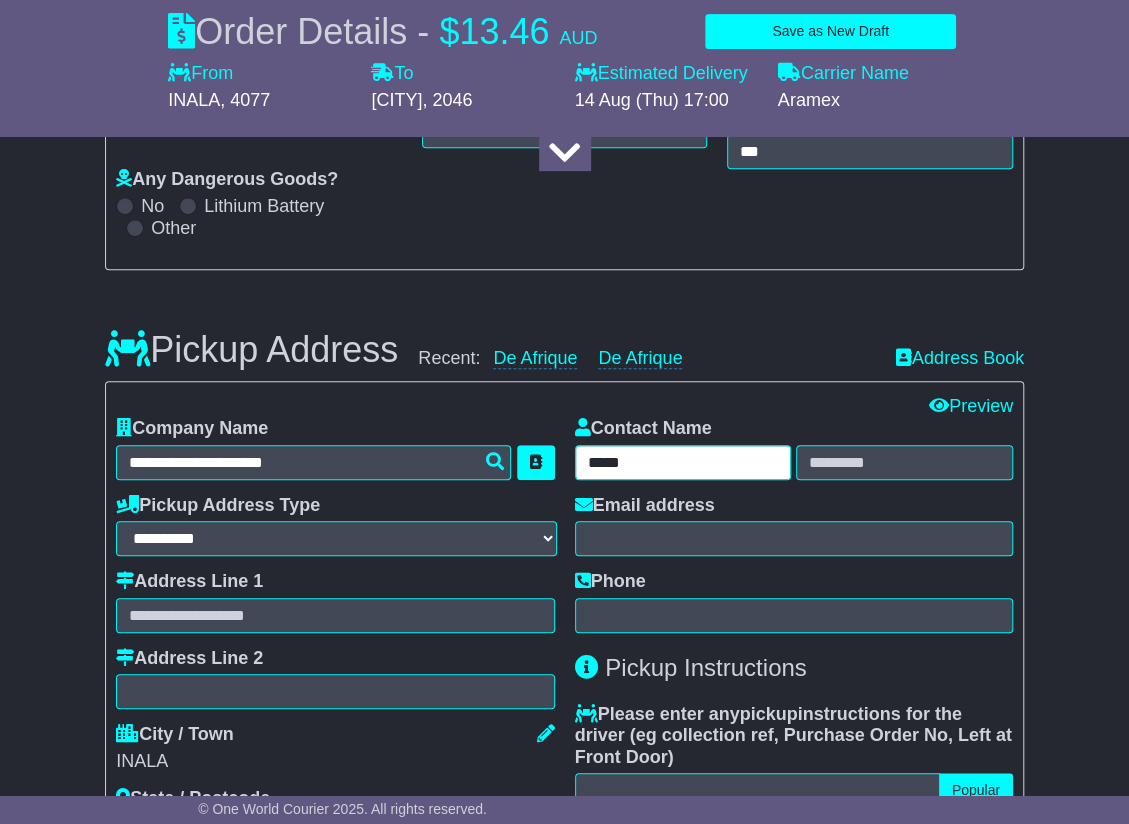 type on "*****" 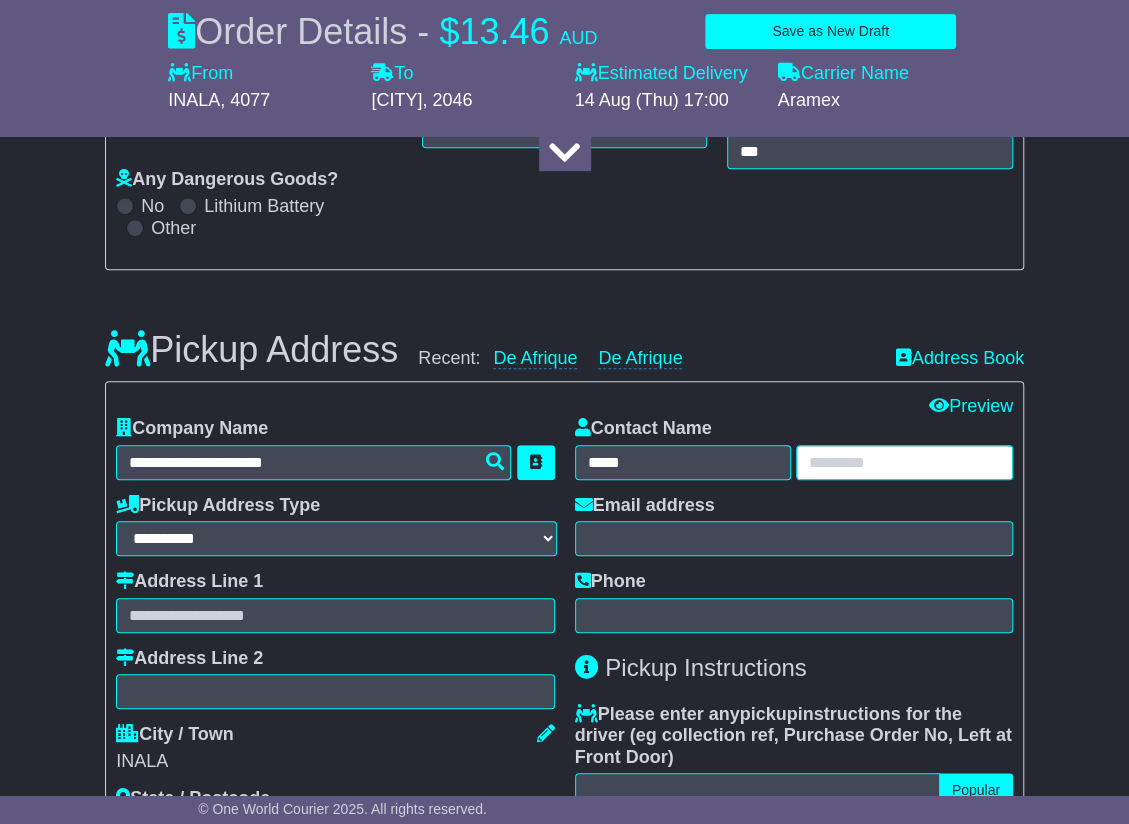 click at bounding box center [904, 462] 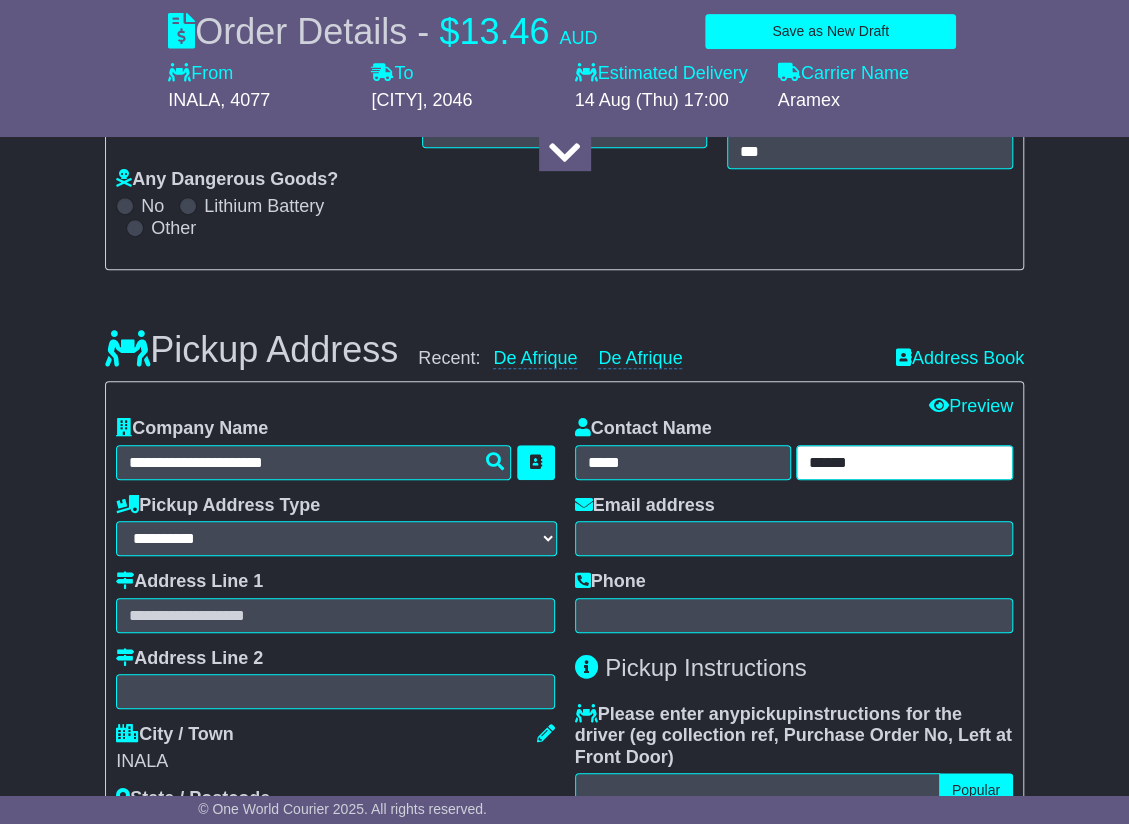 type on "******" 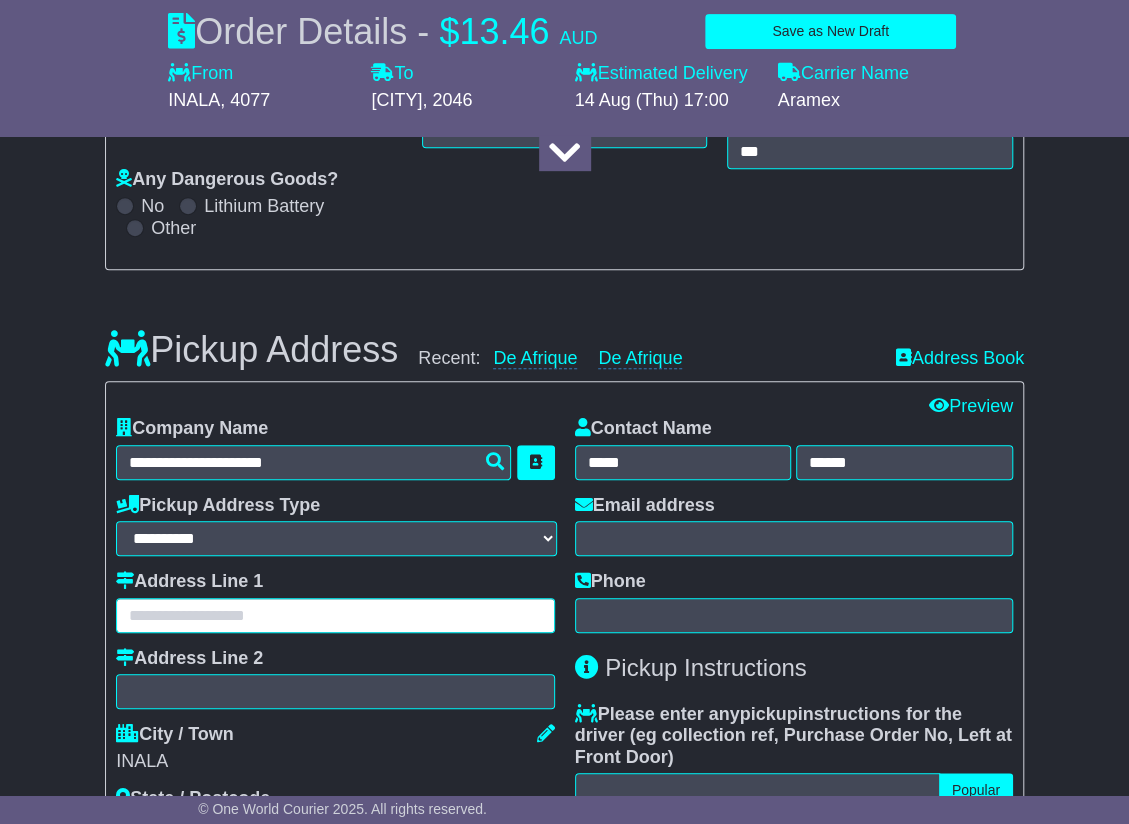 click at bounding box center [335, 615] 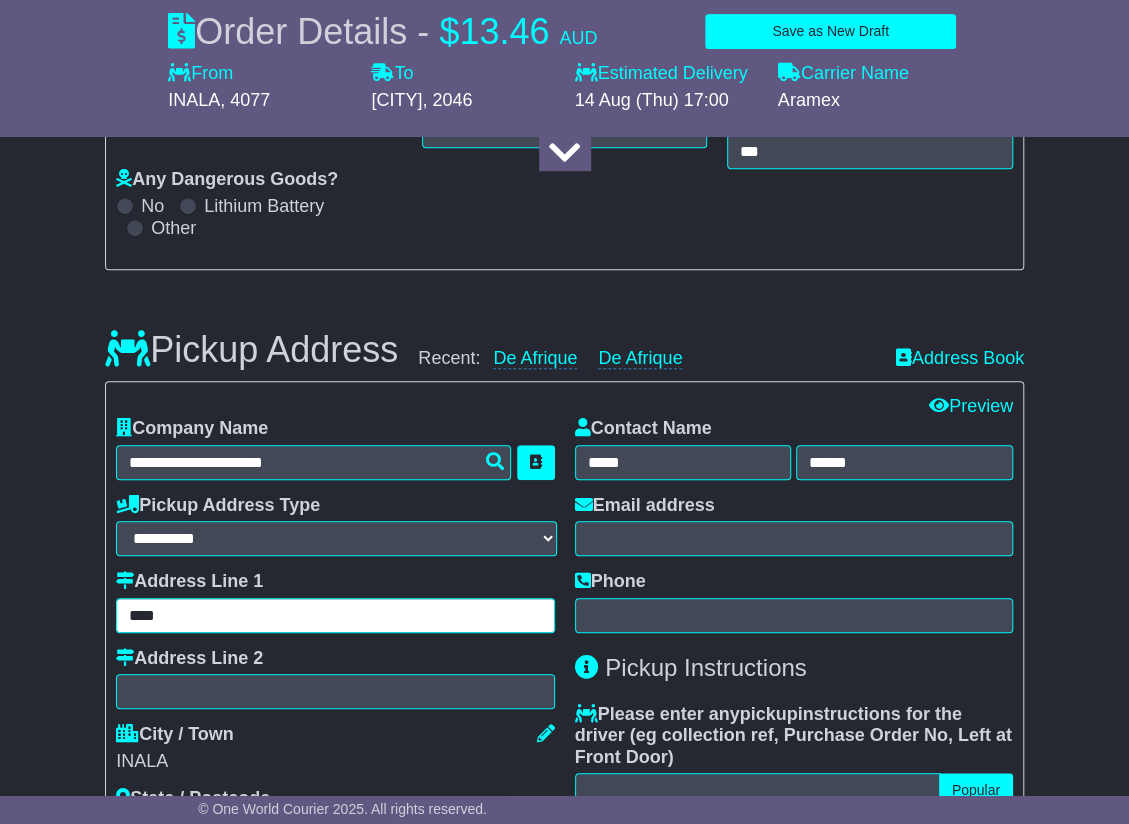 type on "**********" 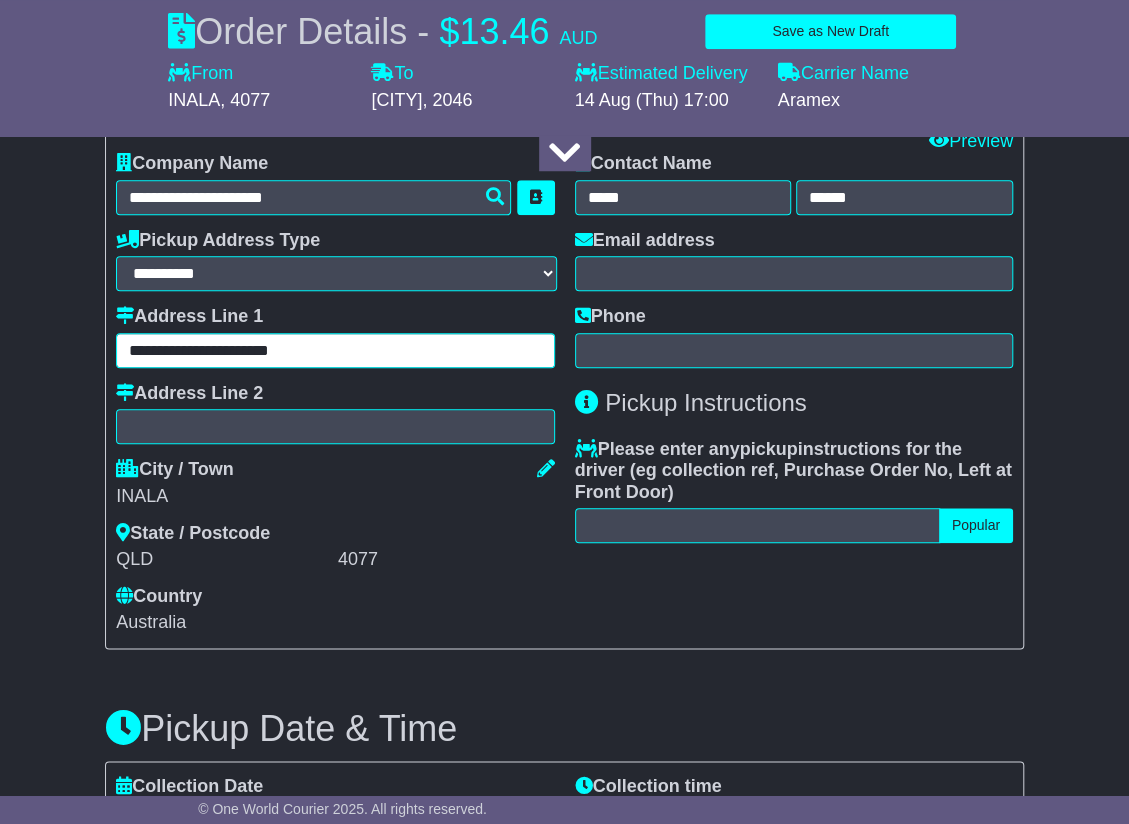 scroll, scrollTop: 600, scrollLeft: 0, axis: vertical 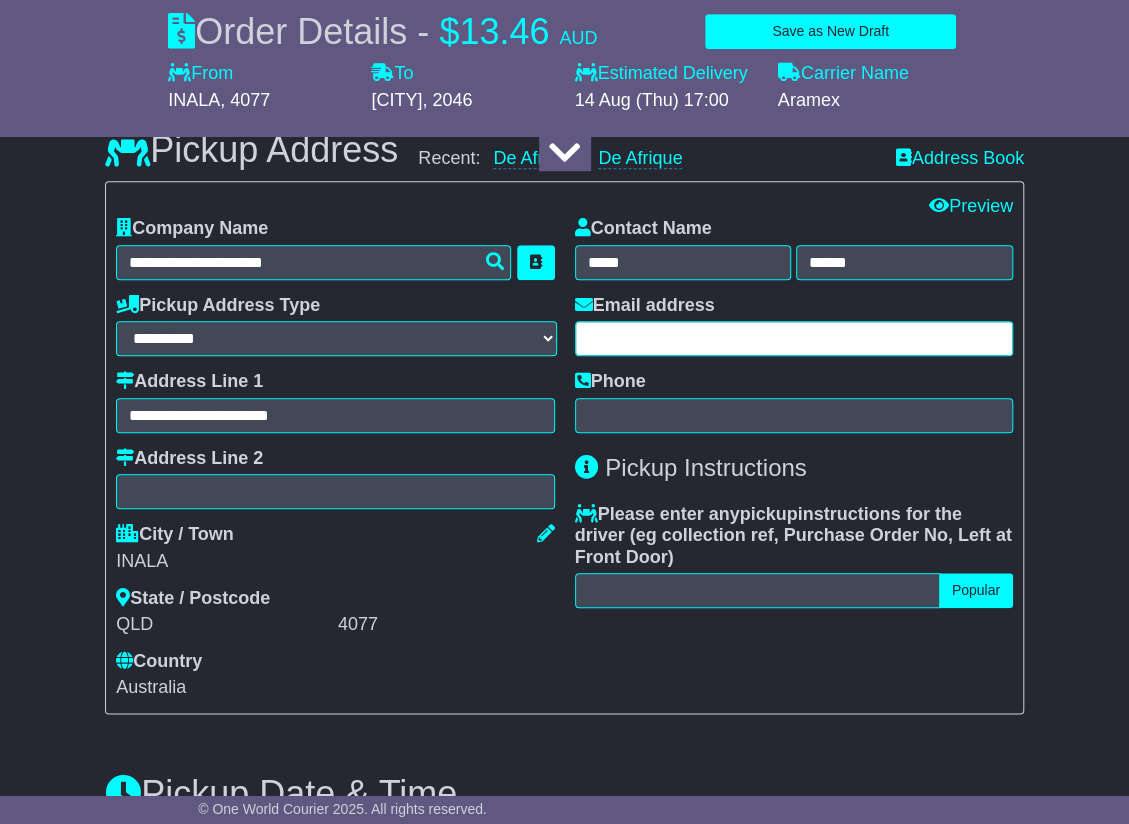 click at bounding box center [794, 338] 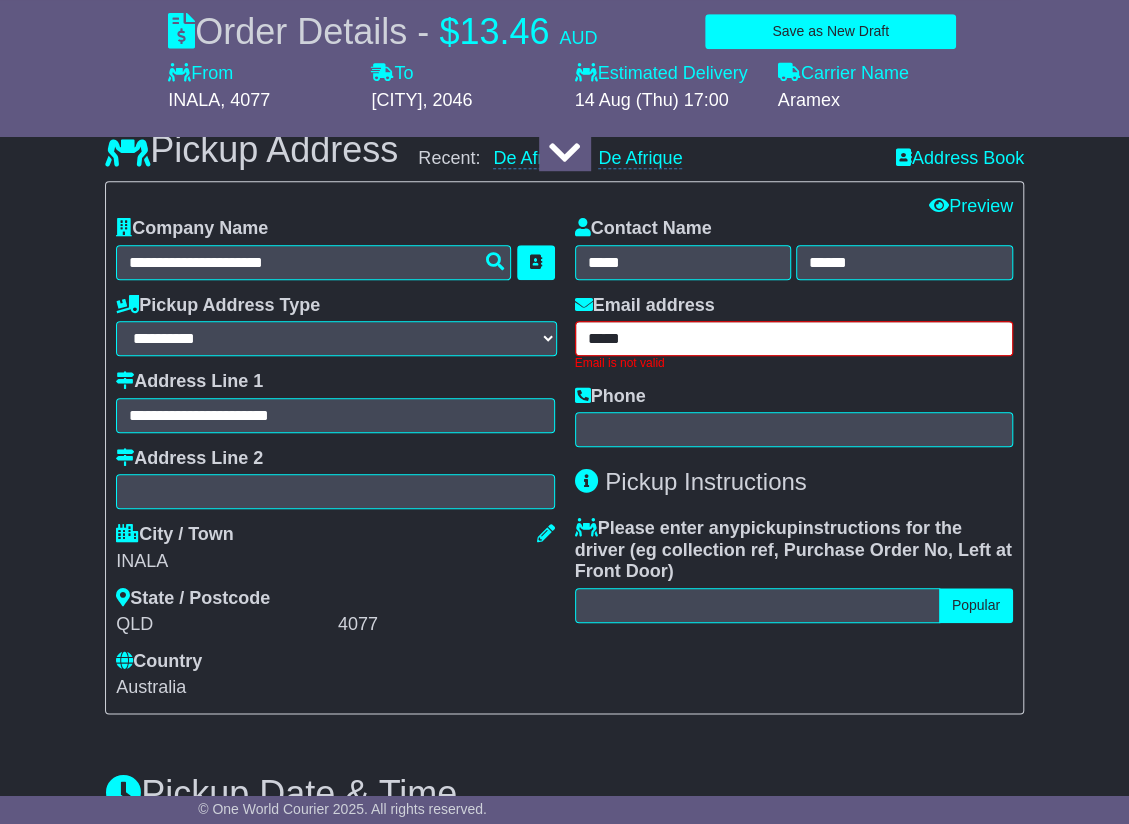 click on "*****" at bounding box center (794, 338) 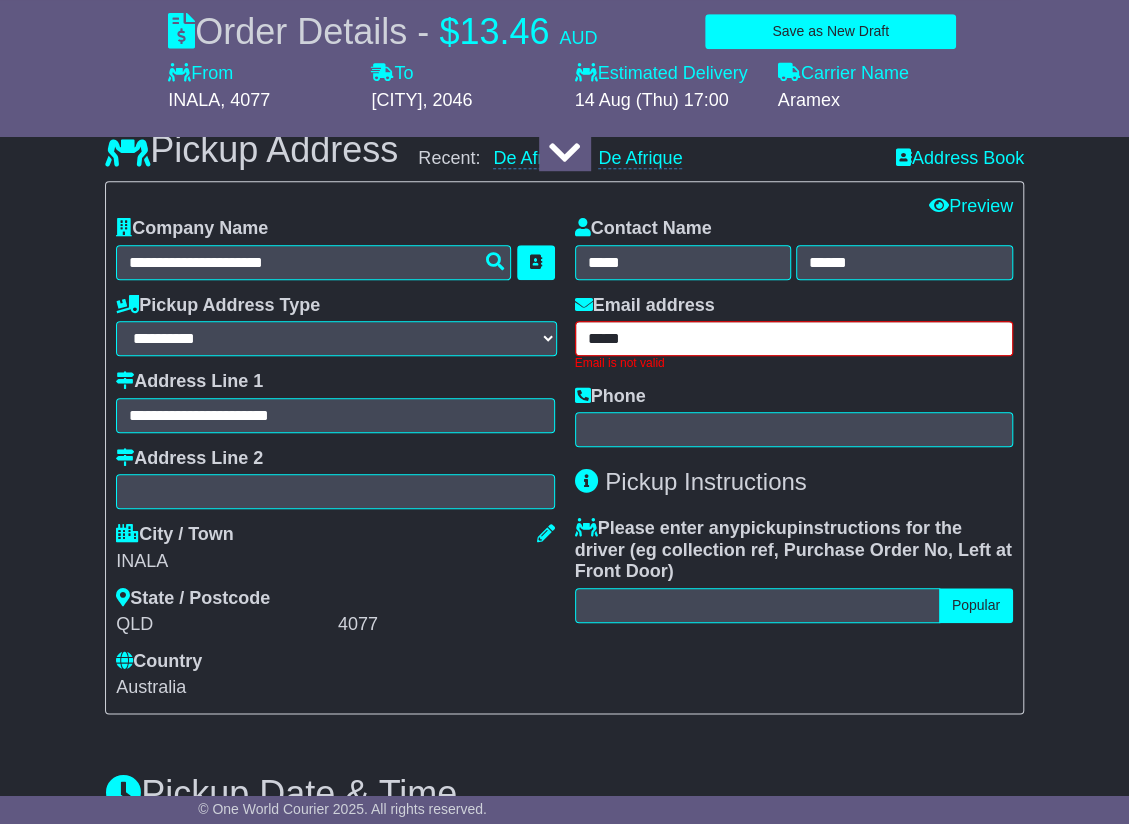 paste on "**********" 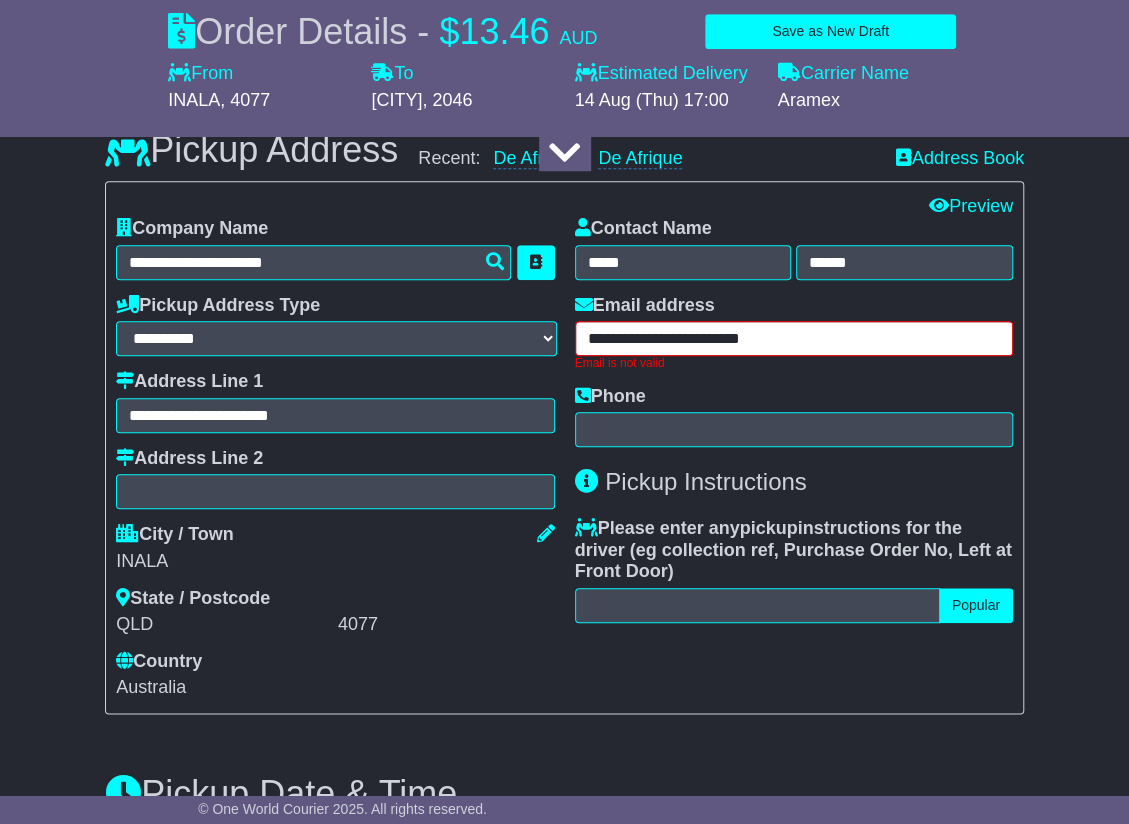 type on "**********" 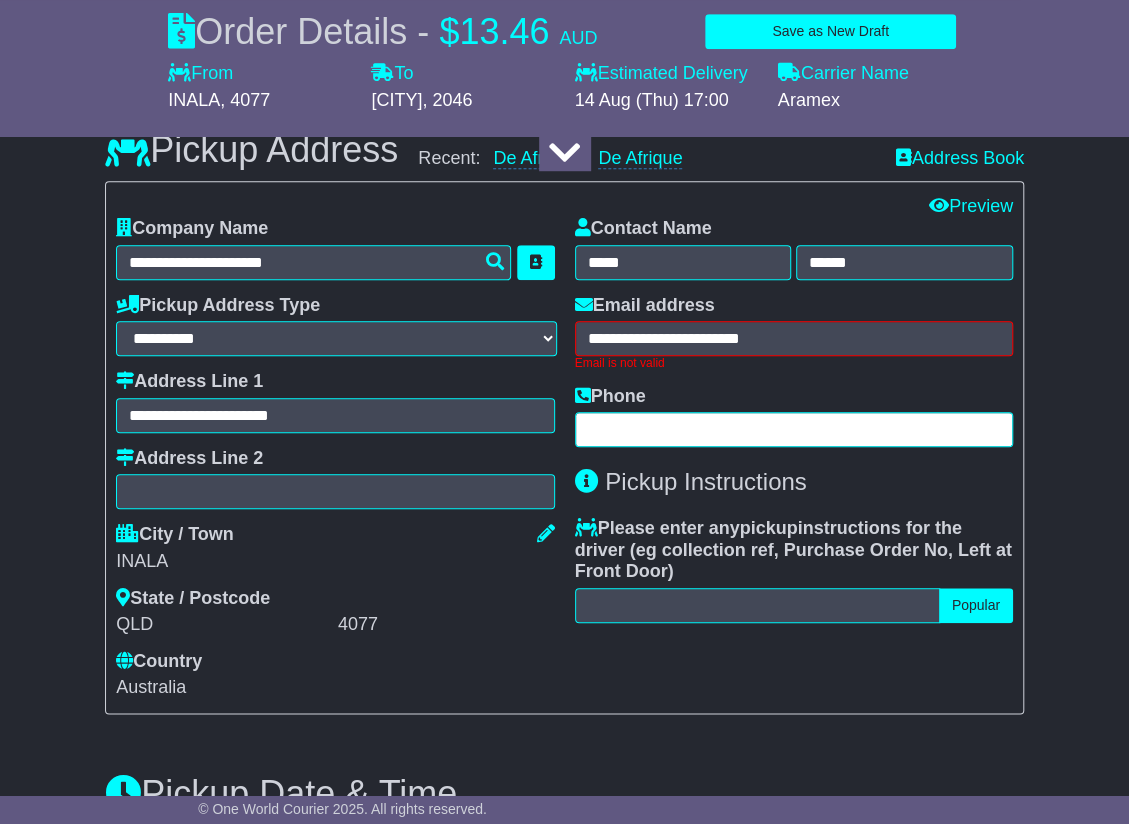 click on "**********" at bounding box center (794, 458) 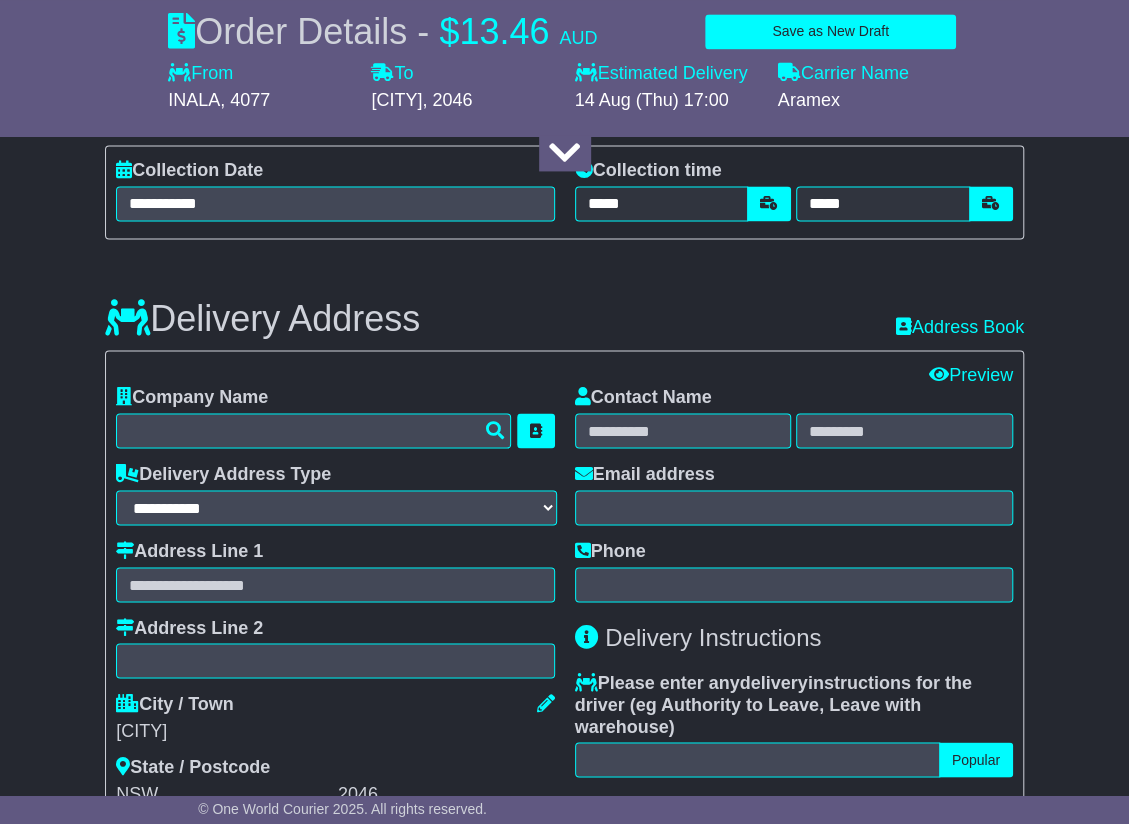 scroll, scrollTop: 1300, scrollLeft: 0, axis: vertical 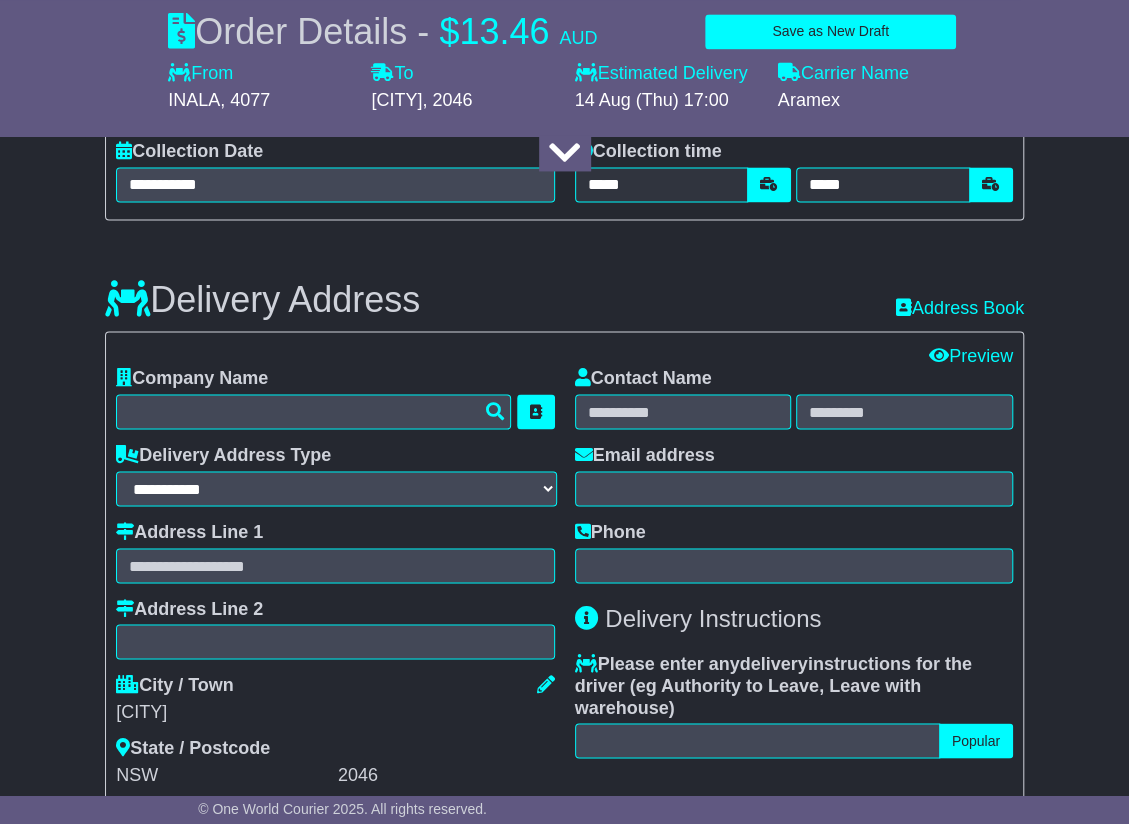type on "**********" 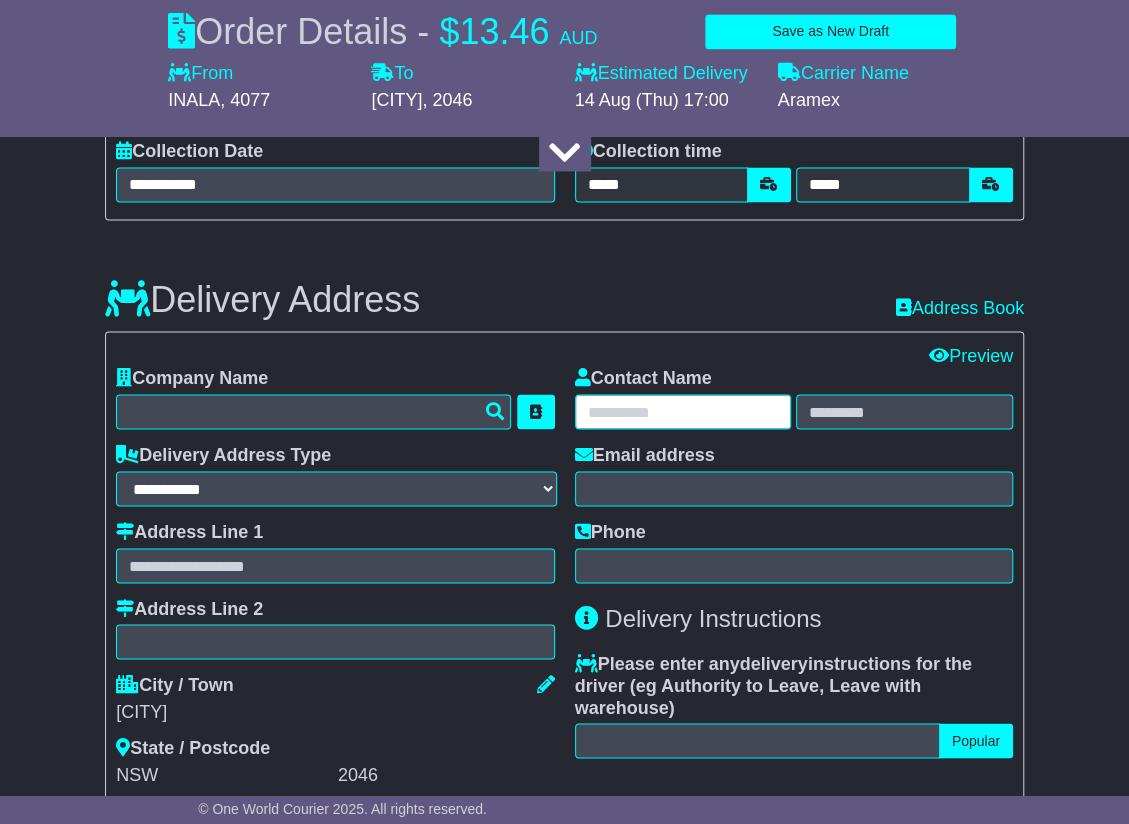 click at bounding box center [683, 411] 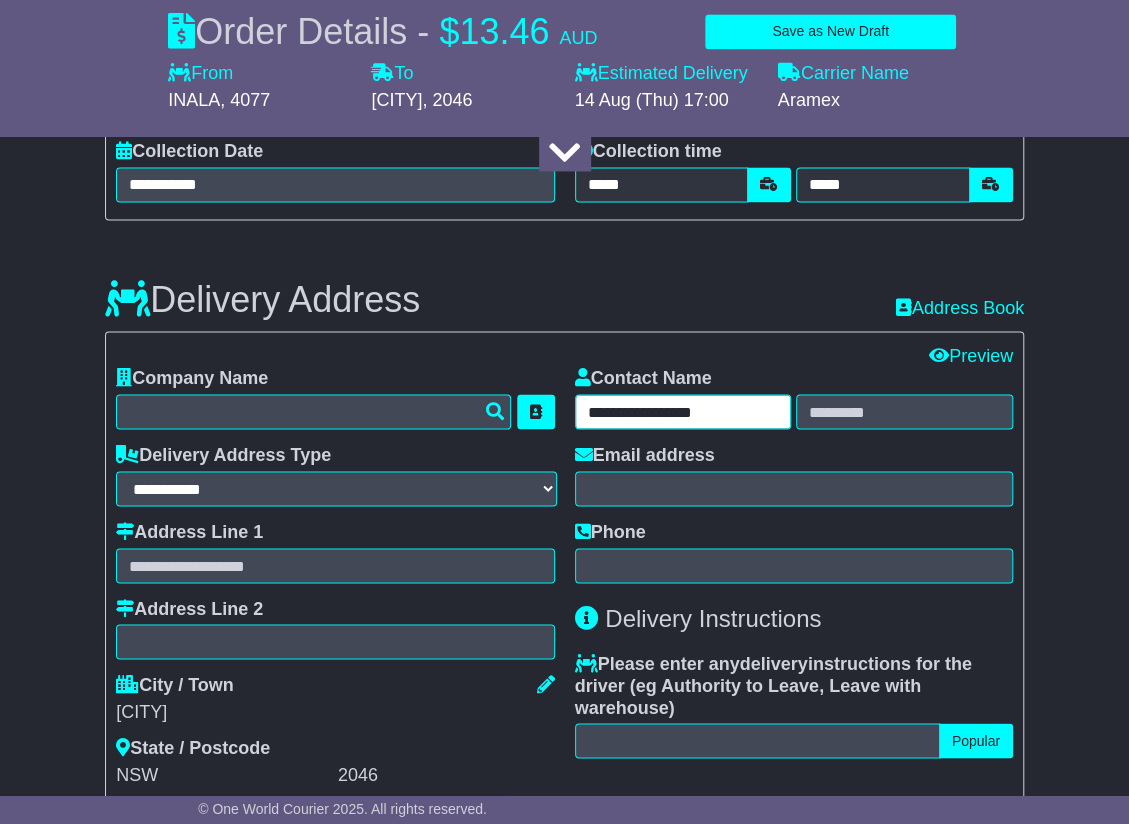 type on "**********" 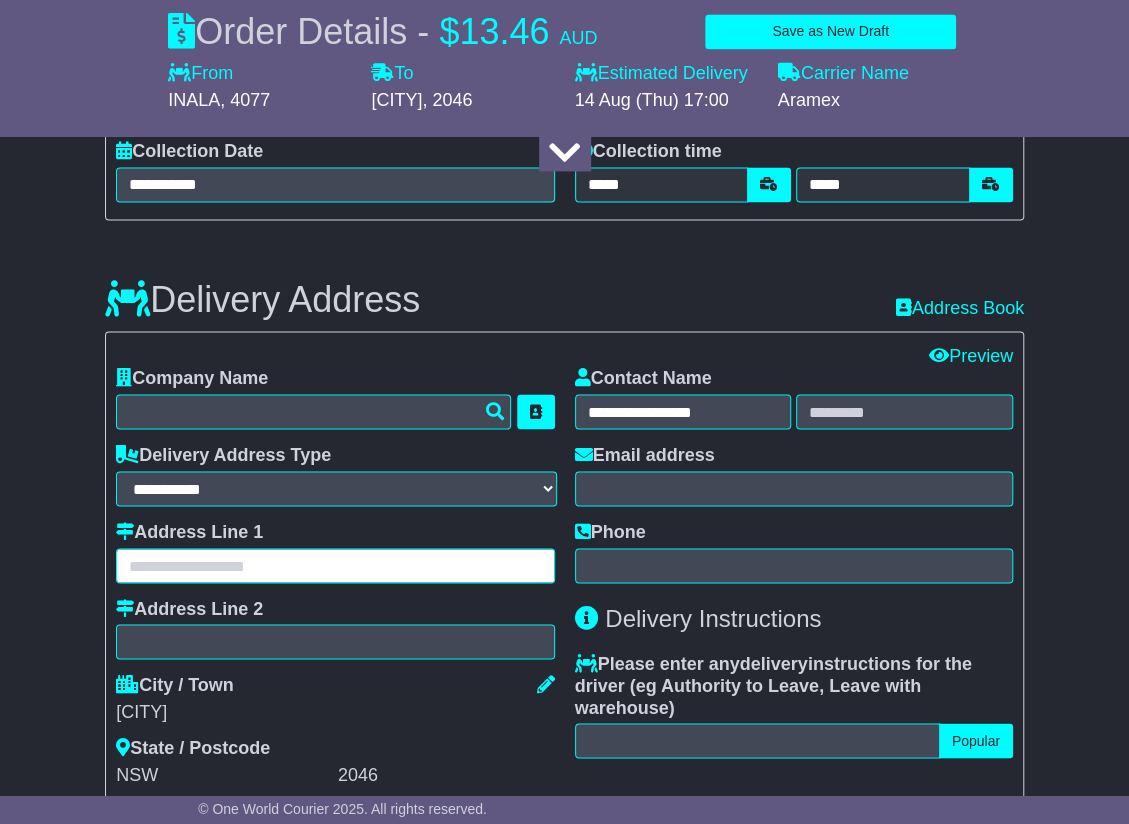 click at bounding box center (335, 565) 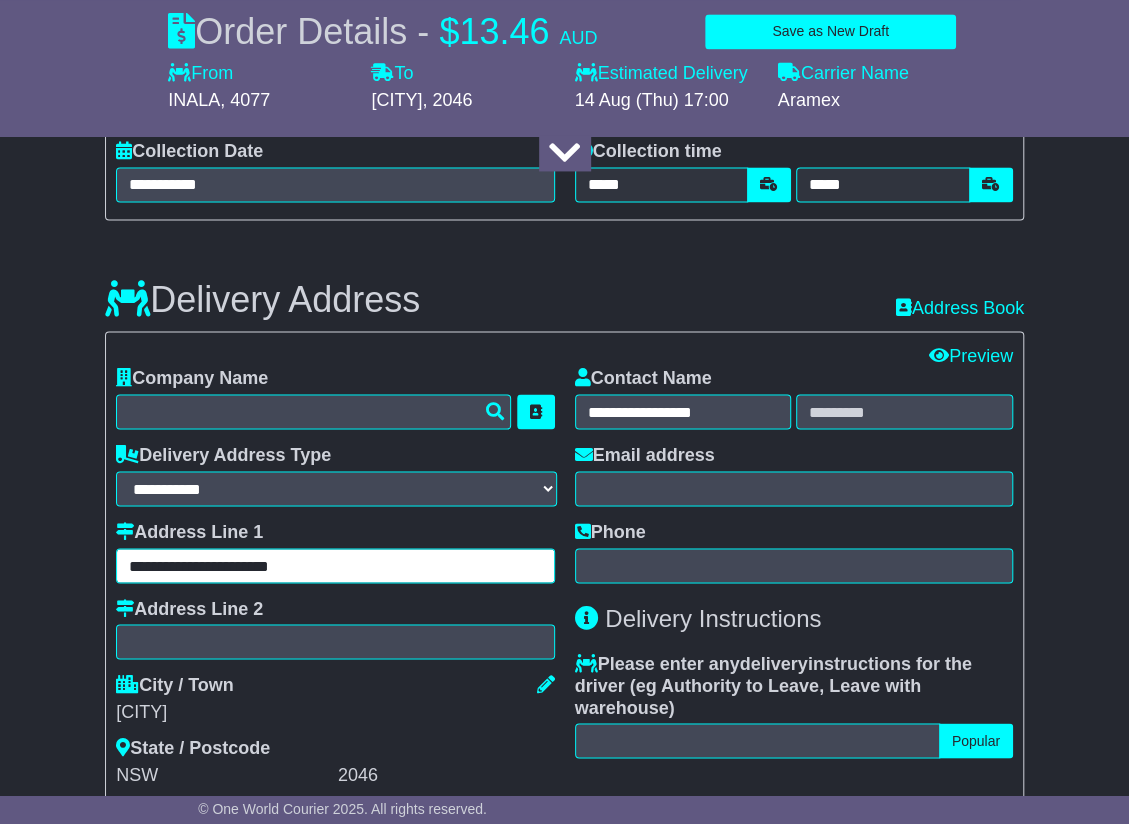 click on "**********" at bounding box center [335, 565] 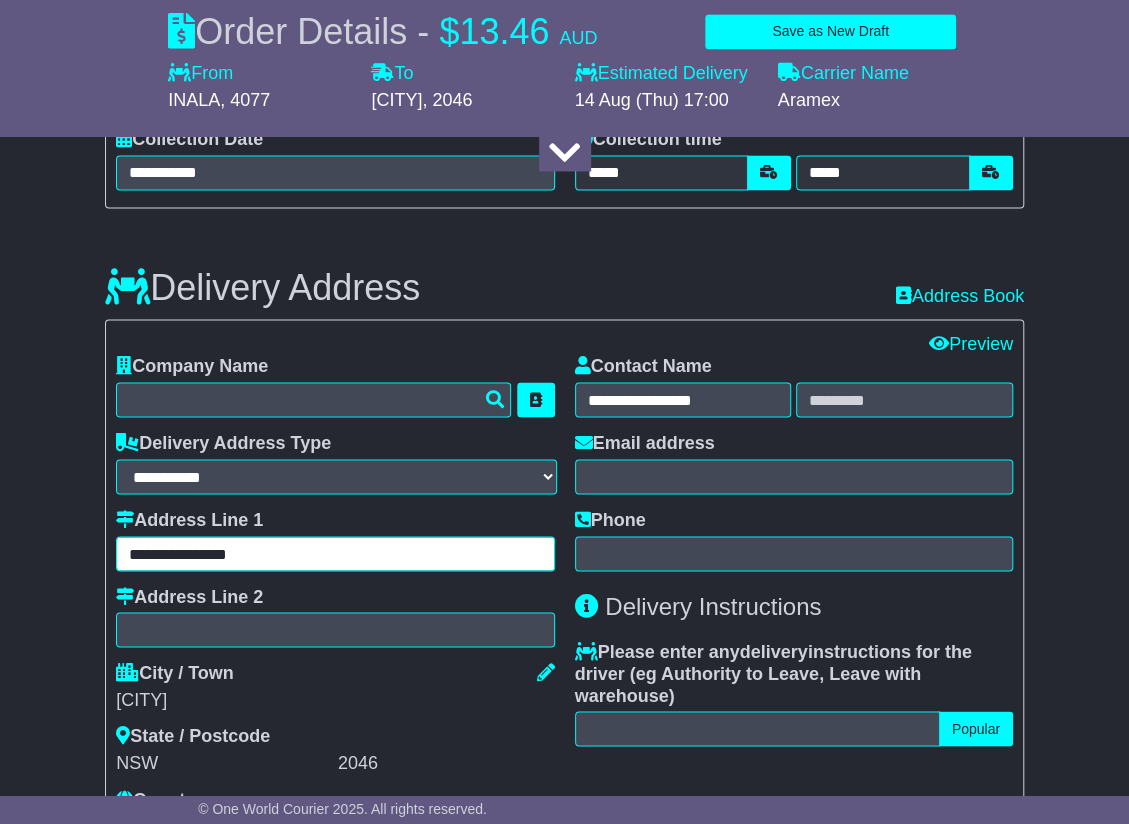 scroll, scrollTop: 1300, scrollLeft: 0, axis: vertical 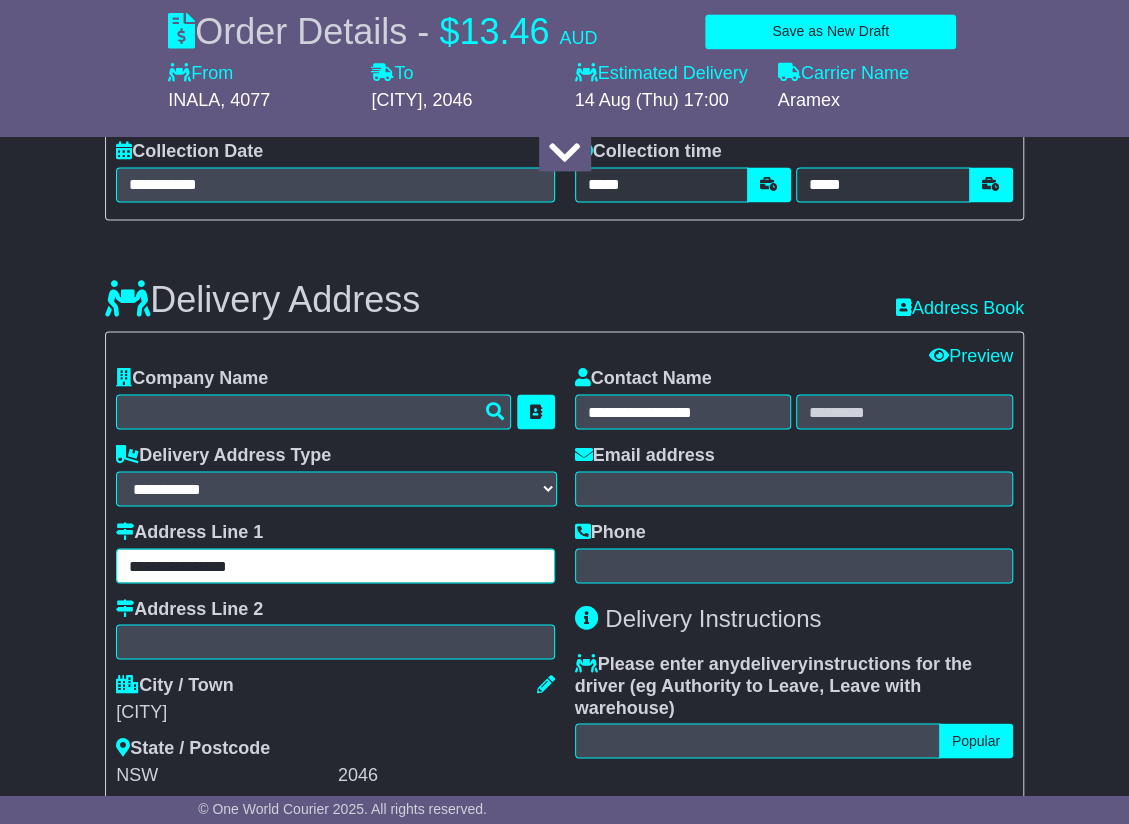 type on "**********" 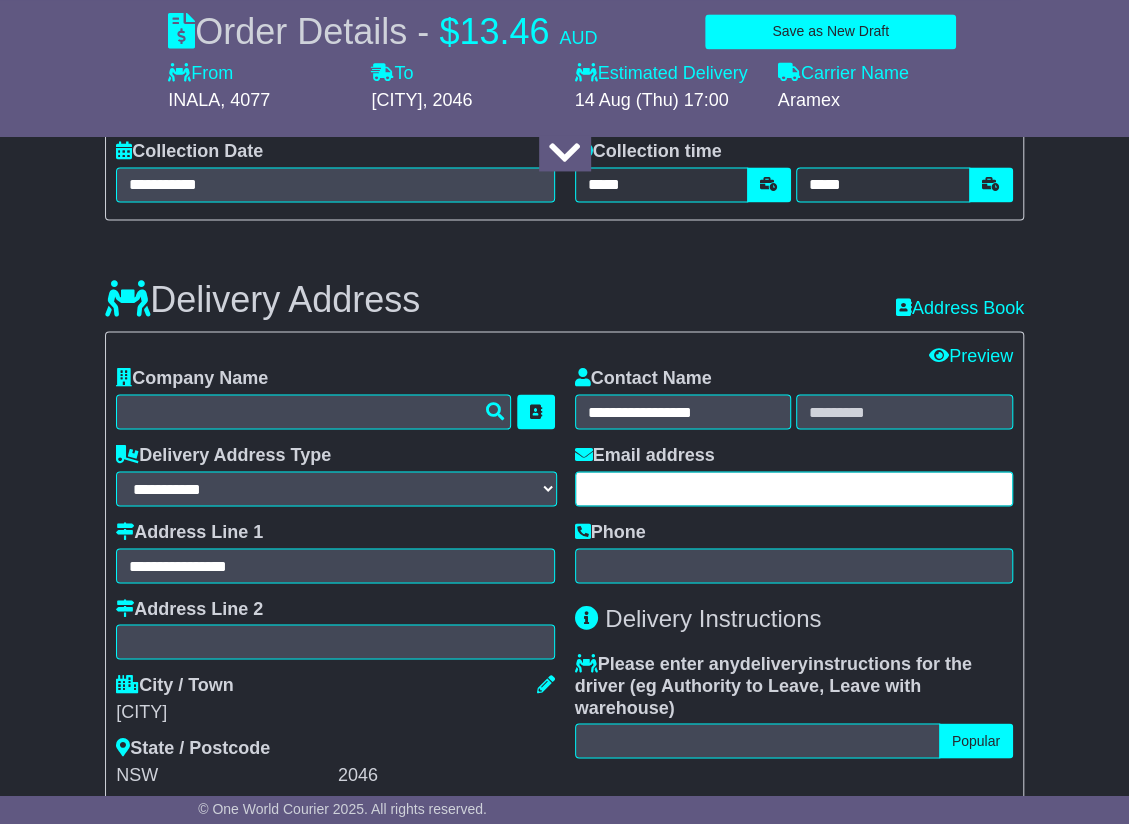 click at bounding box center (794, 488) 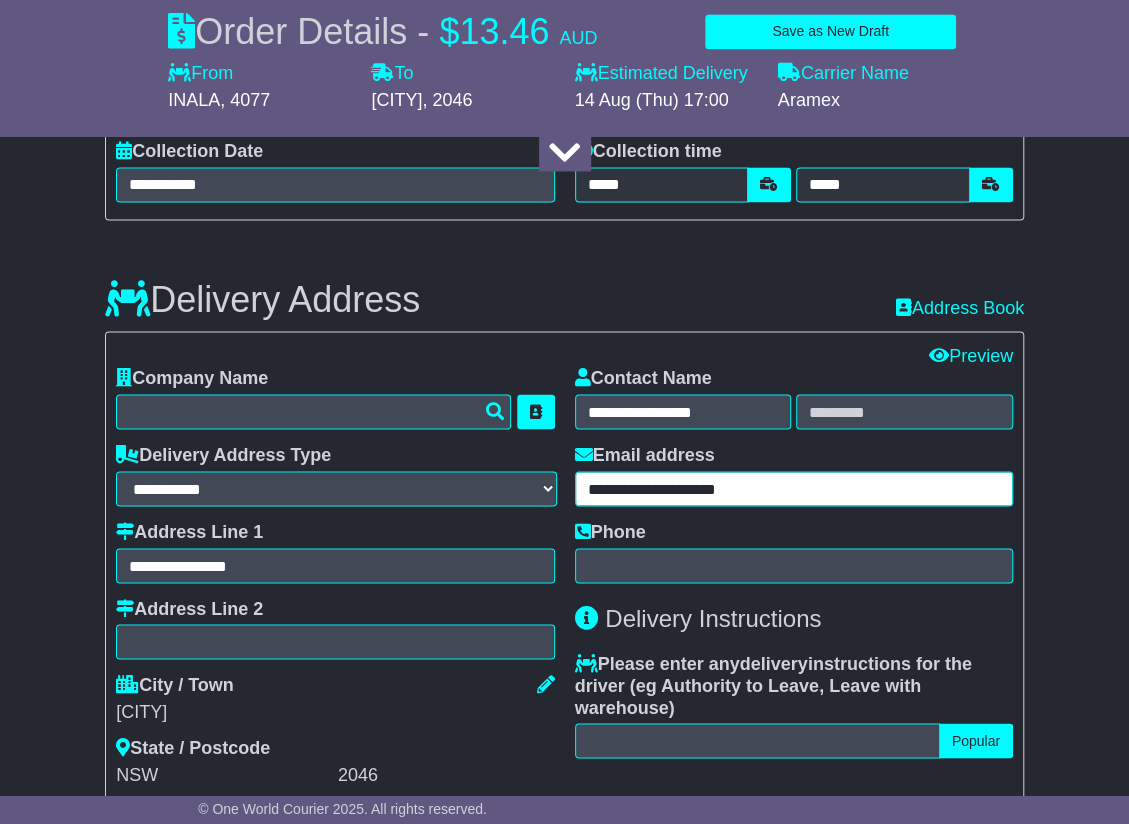 type on "**********" 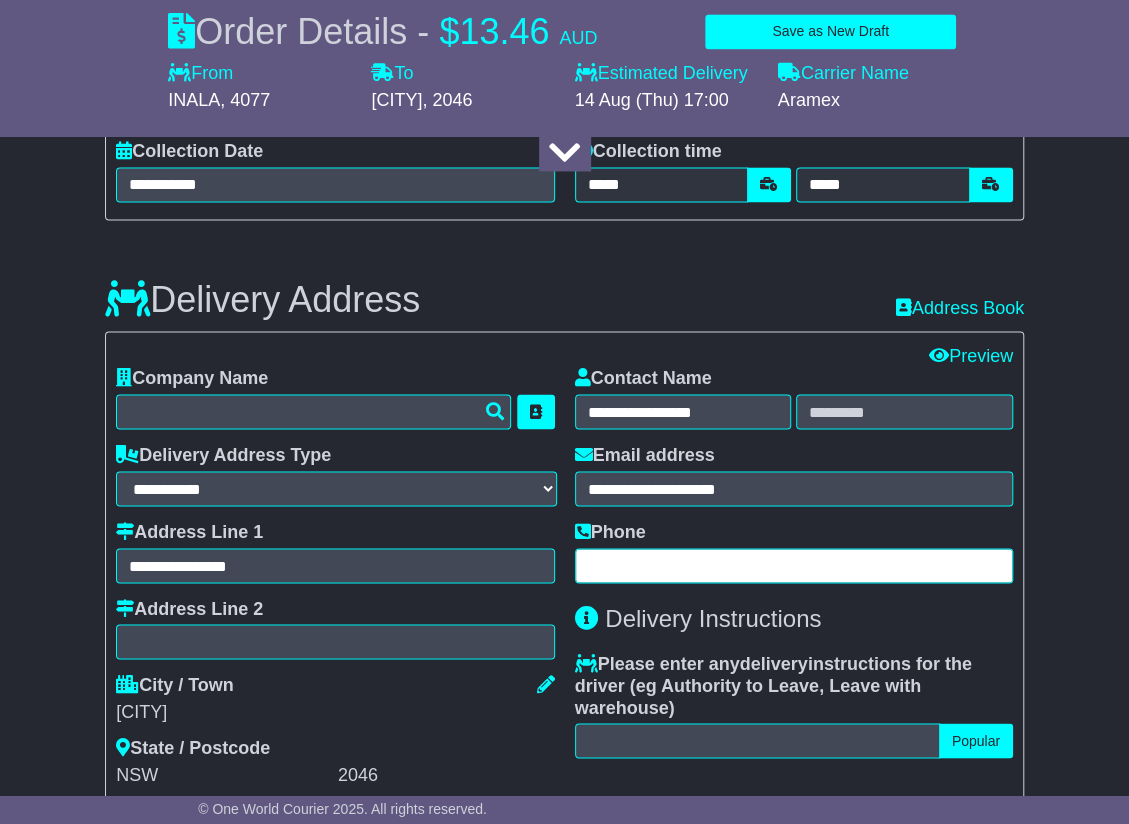 click at bounding box center (794, 565) 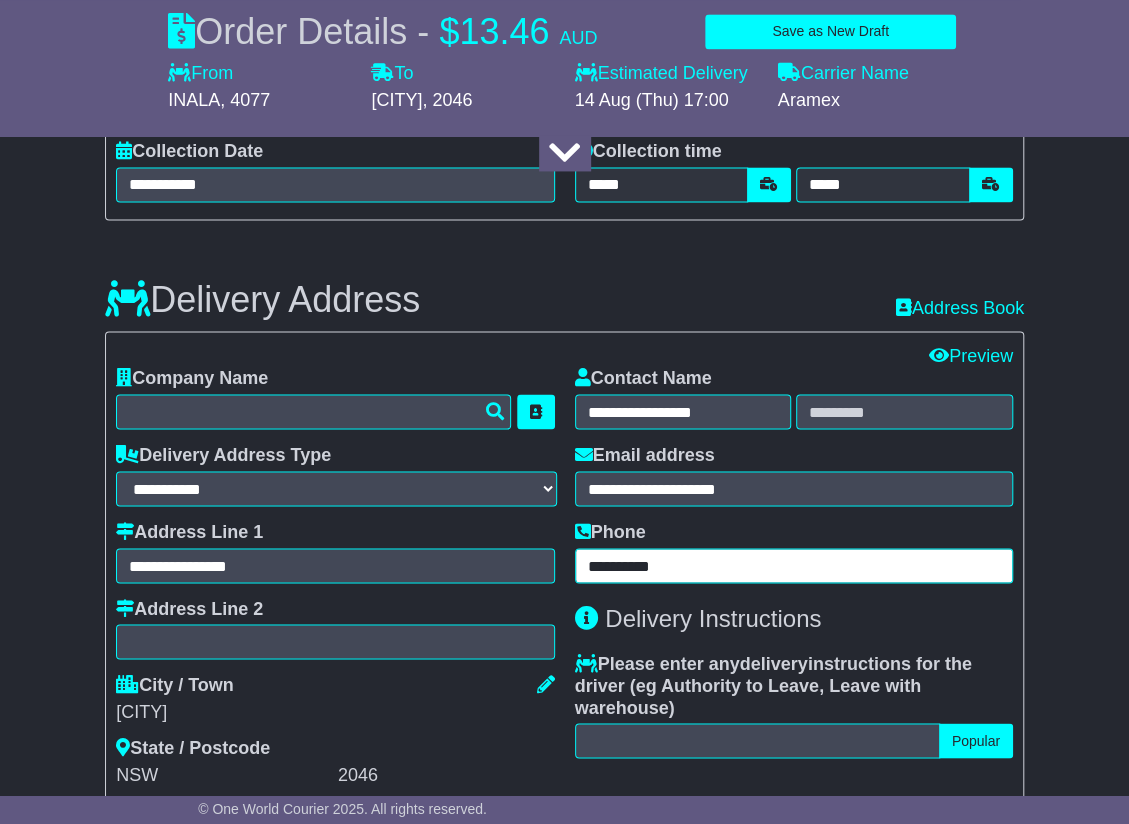 type on "**********" 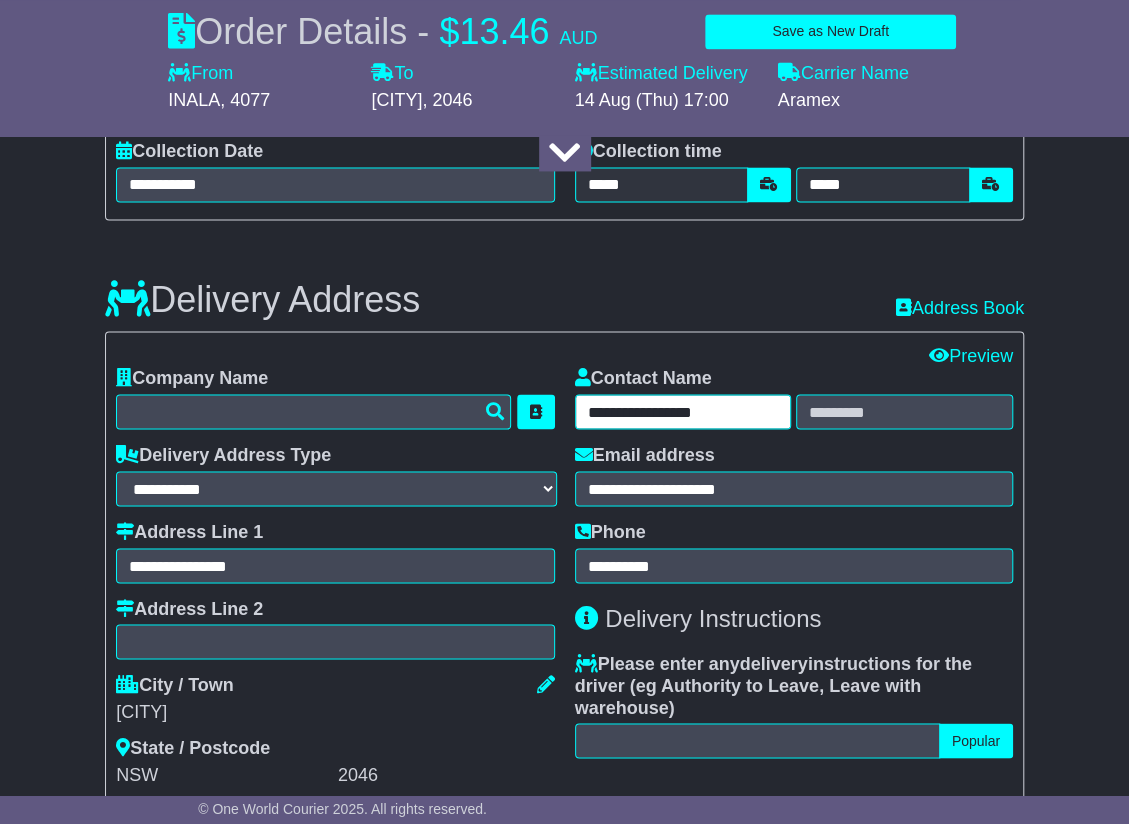 drag, startPoint x: 646, startPoint y: 413, endPoint x: 739, endPoint y: 415, distance: 93.0215 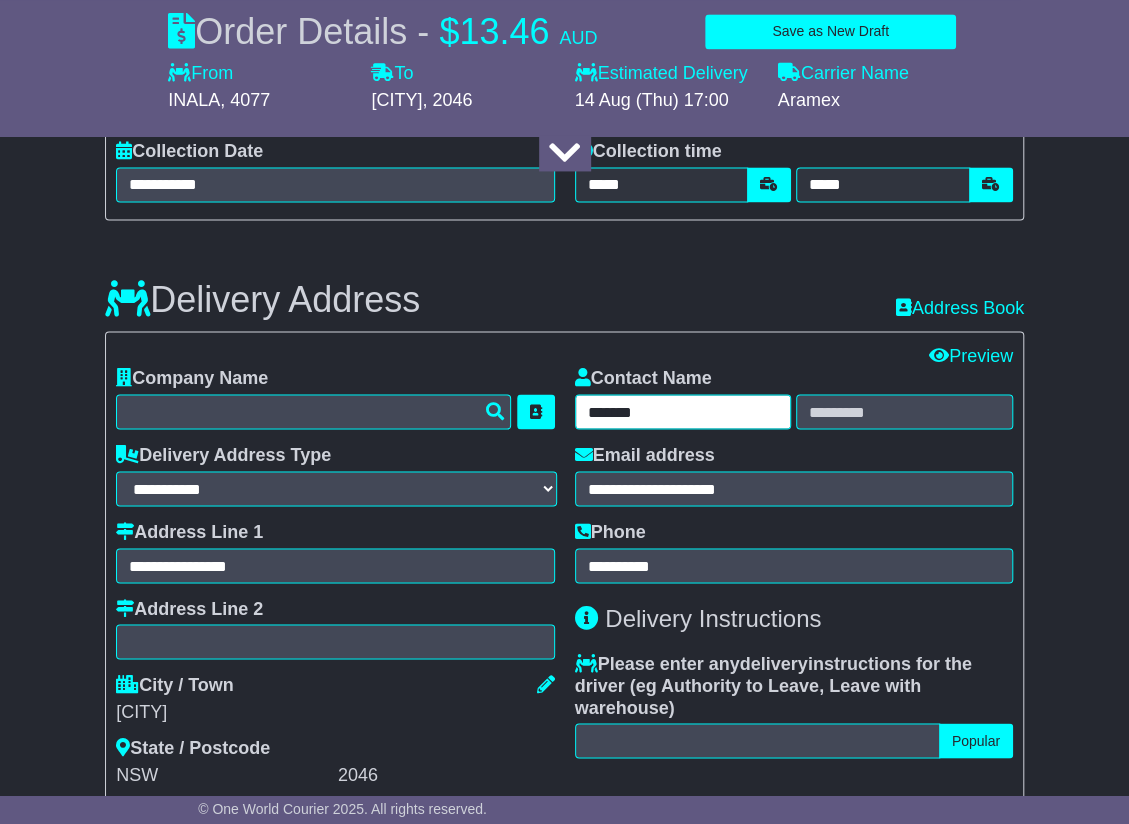 type on "******" 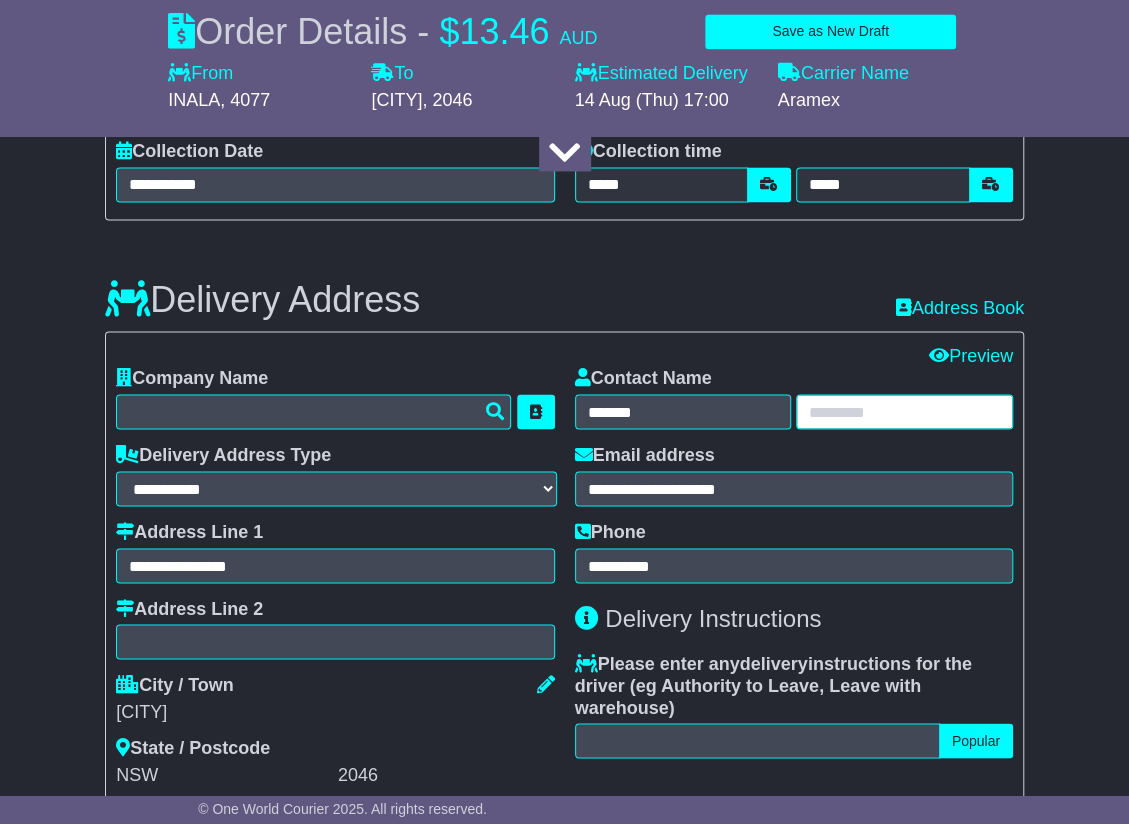 click at bounding box center [904, 411] 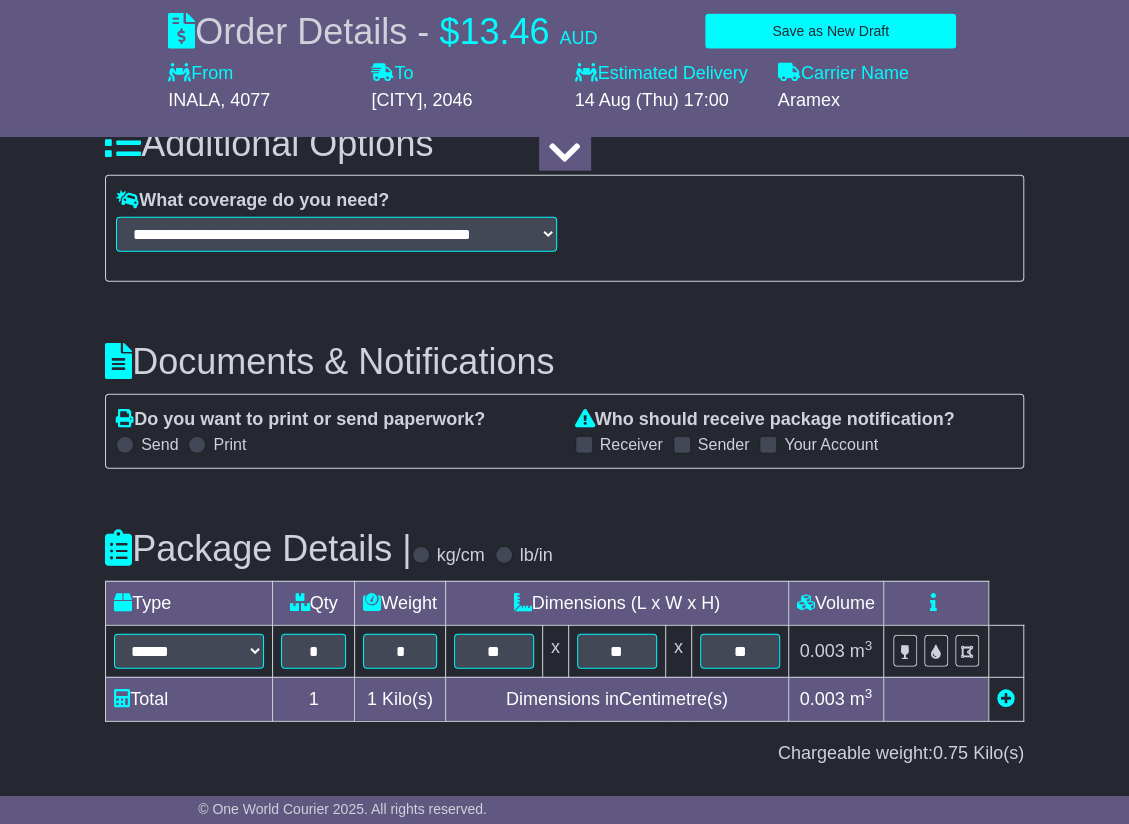 scroll, scrollTop: 2361, scrollLeft: 0, axis: vertical 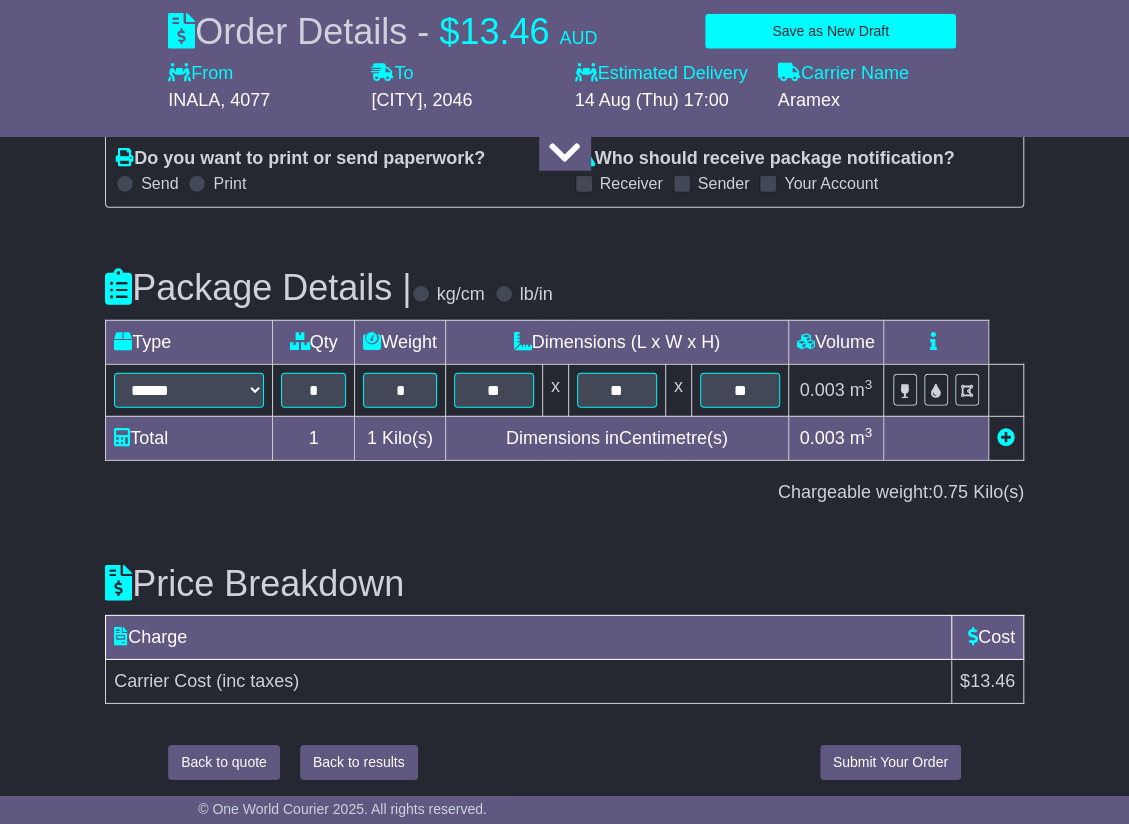 type on "**********" 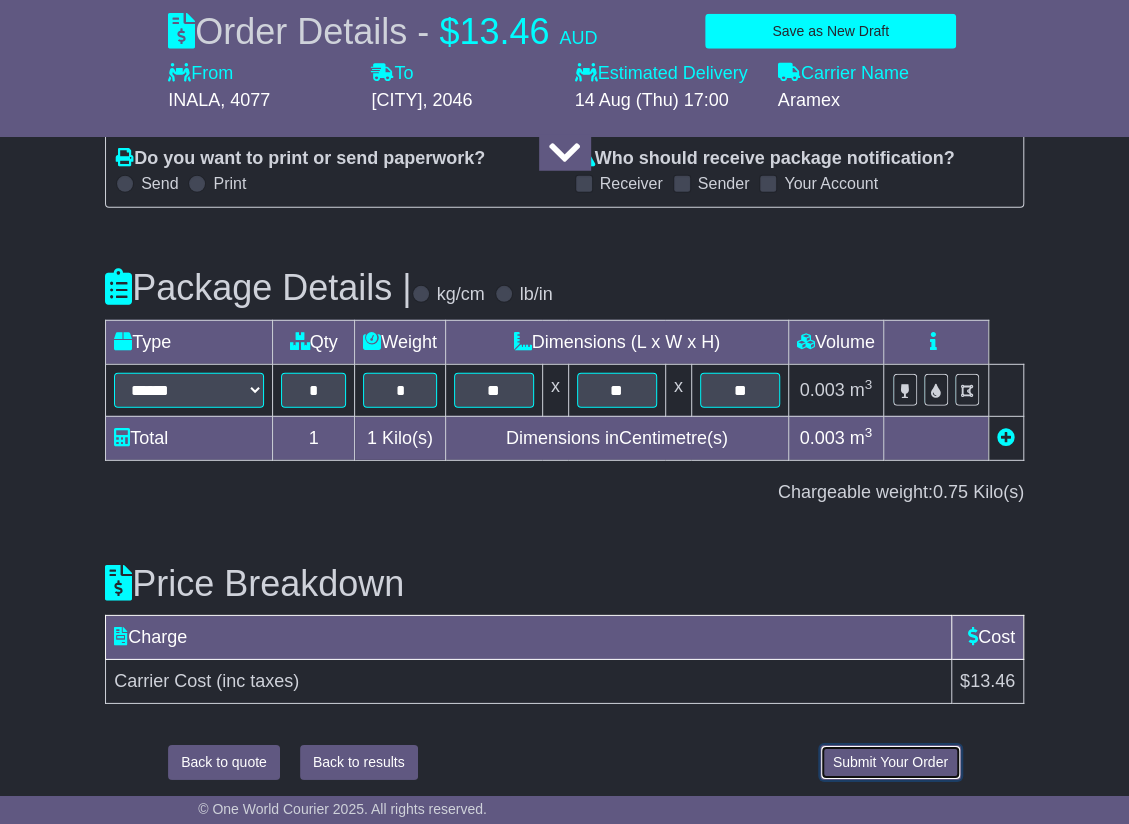 click on "Submit Your Order" at bounding box center [890, 762] 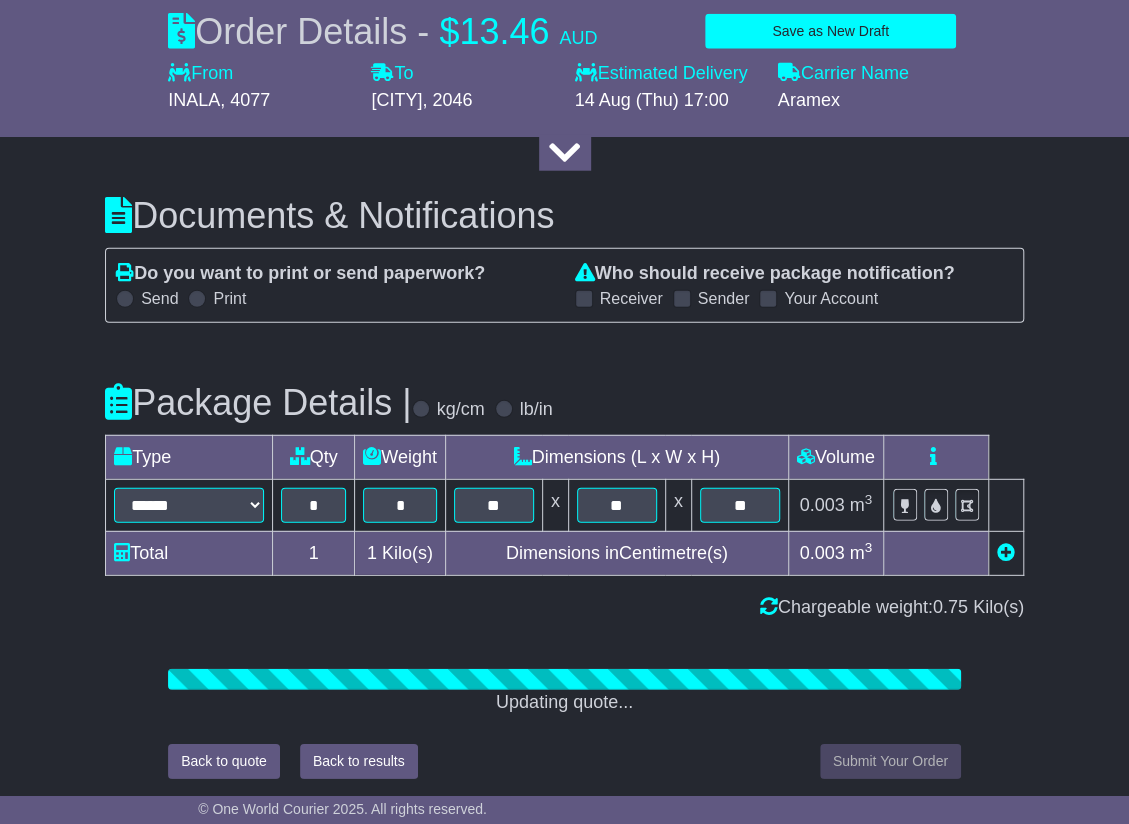 scroll, scrollTop: 2361, scrollLeft: 0, axis: vertical 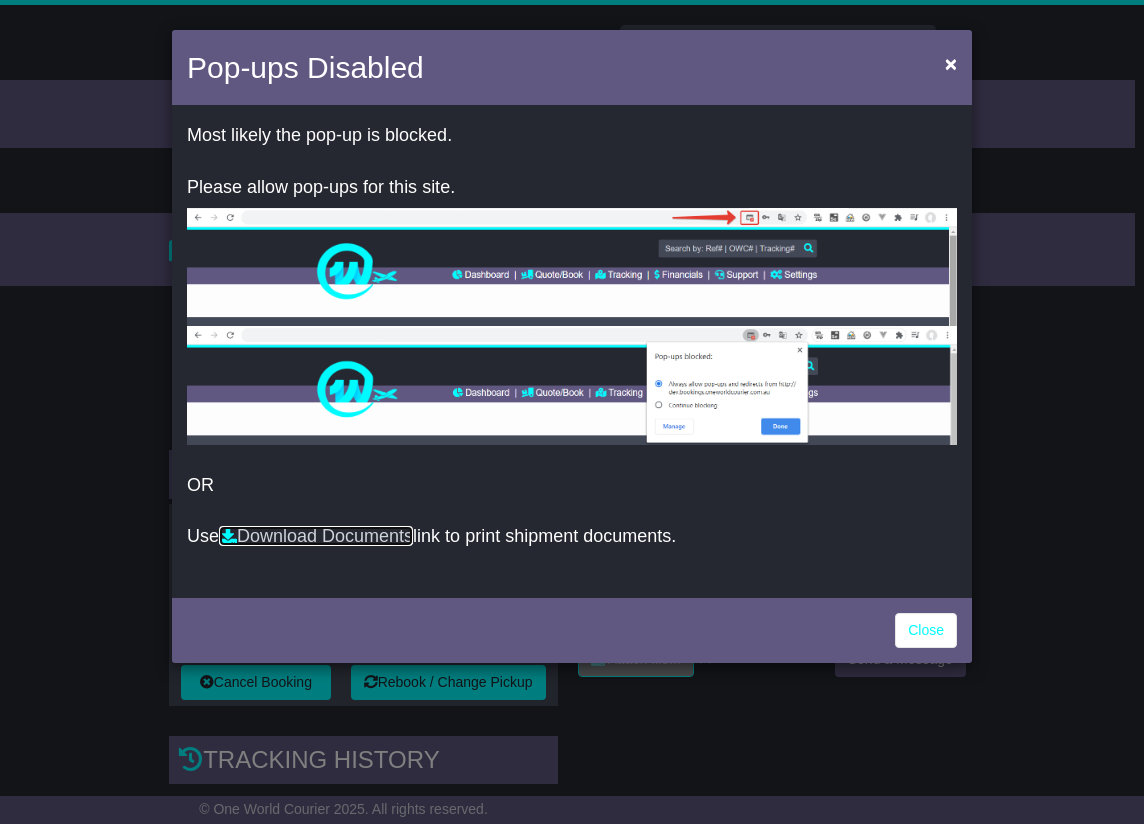 click on "Download Documents" at bounding box center (316, 536) 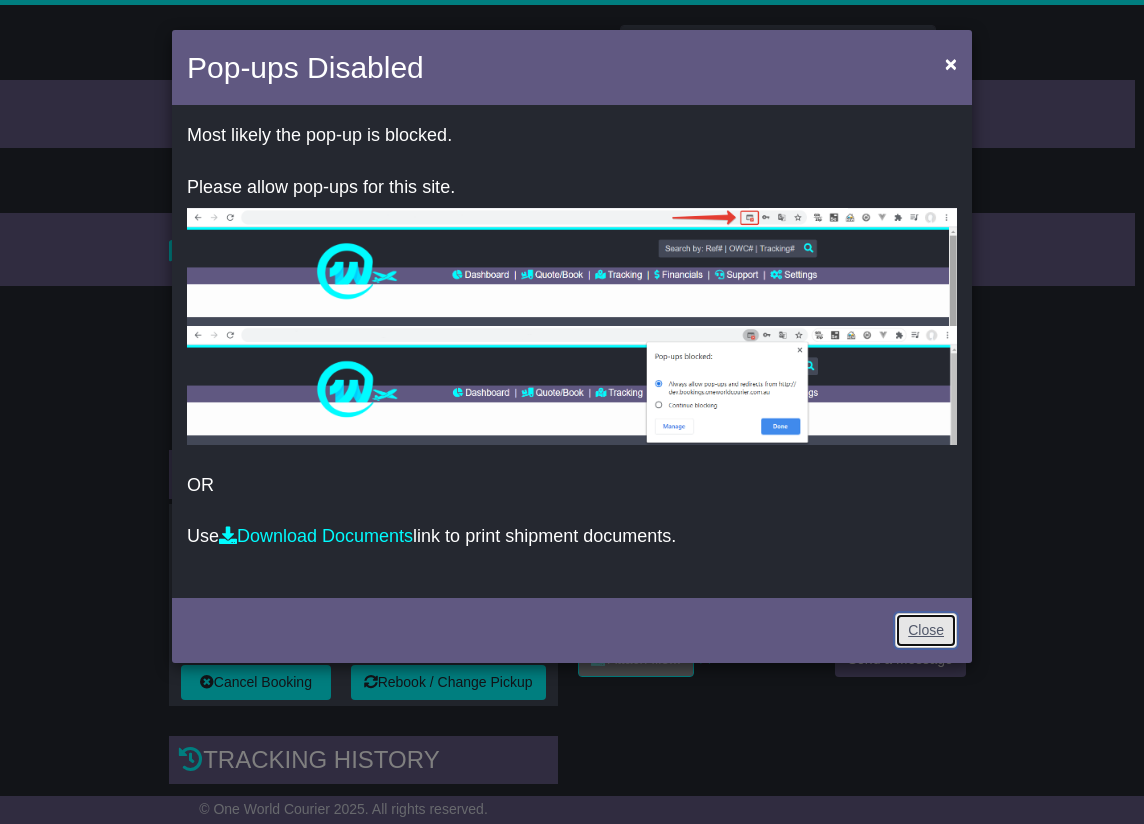 click on "Close" at bounding box center (926, 630) 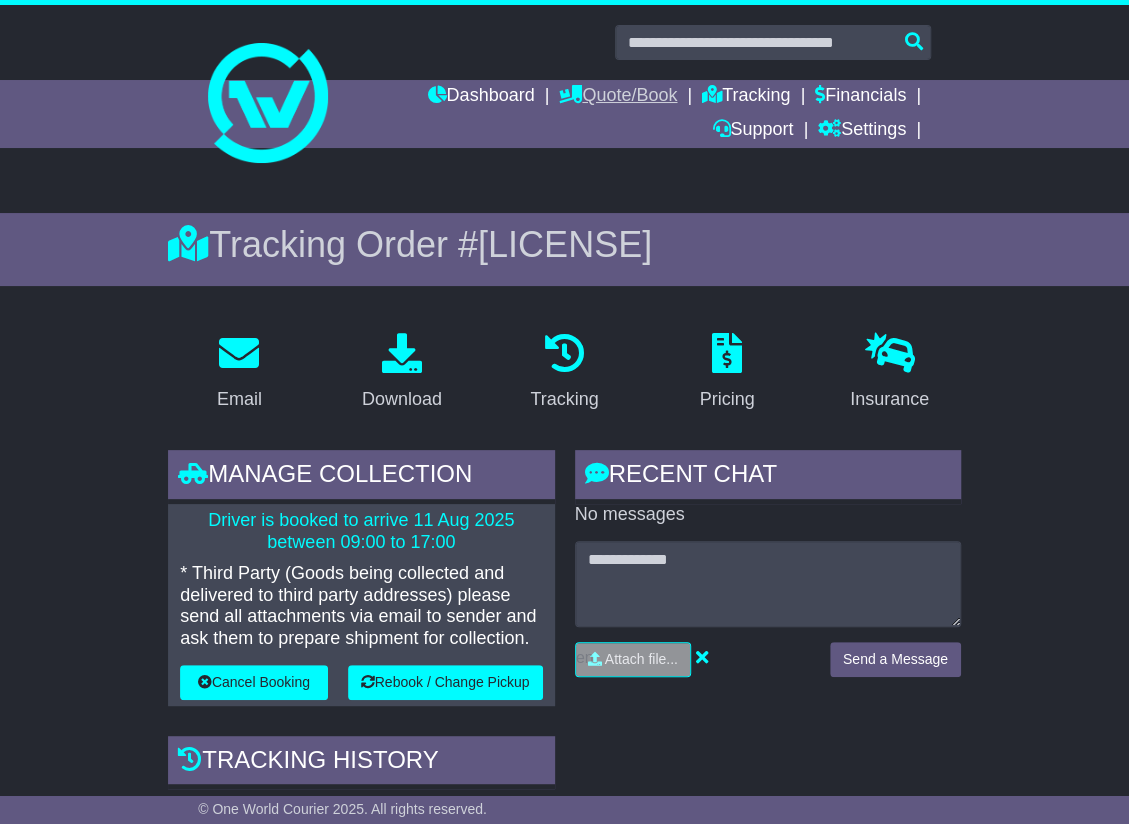 click on "Quote/Book" at bounding box center [618, 97] 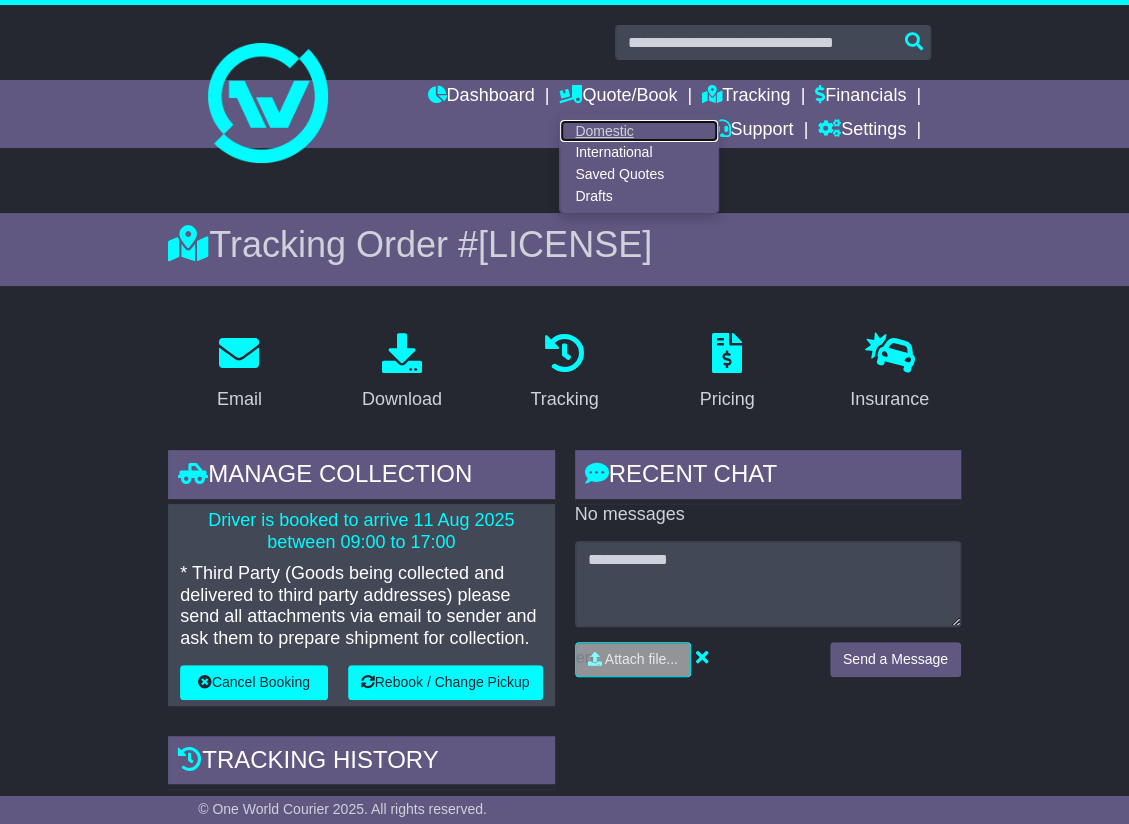 click on "Domestic" at bounding box center [639, 131] 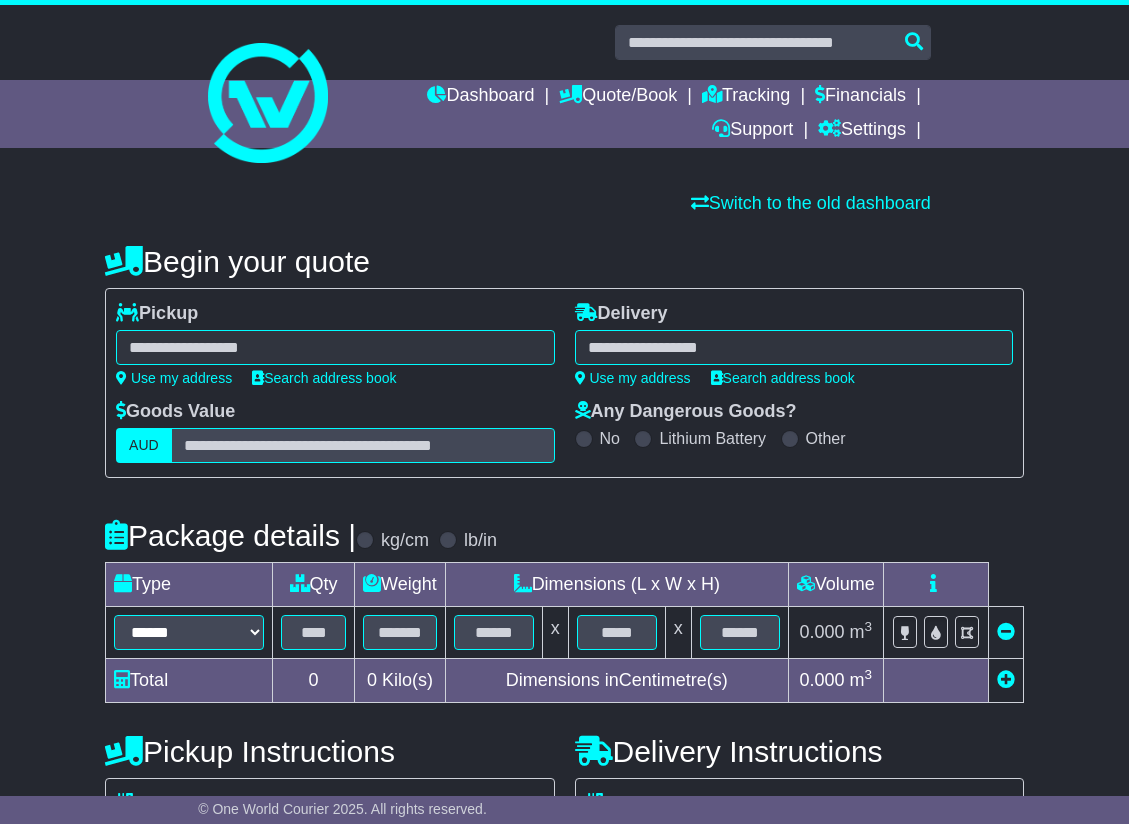 scroll, scrollTop: 0, scrollLeft: 0, axis: both 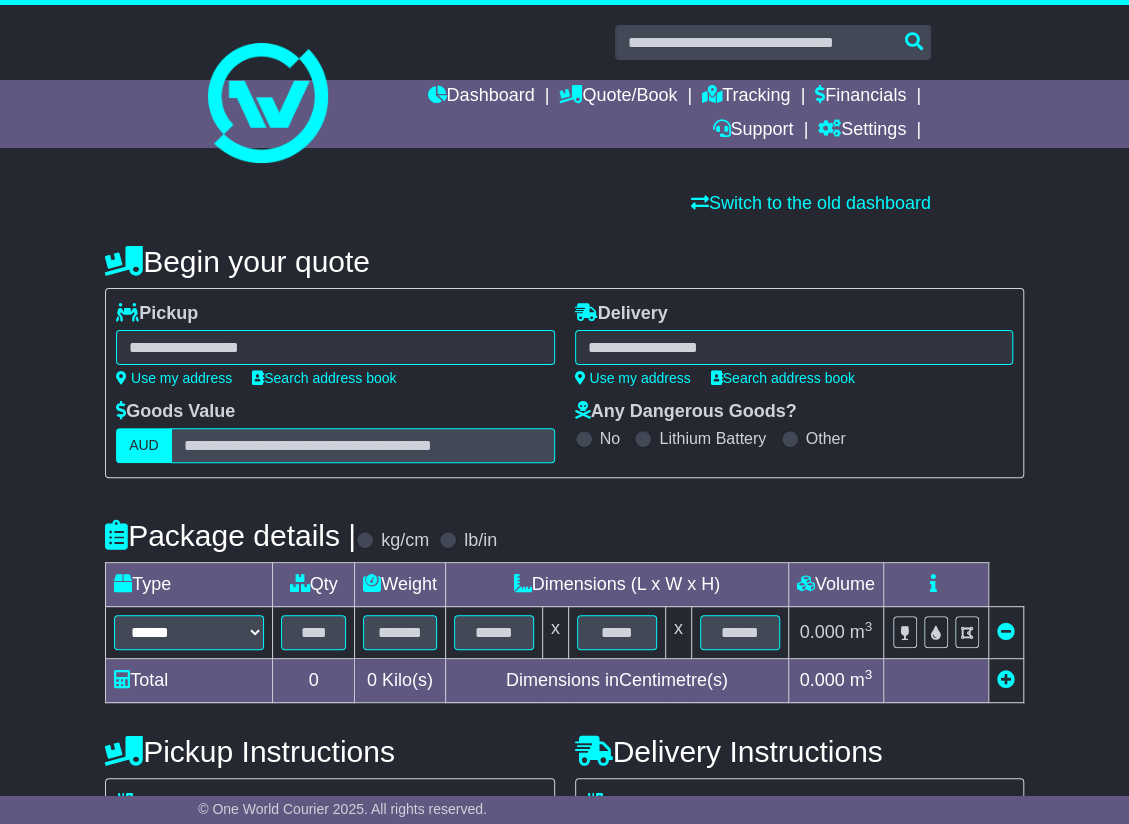 click at bounding box center [335, 347] 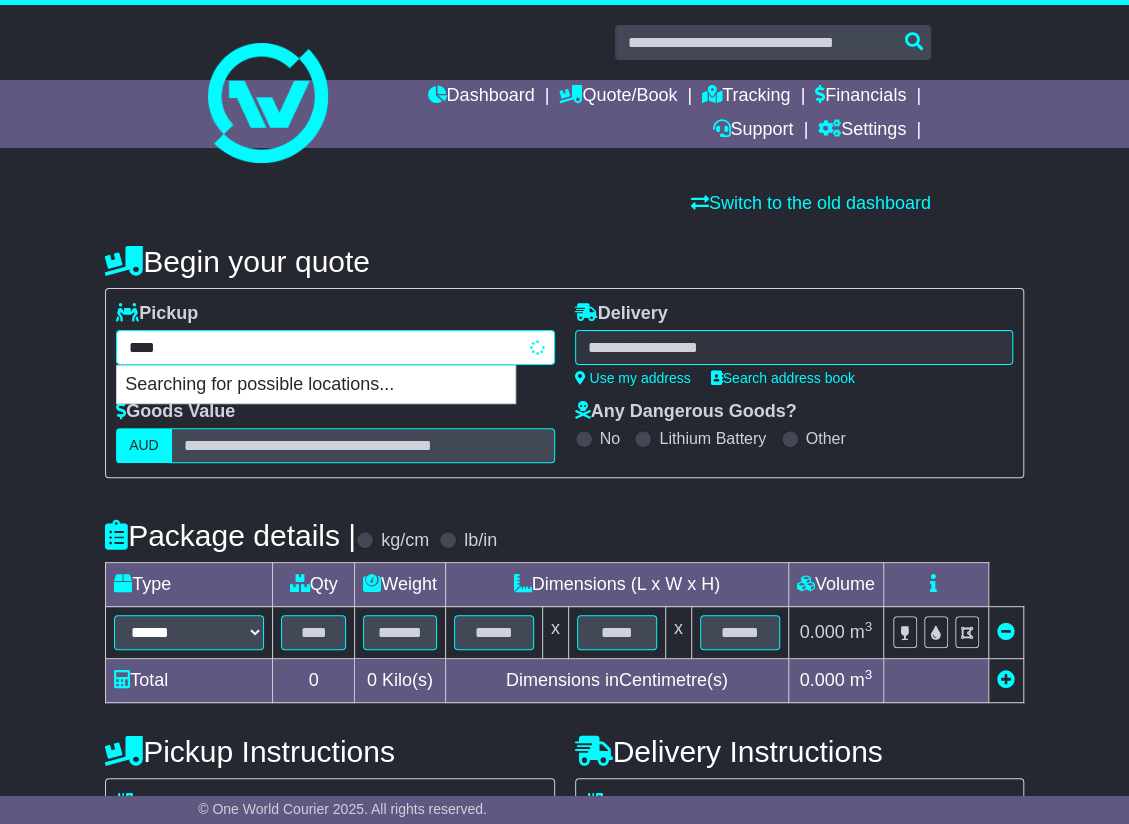 type on "*****" 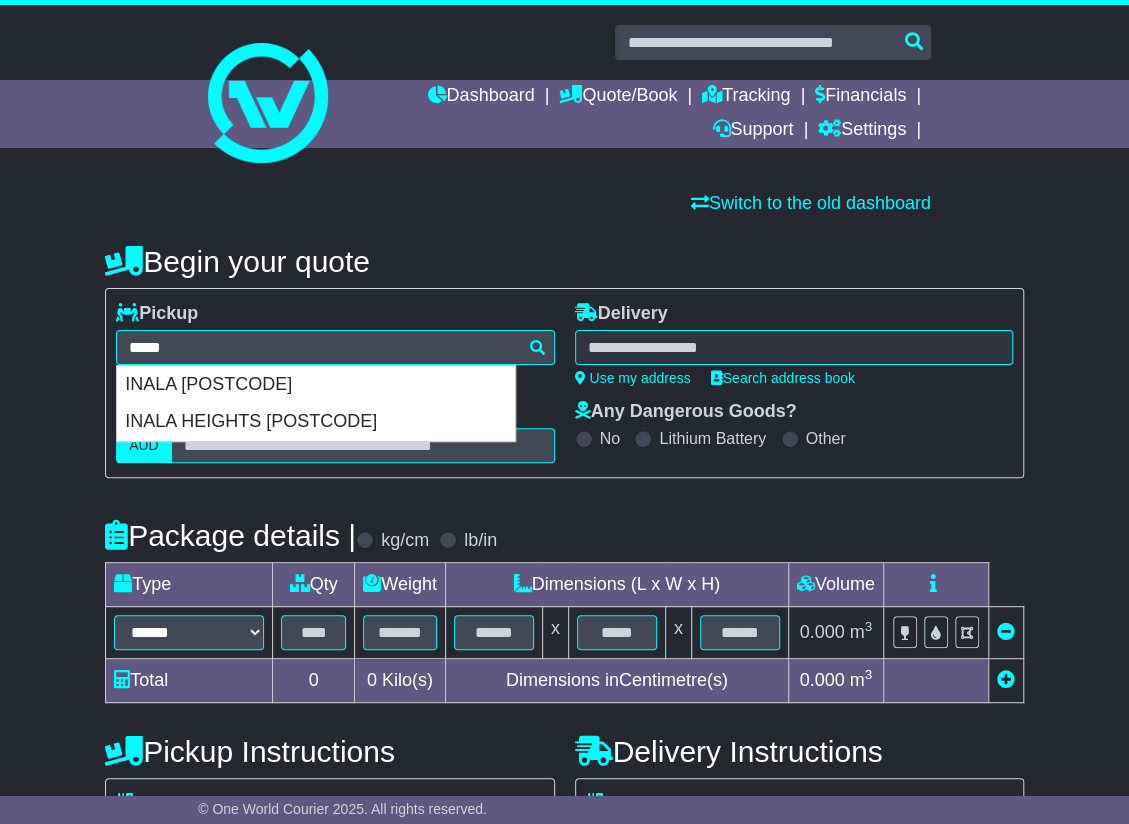 click on "Switch to the old dashboard" at bounding box center [564, 204] 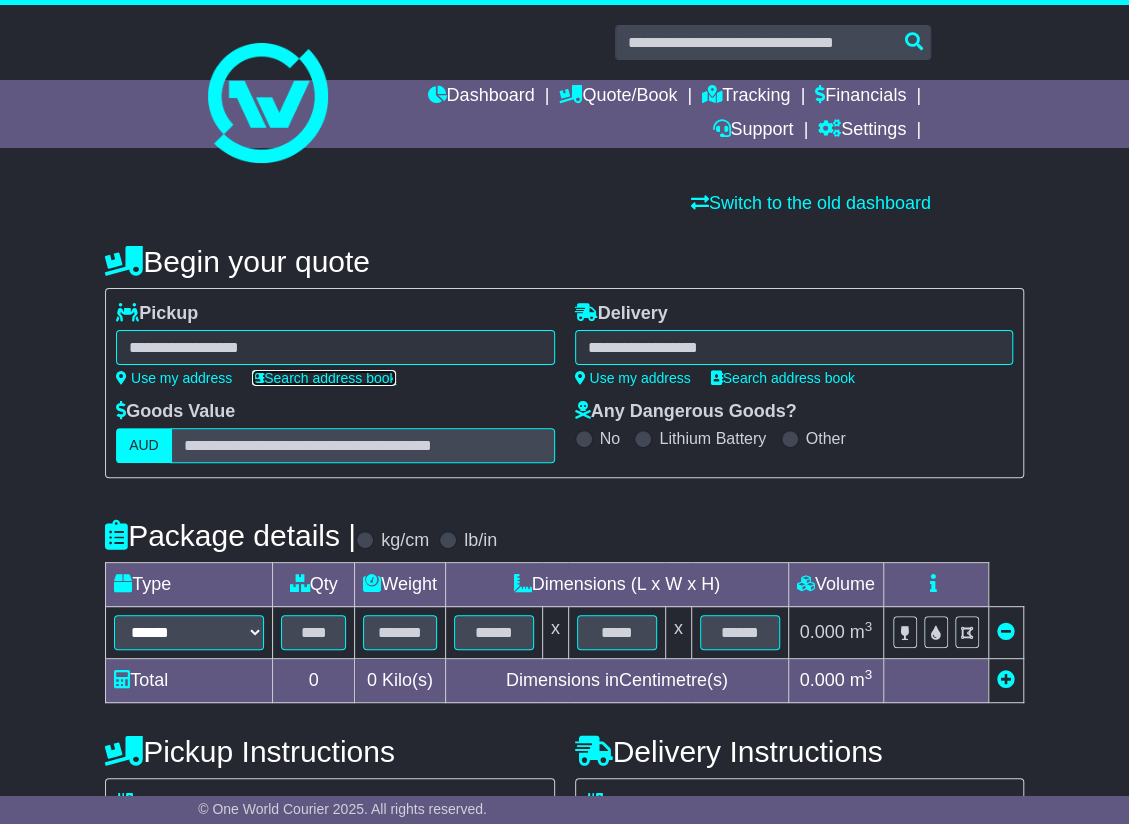 click on "Search address book" at bounding box center [324, 378] 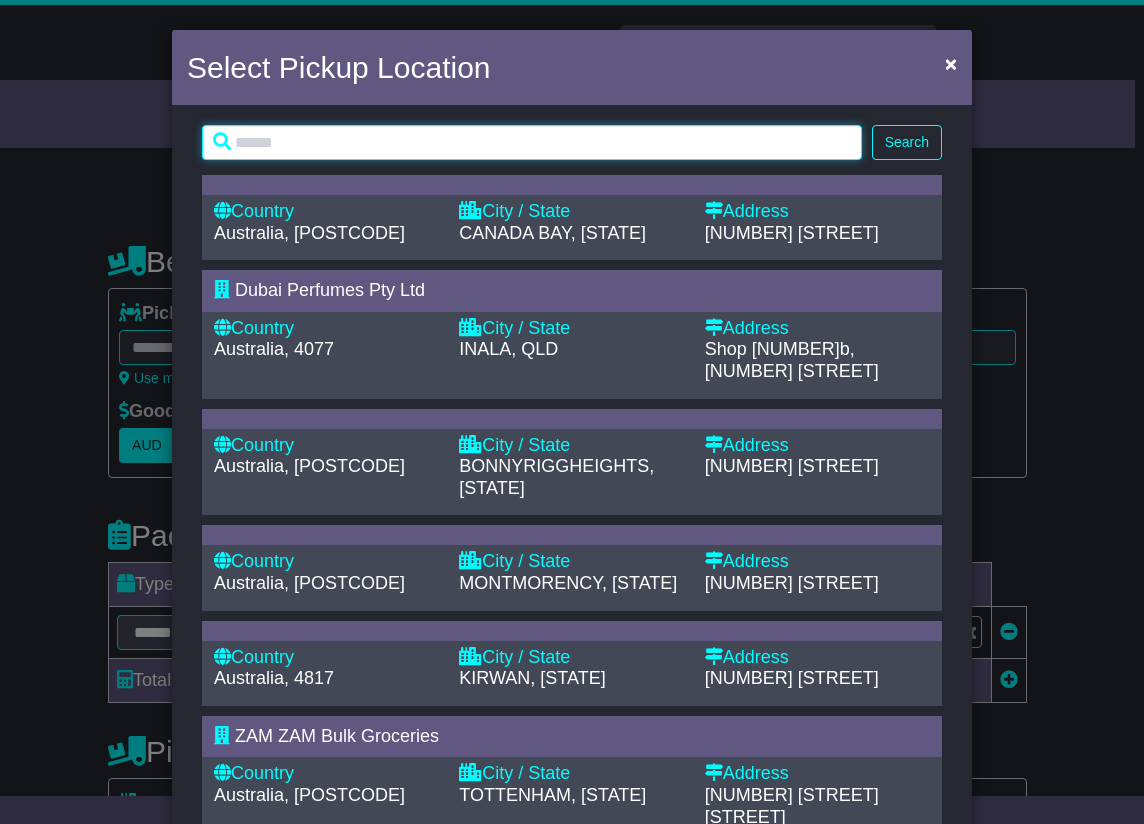 click at bounding box center [532, 142] 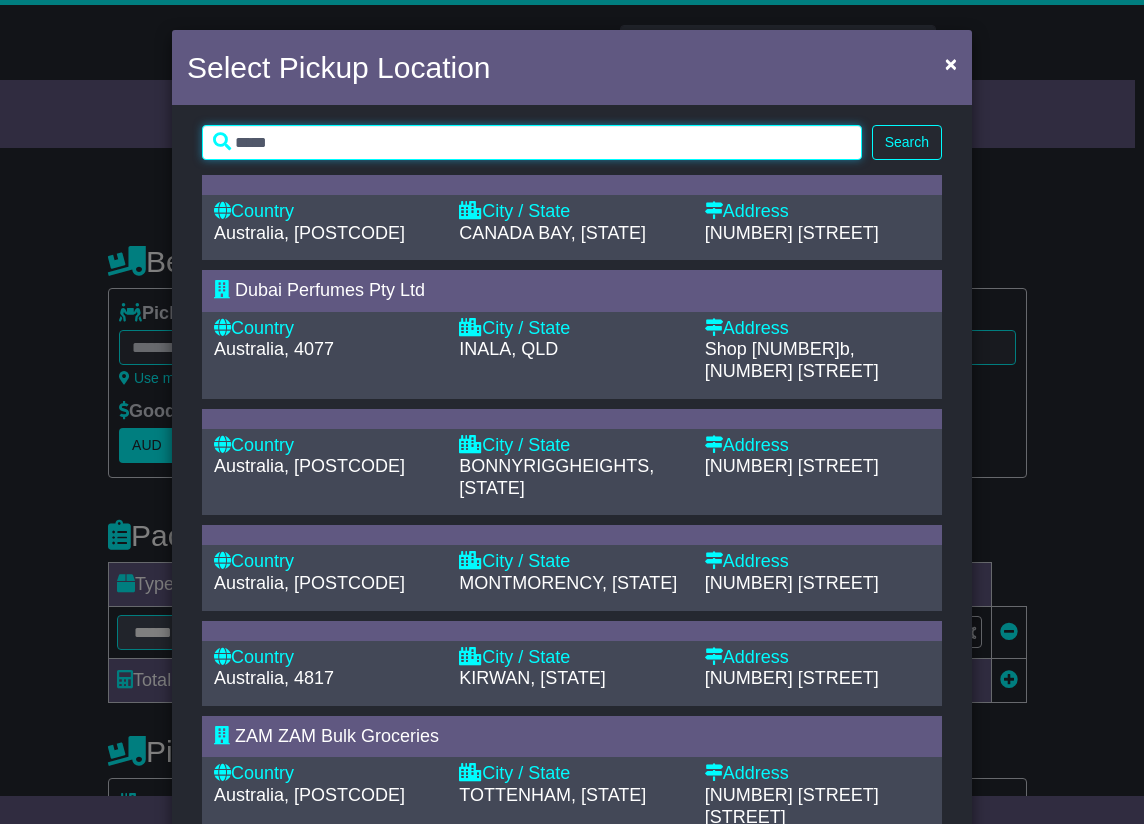 type on "*****" 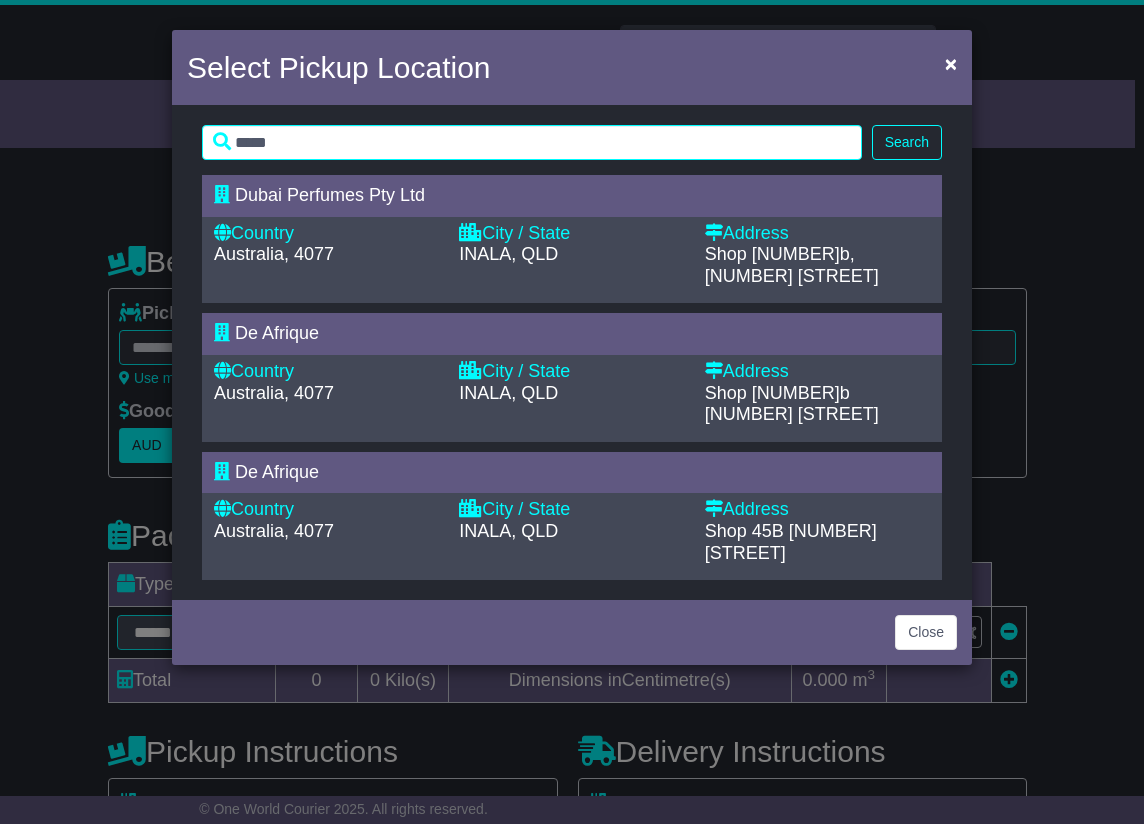click on "Country" at bounding box center (326, 234) 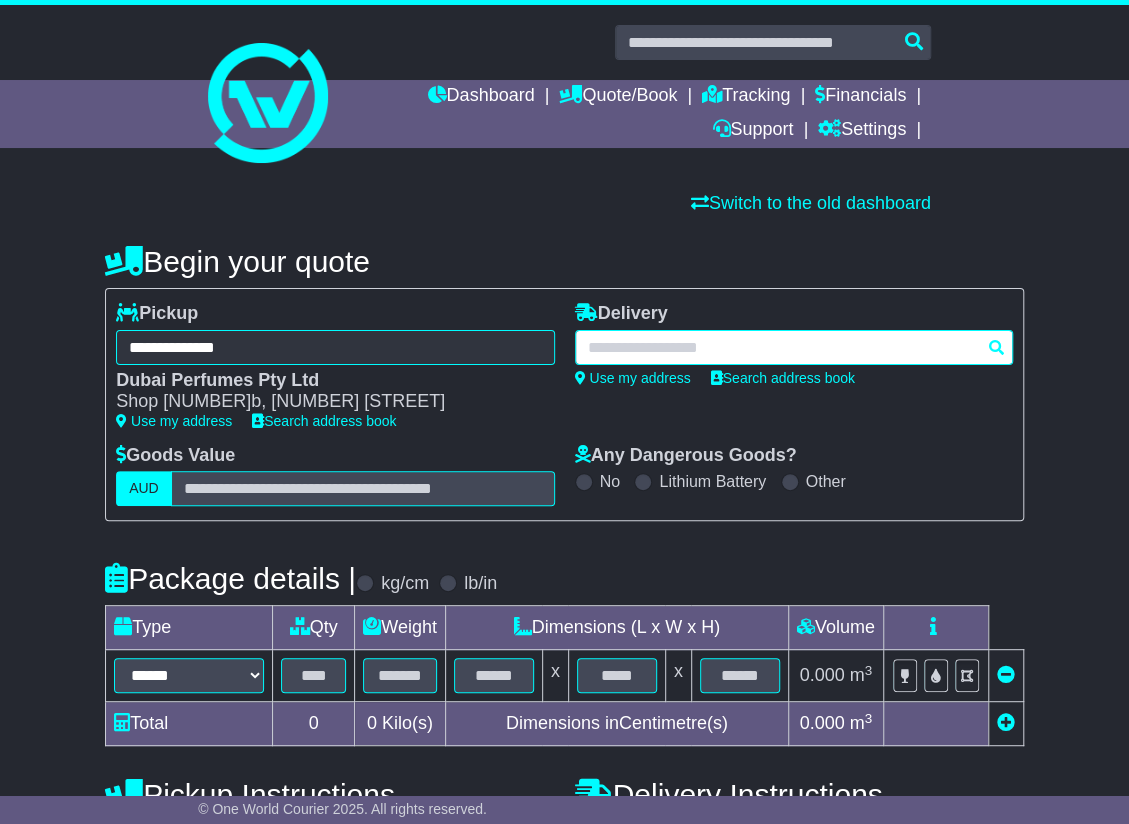 click at bounding box center [794, 347] 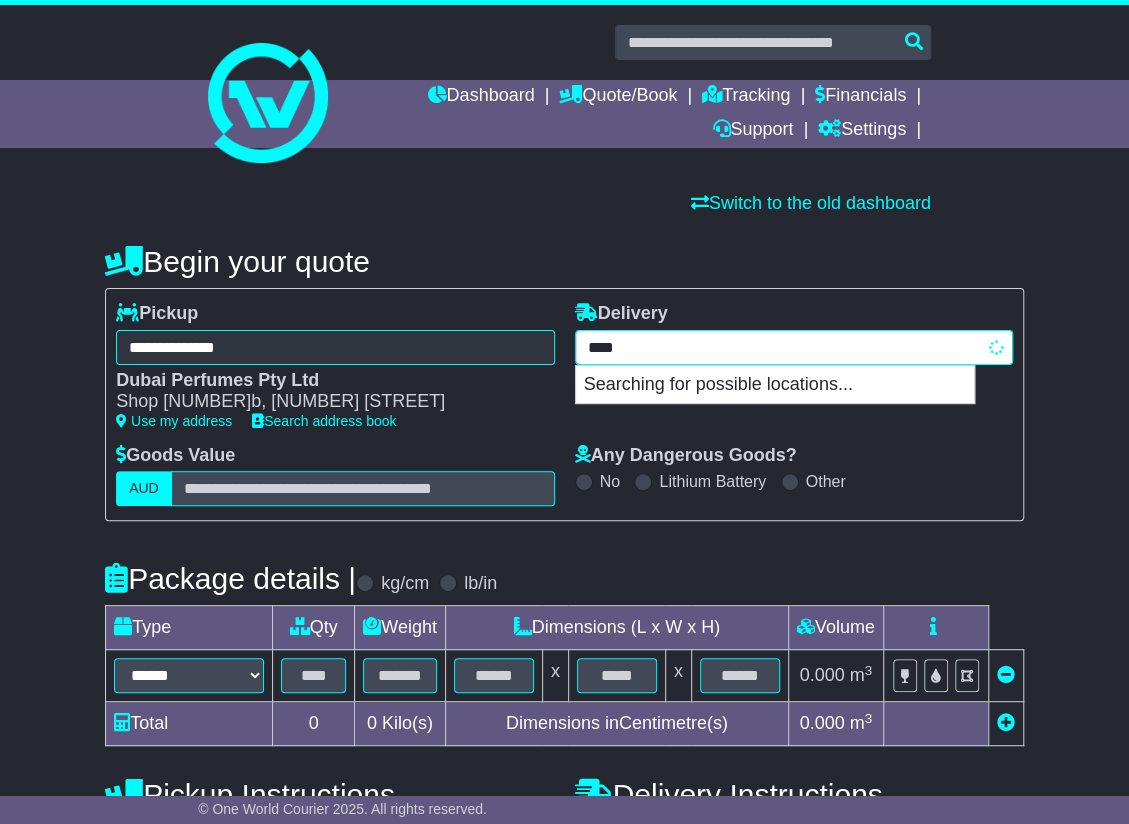 type on "*****" 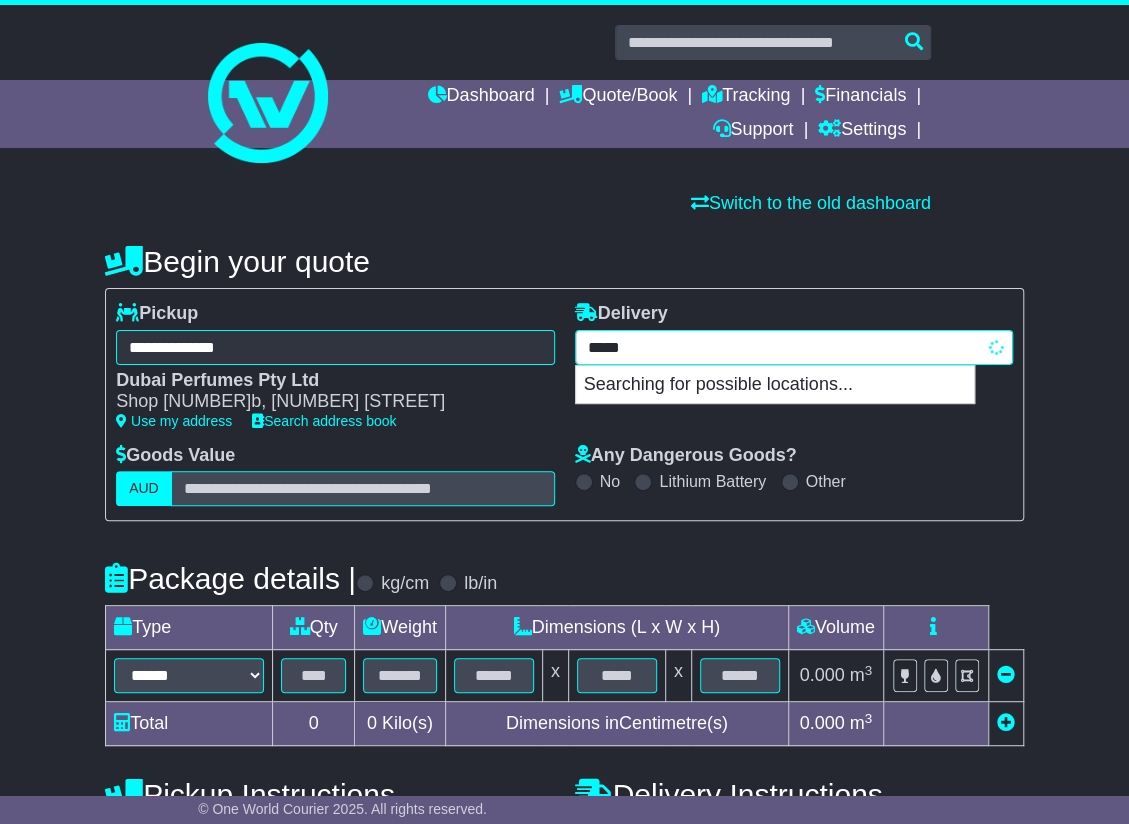 type on "**********" 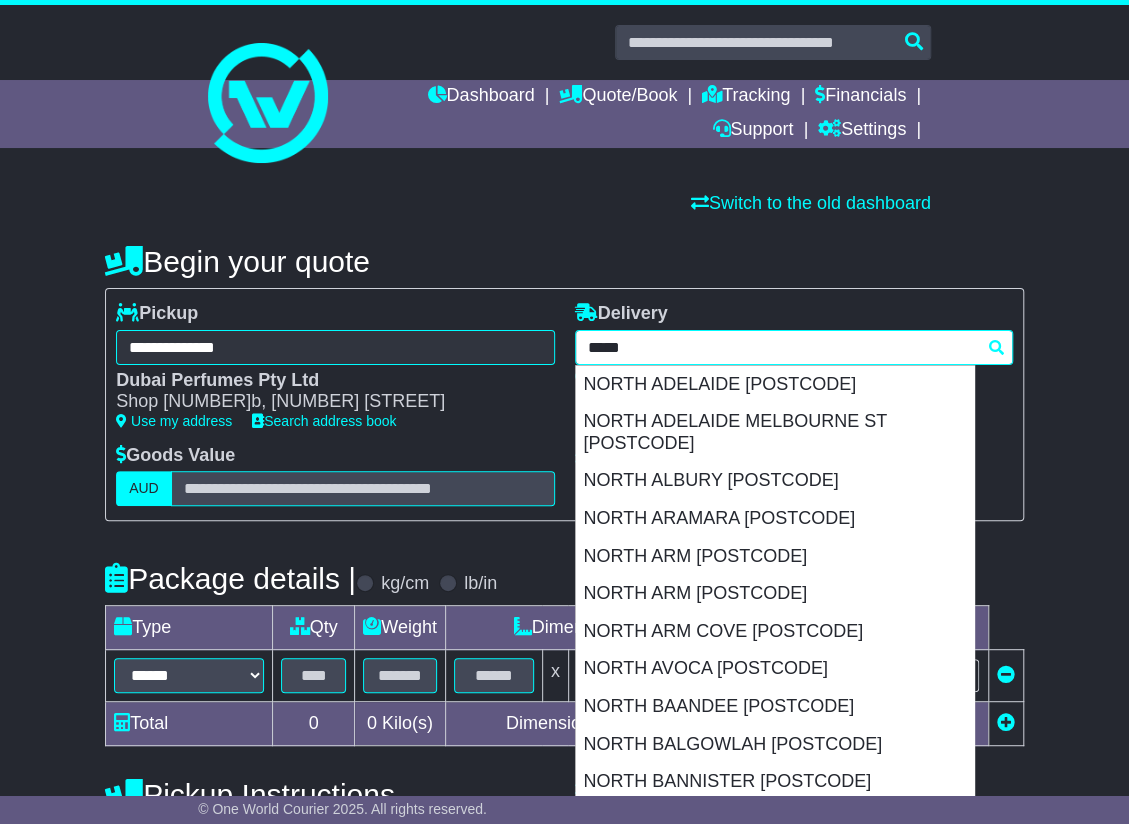 type 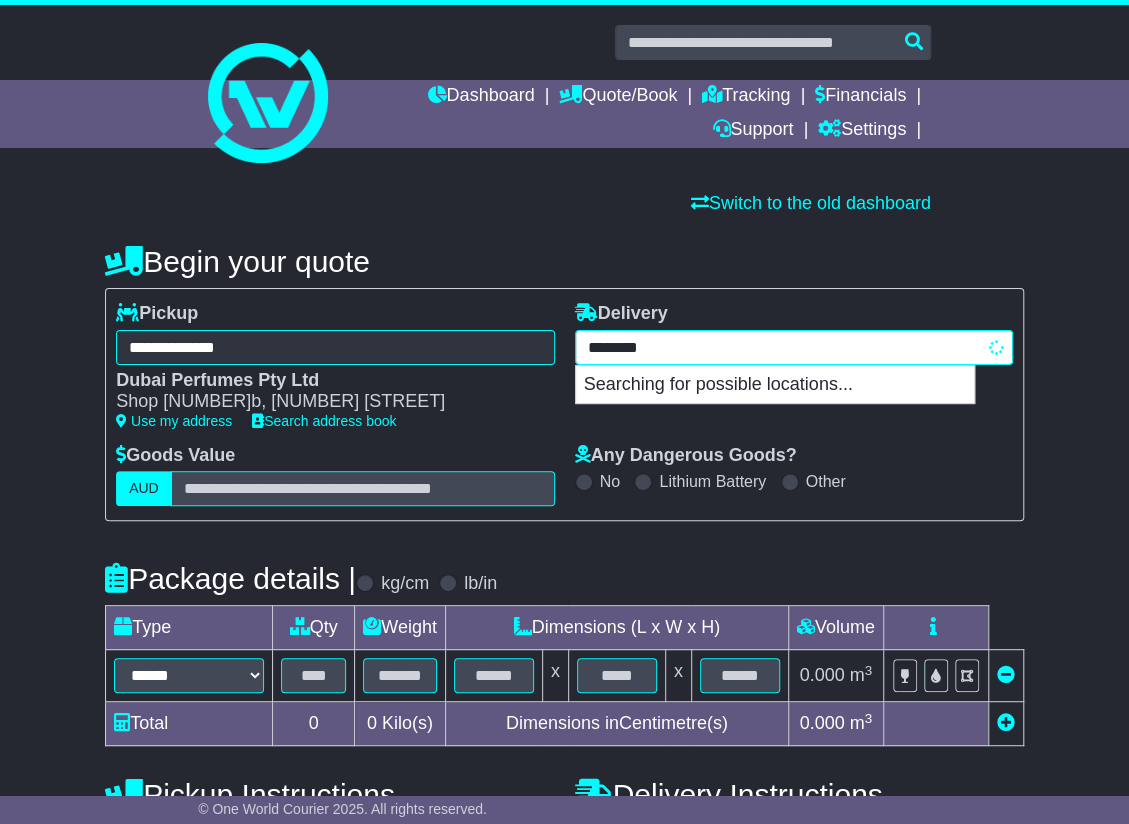 type on "*********" 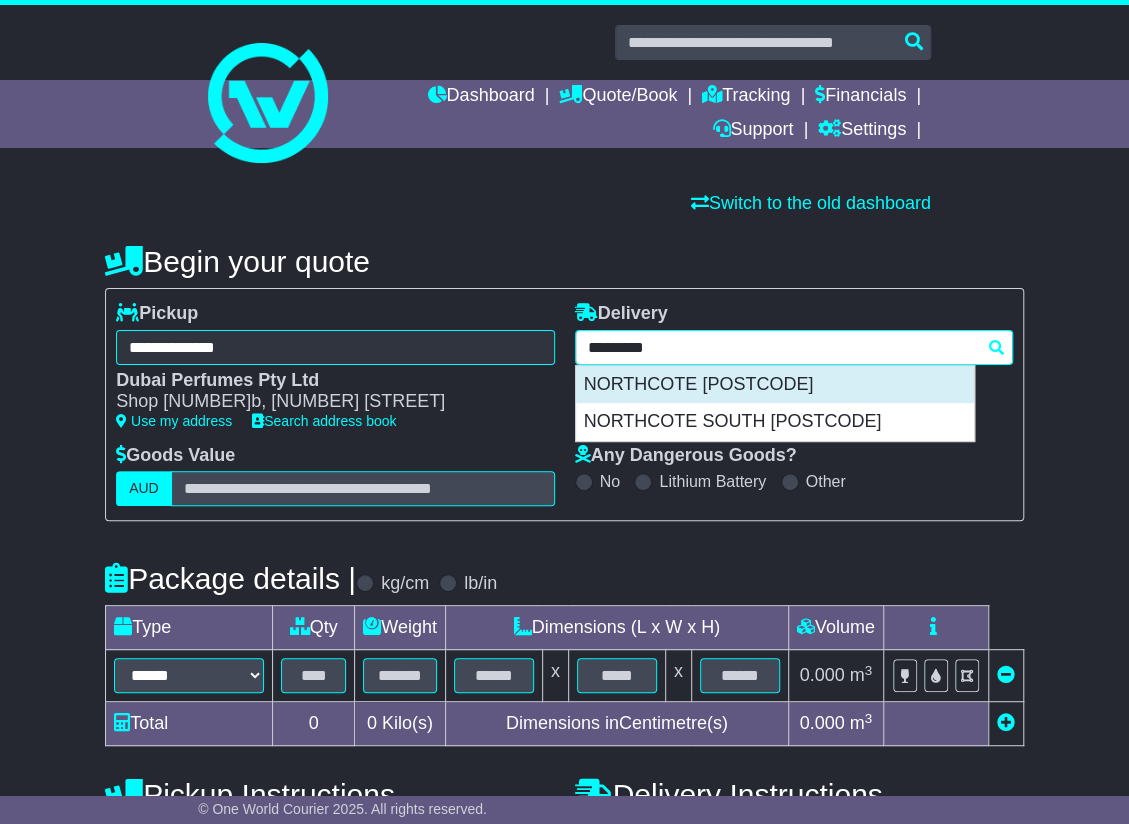 click on "NORTHCOTE [POSTCODE]" at bounding box center [775, 385] 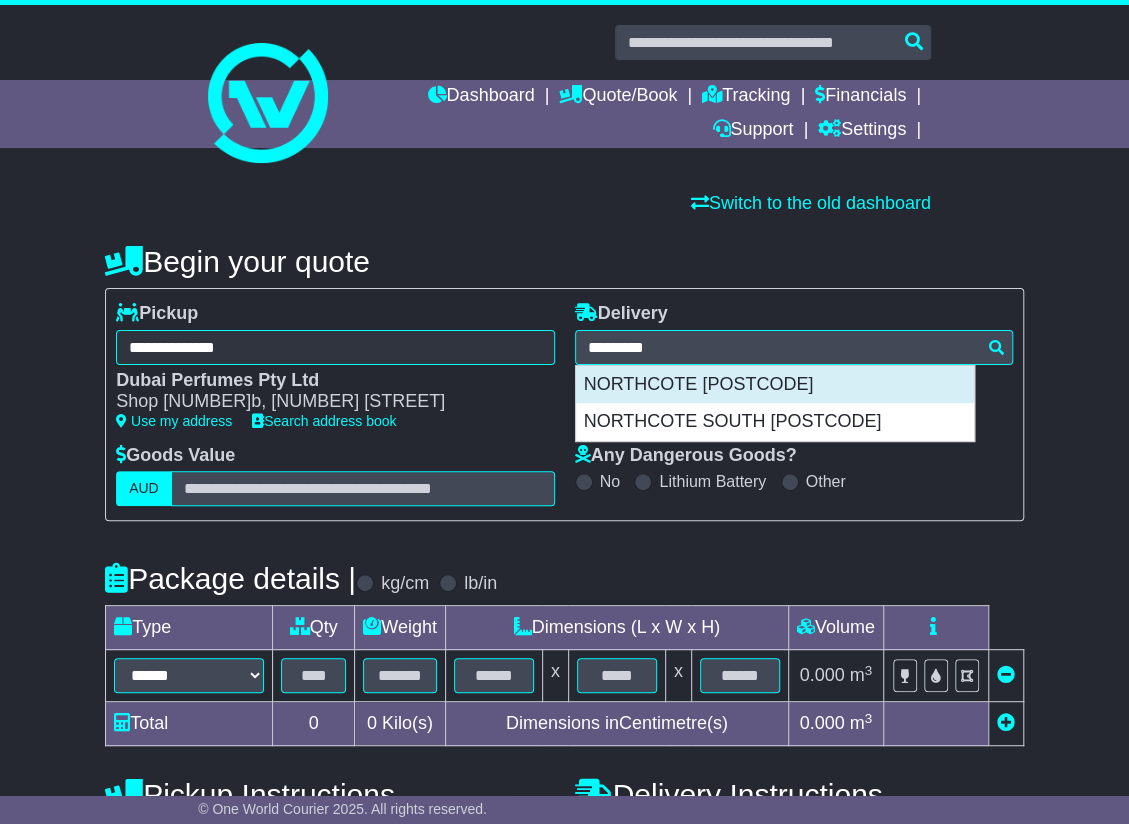 type on "**********" 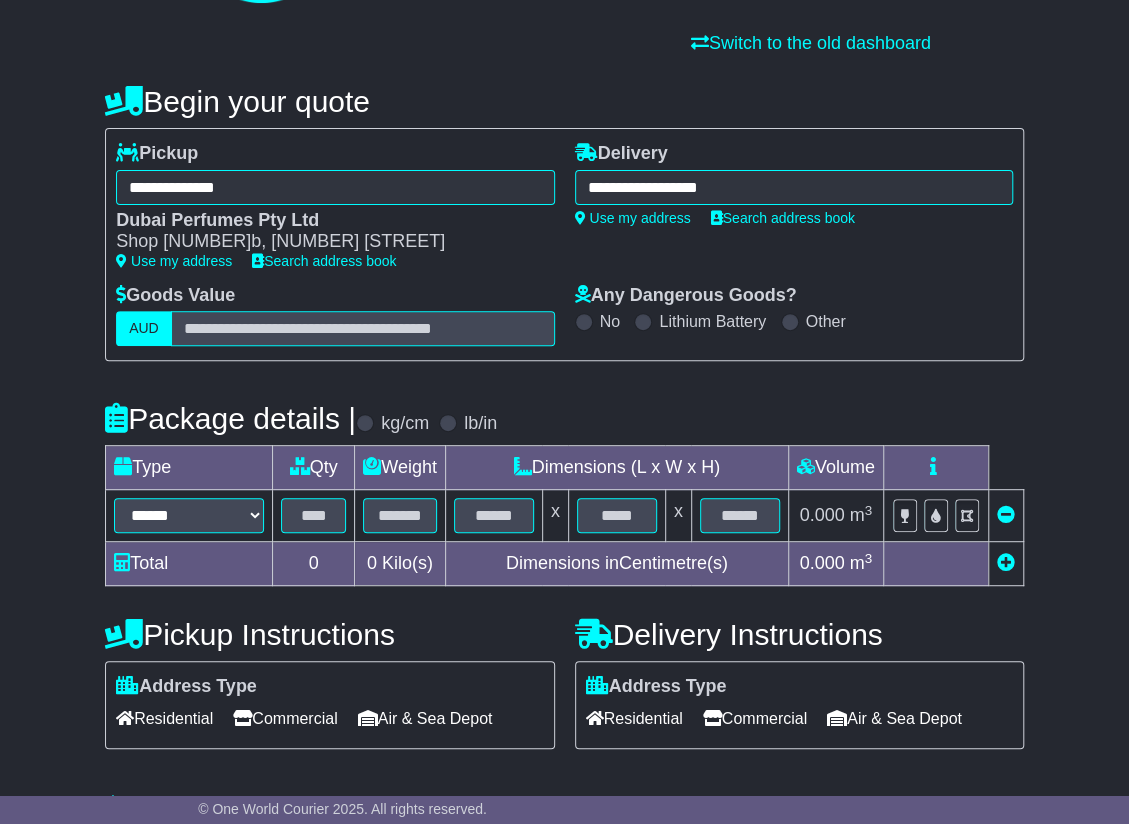 scroll, scrollTop: 200, scrollLeft: 0, axis: vertical 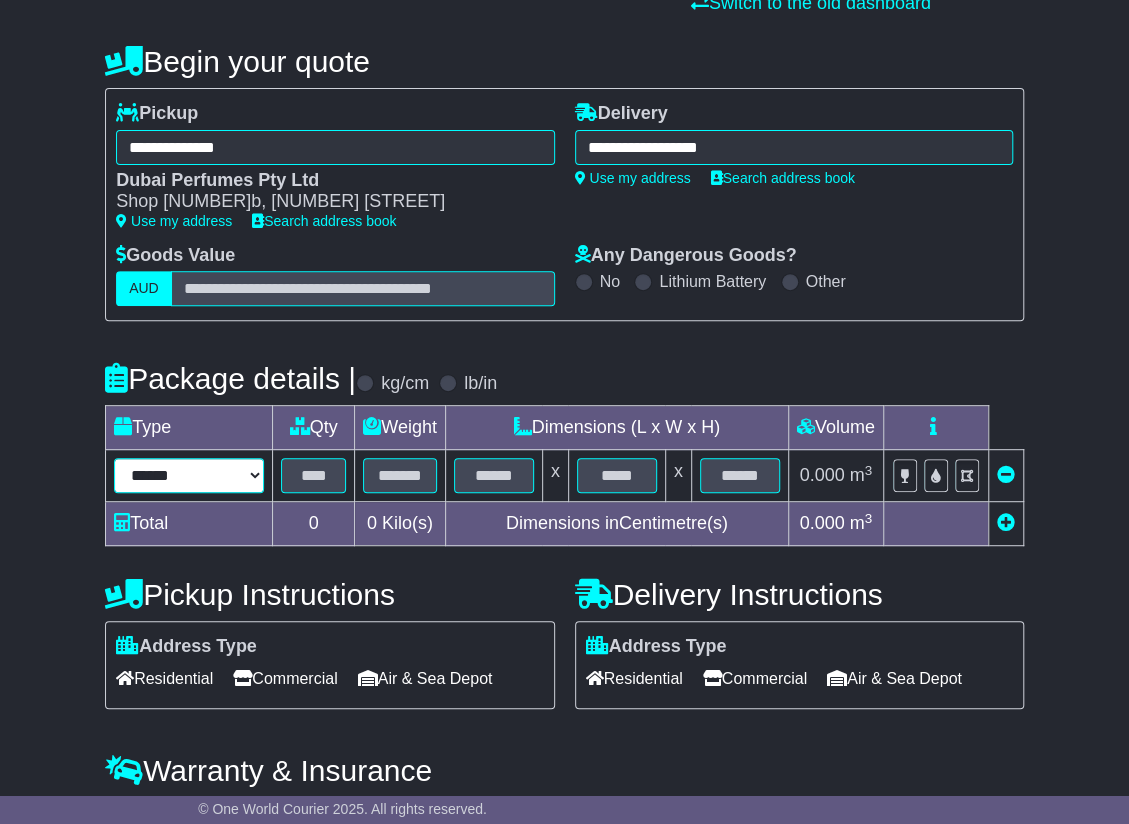 click on "****** ****** *** ******** ***** **** **** ****** *** *******" at bounding box center (189, 475) 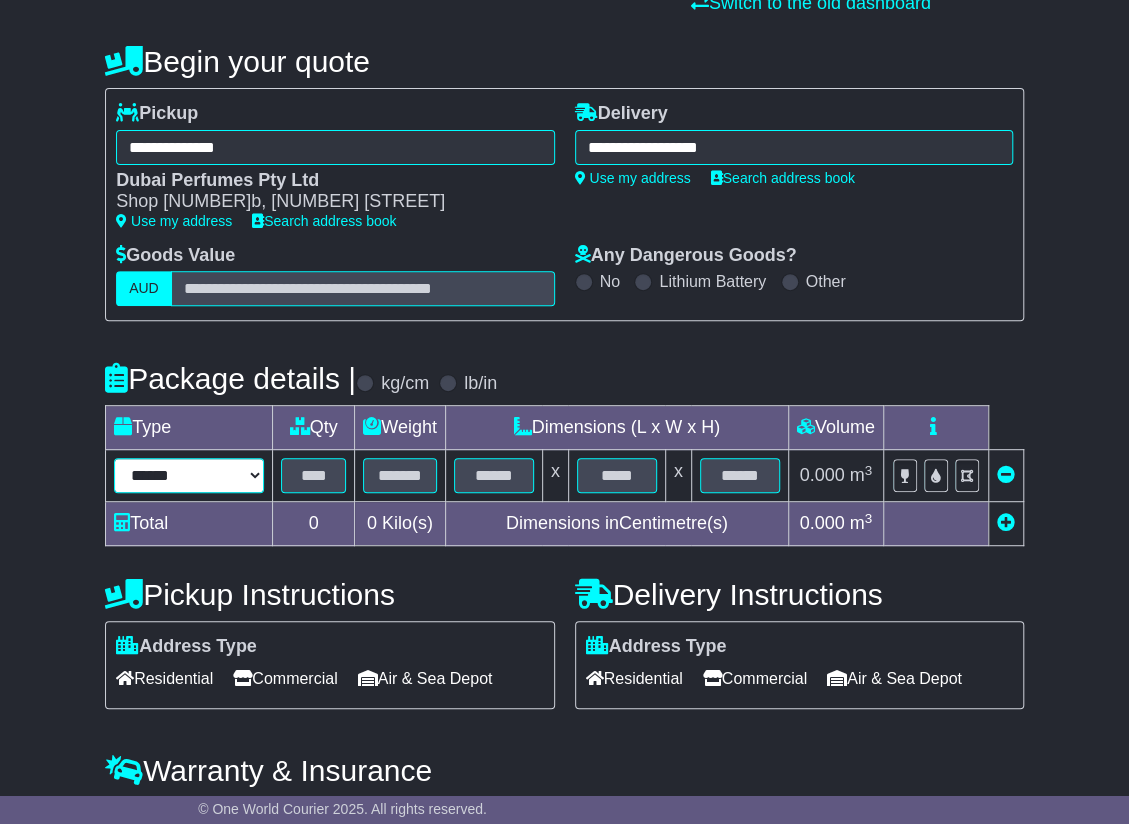 select on "*****" 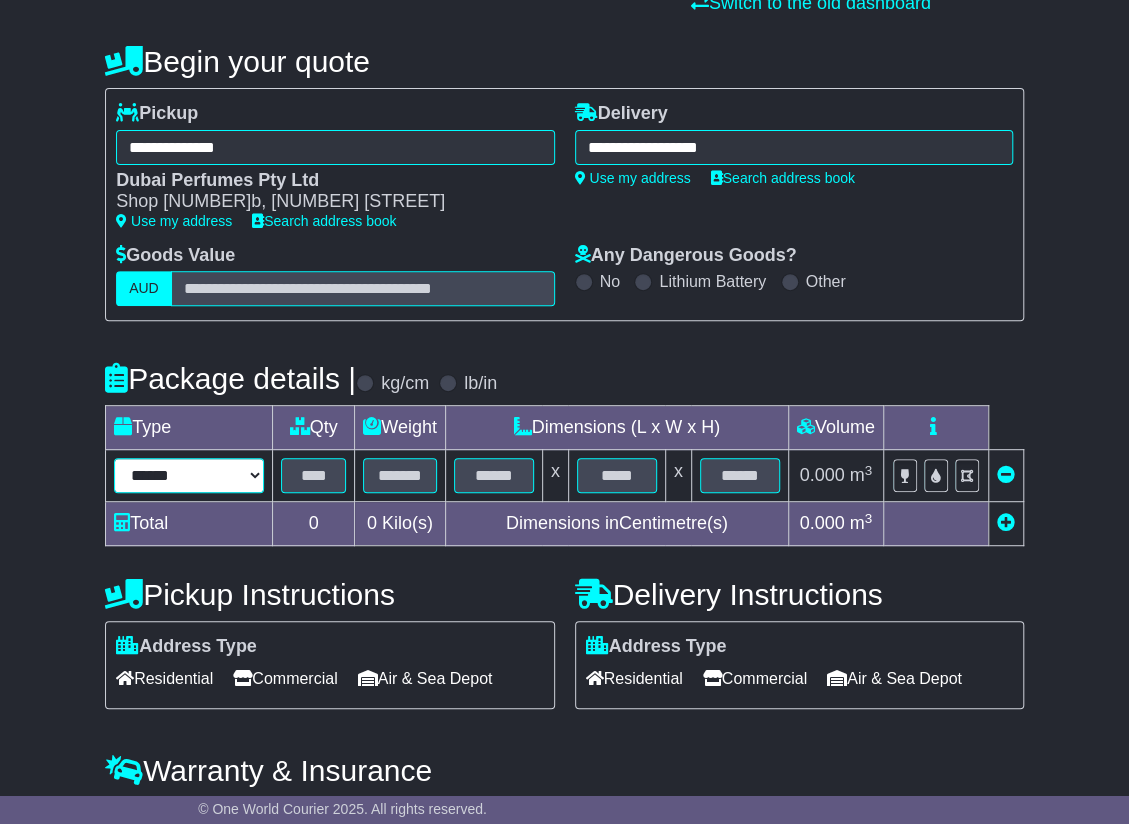 click on "****** ****** *** ******** ***** **** **** ****** *** *******" at bounding box center (189, 475) 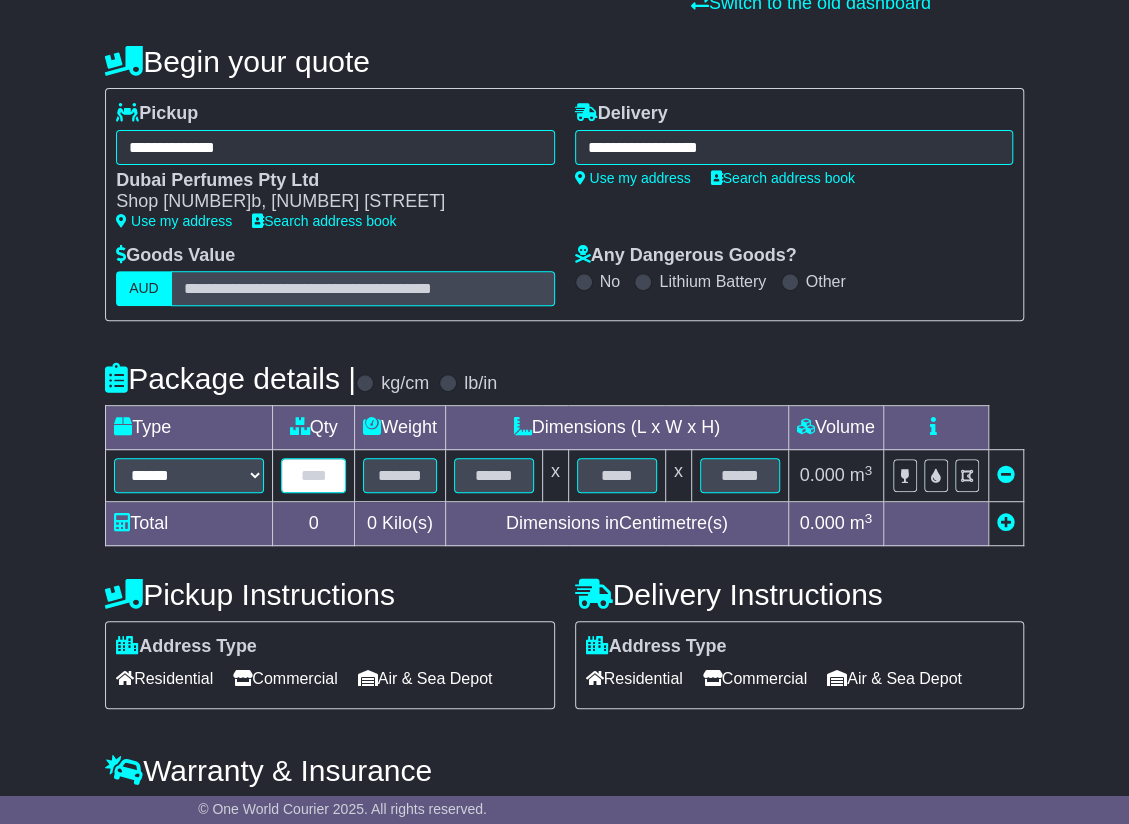 click at bounding box center [313, 475] 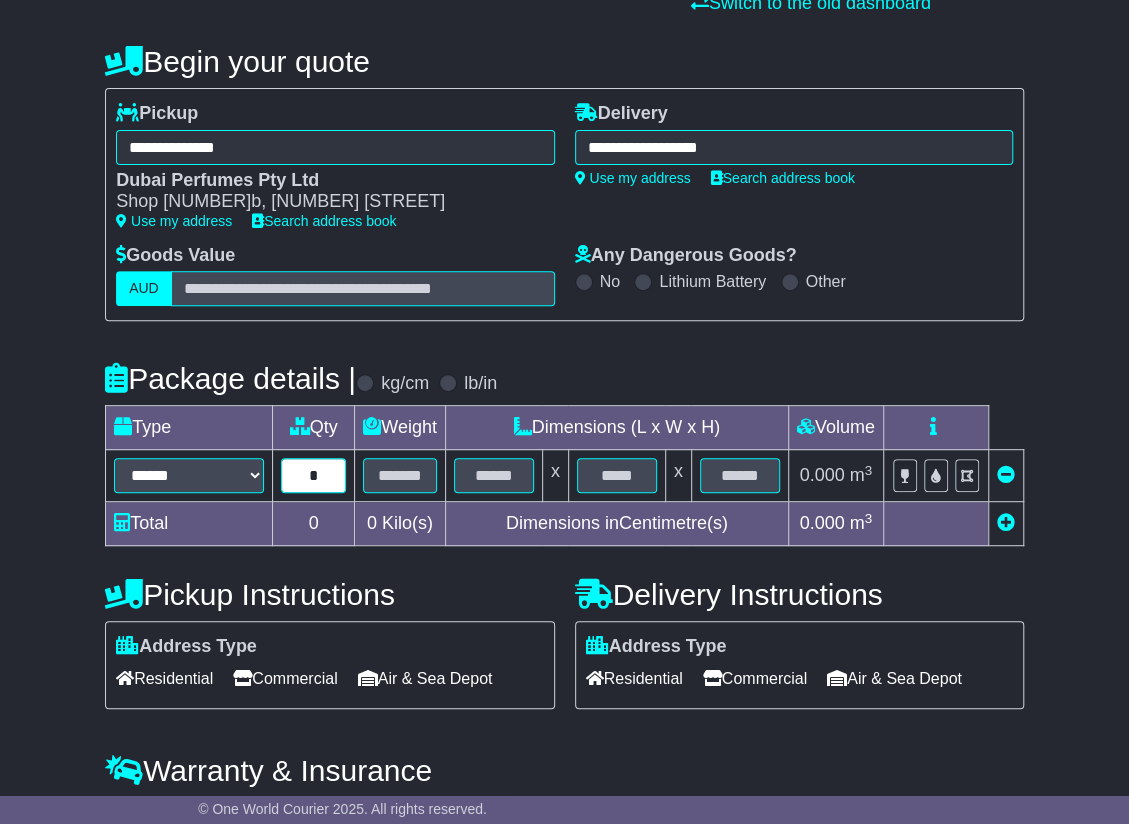 type on "*" 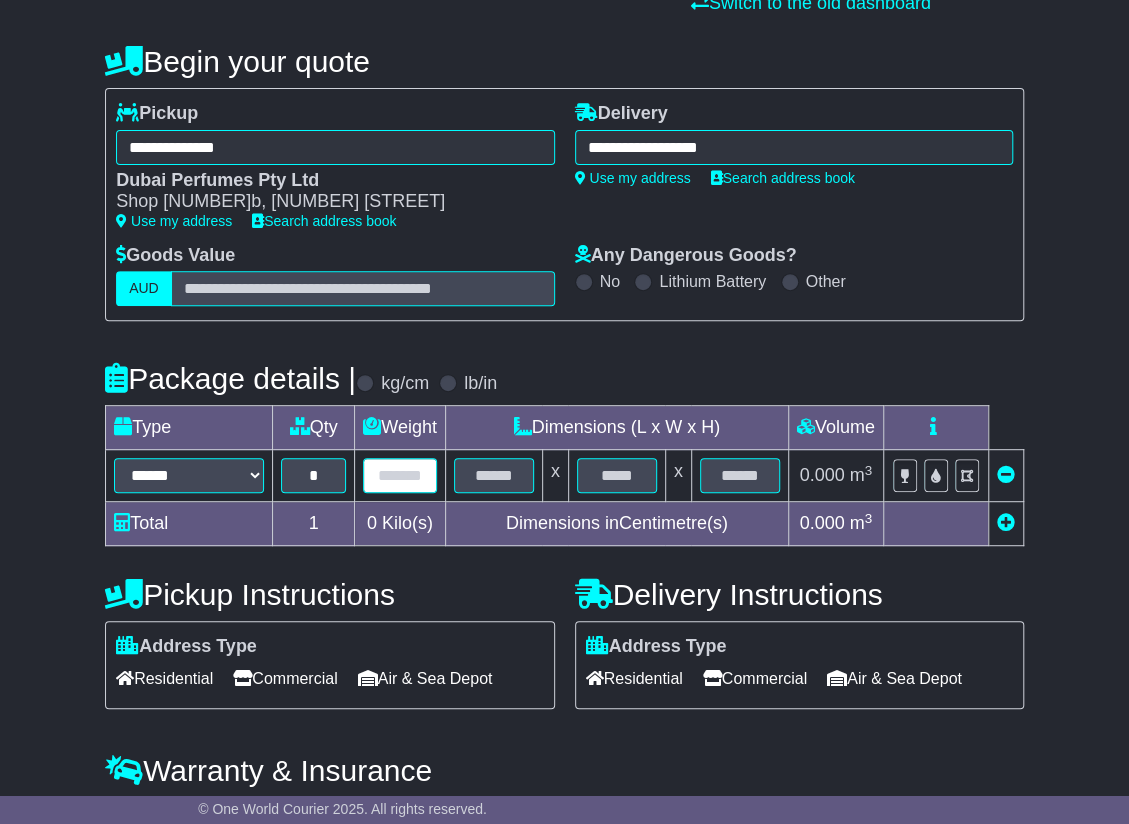 click at bounding box center (400, 475) 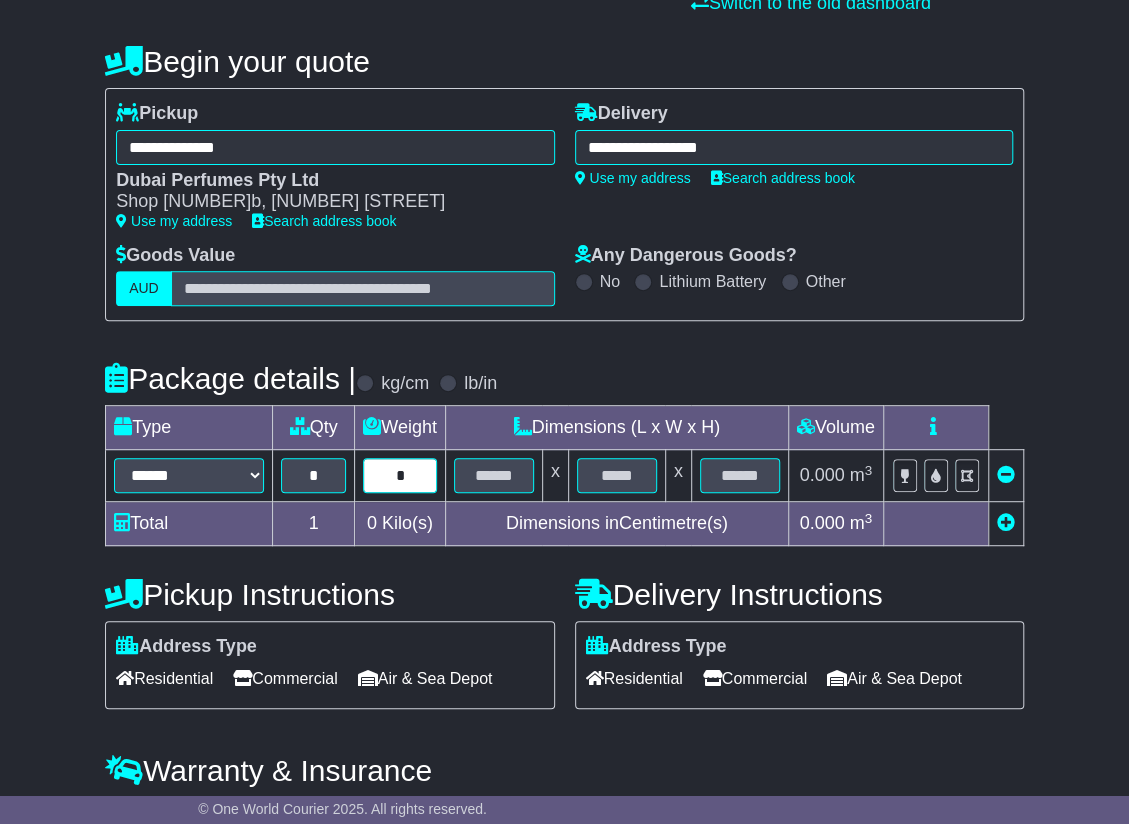type on "*" 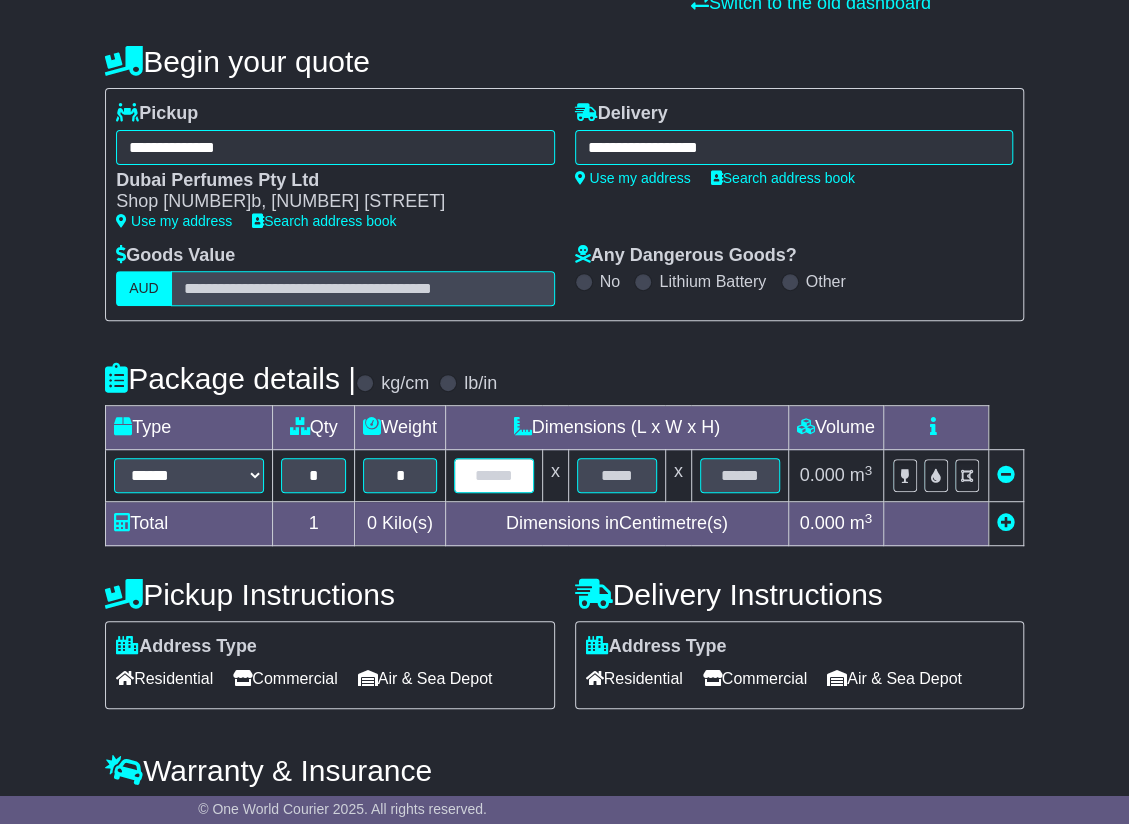 click at bounding box center [494, 475] 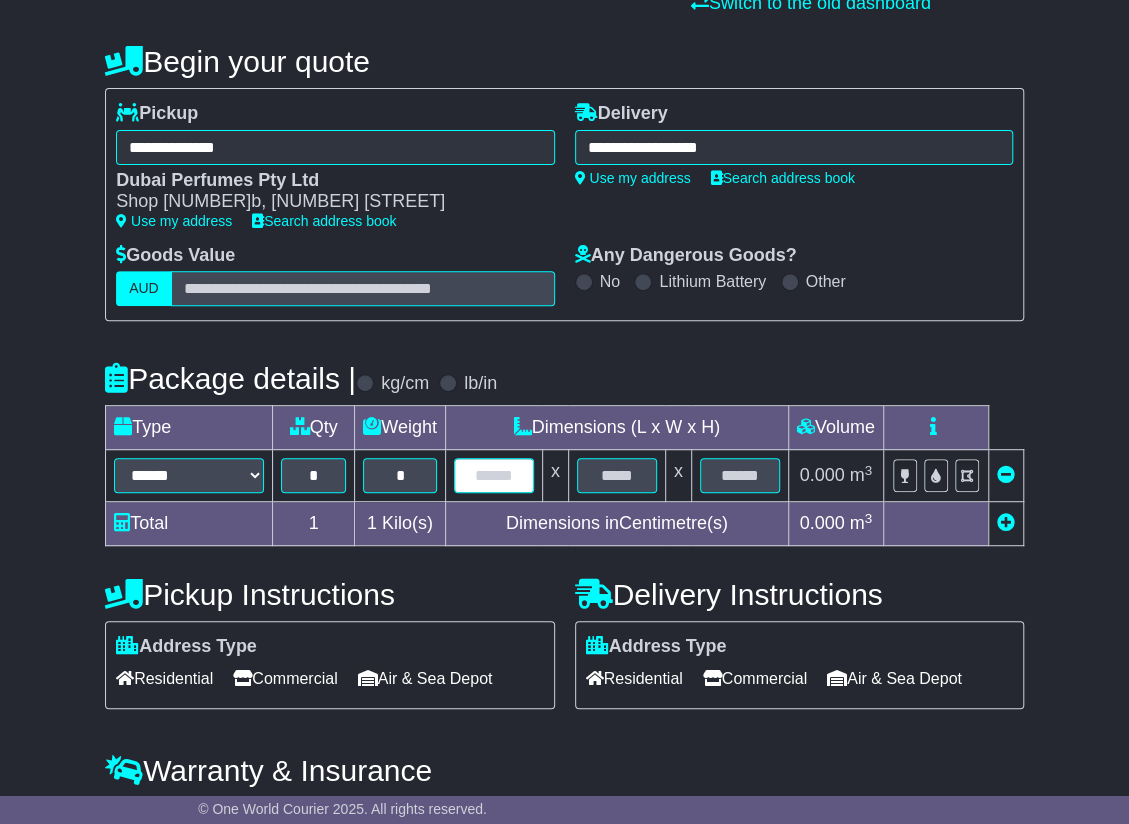type on "*" 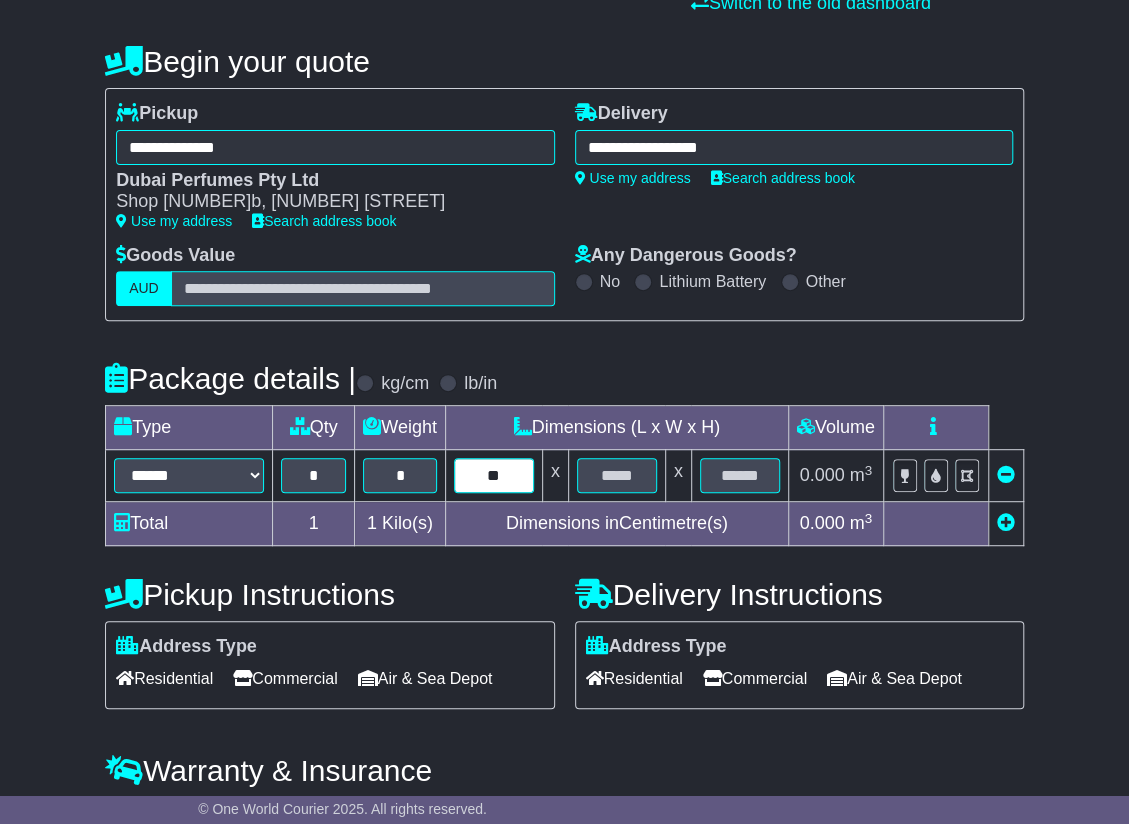type on "**" 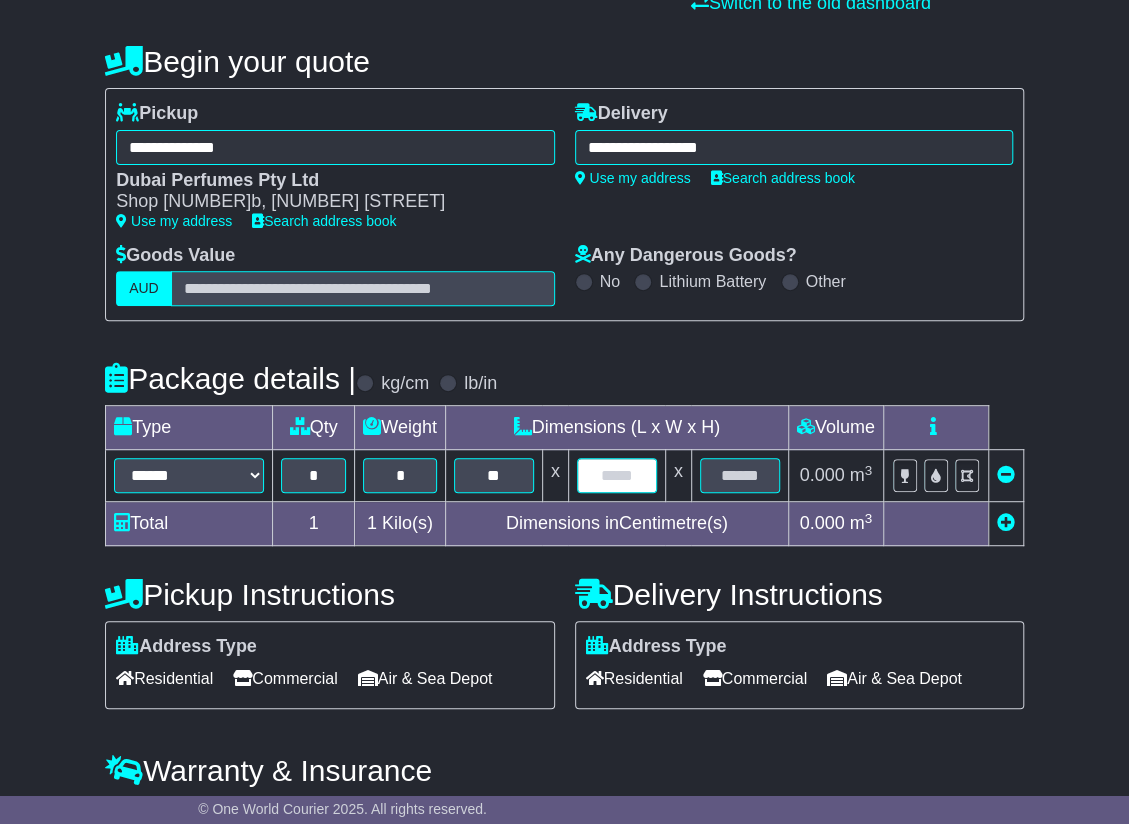 click at bounding box center (617, 475) 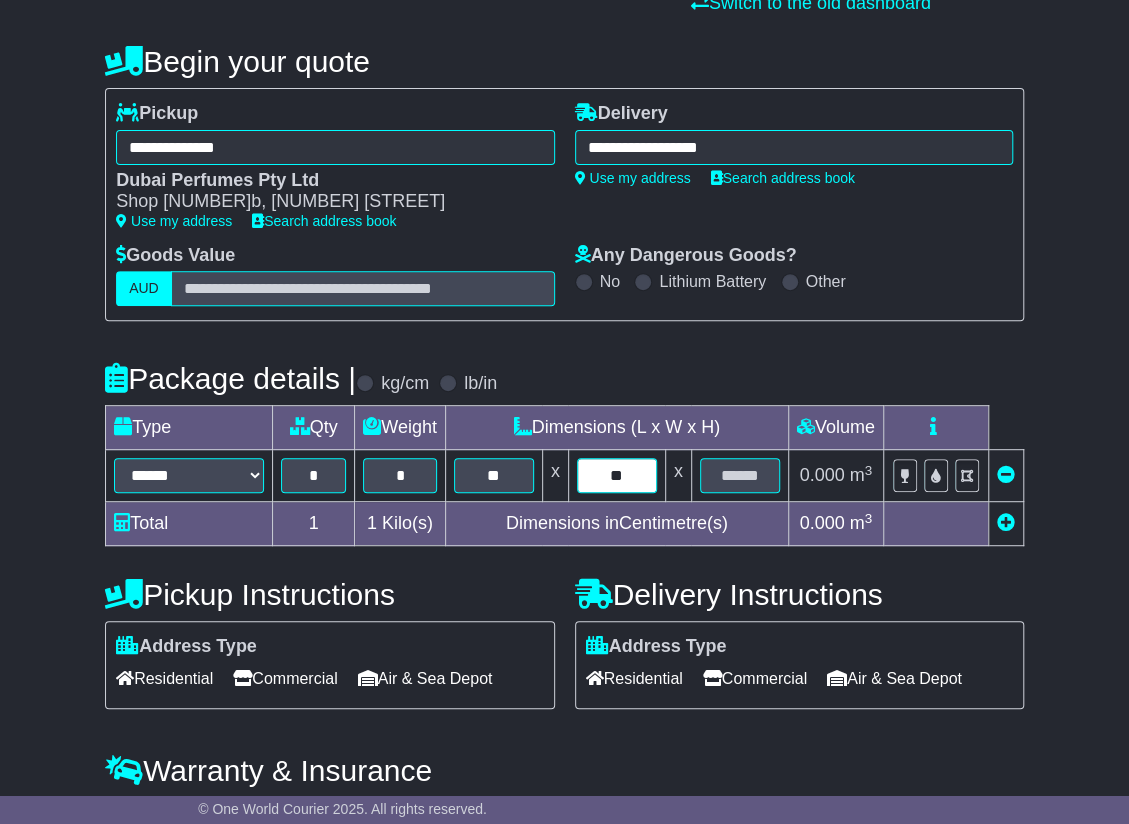 type on "**" 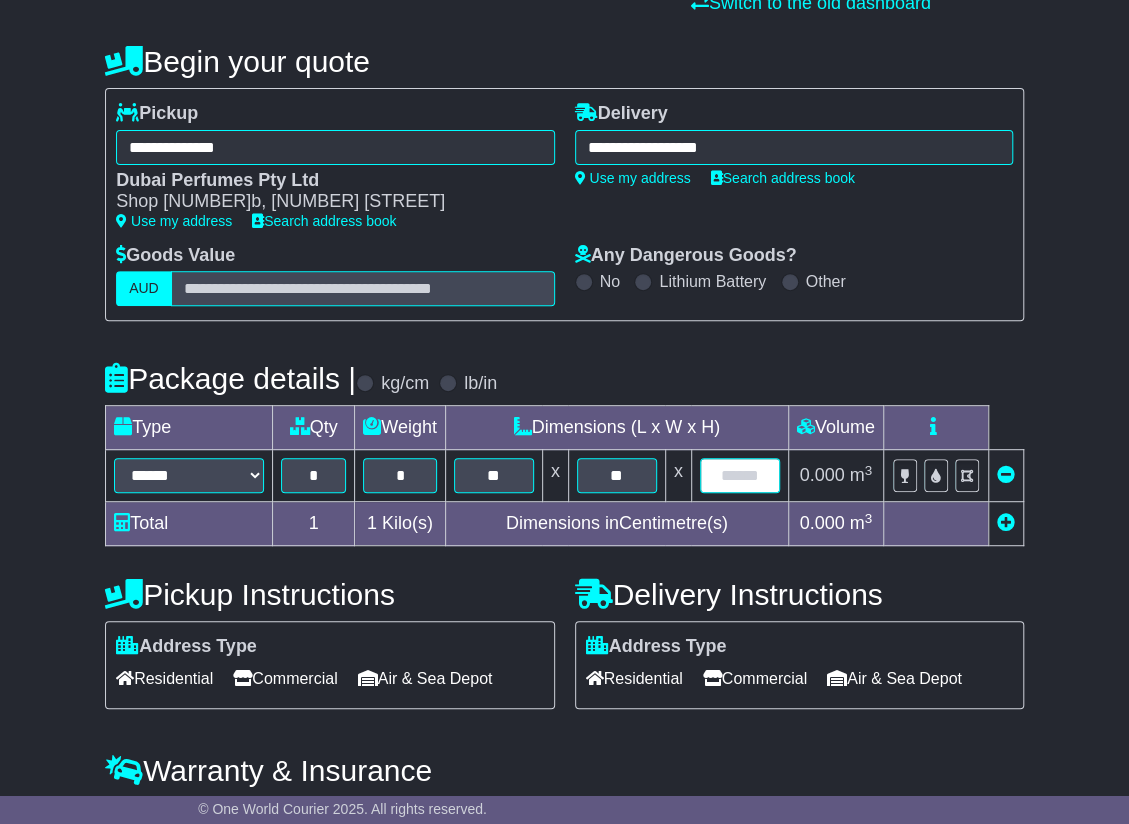 click at bounding box center (740, 475) 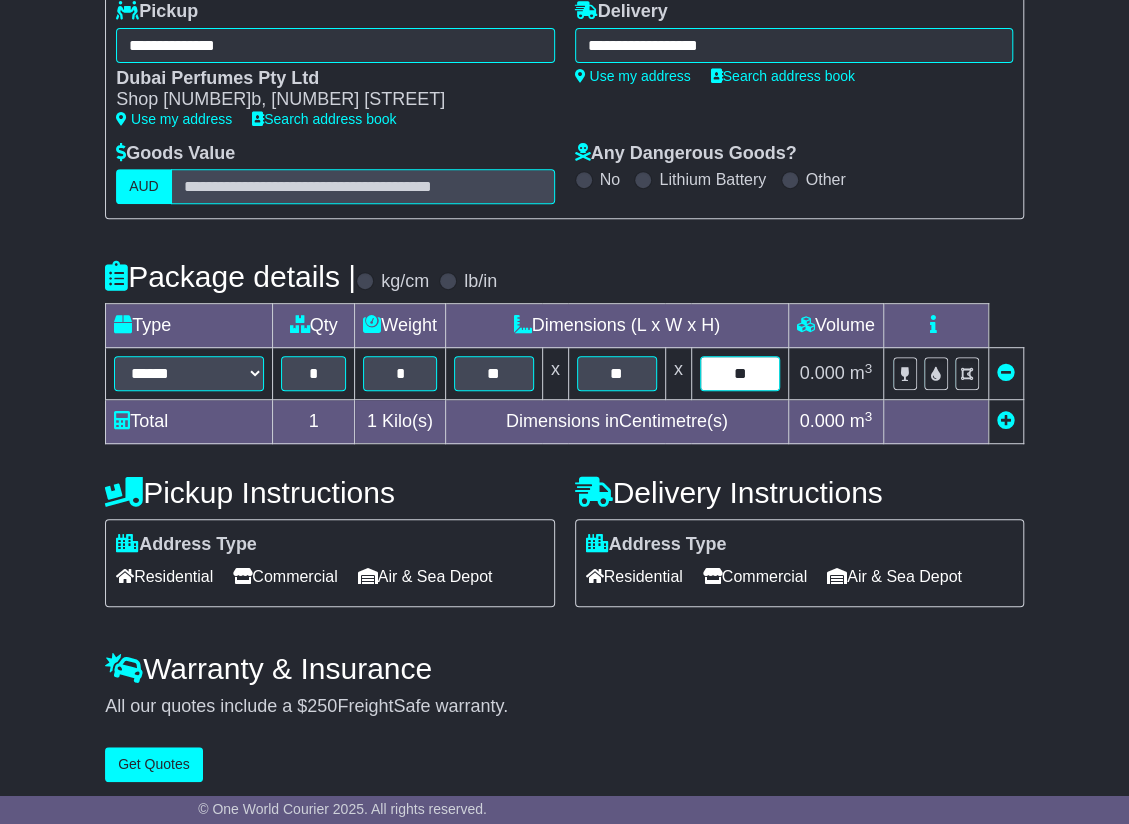 scroll, scrollTop: 306, scrollLeft: 0, axis: vertical 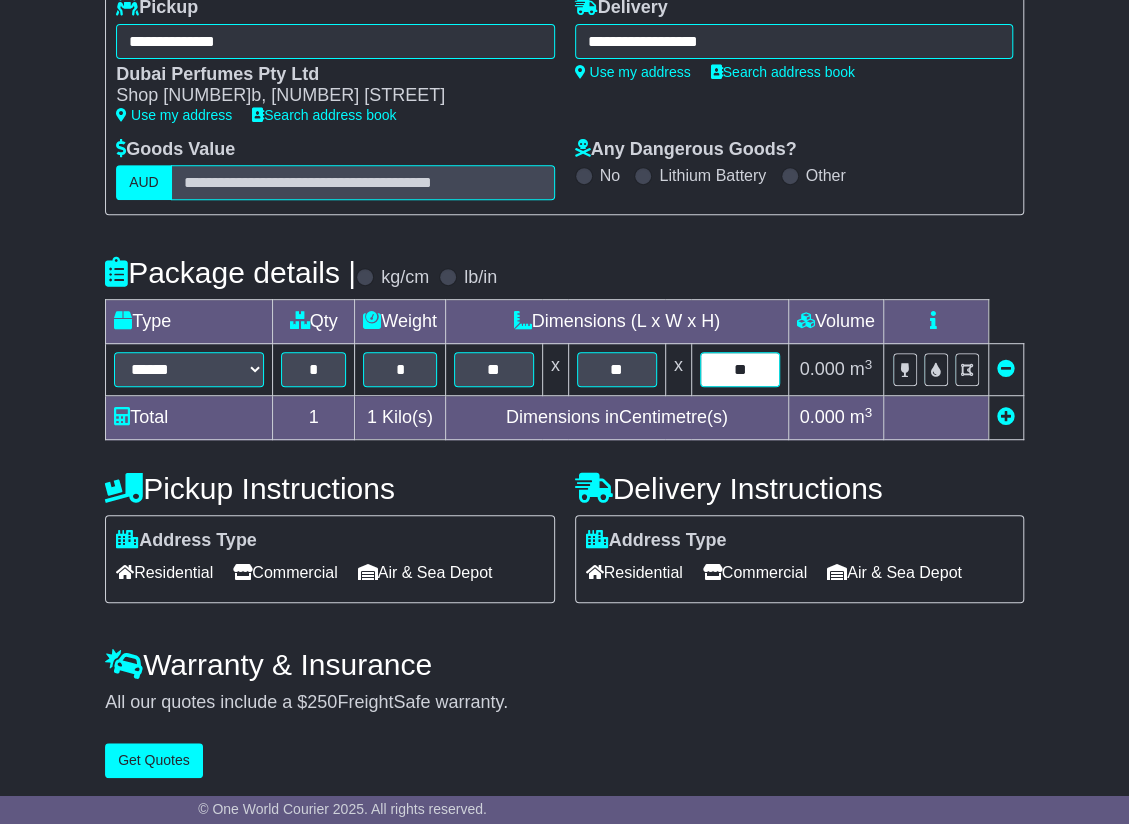 type on "**" 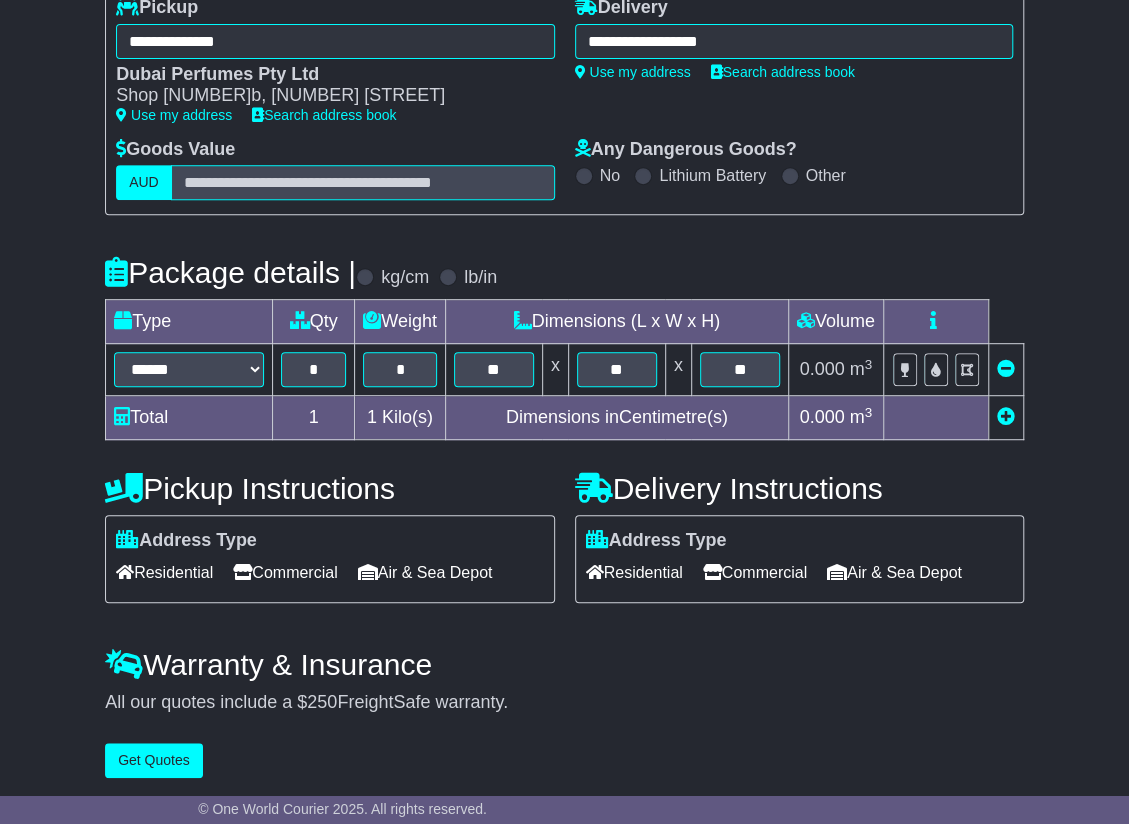 click on "Residential" at bounding box center [634, 572] 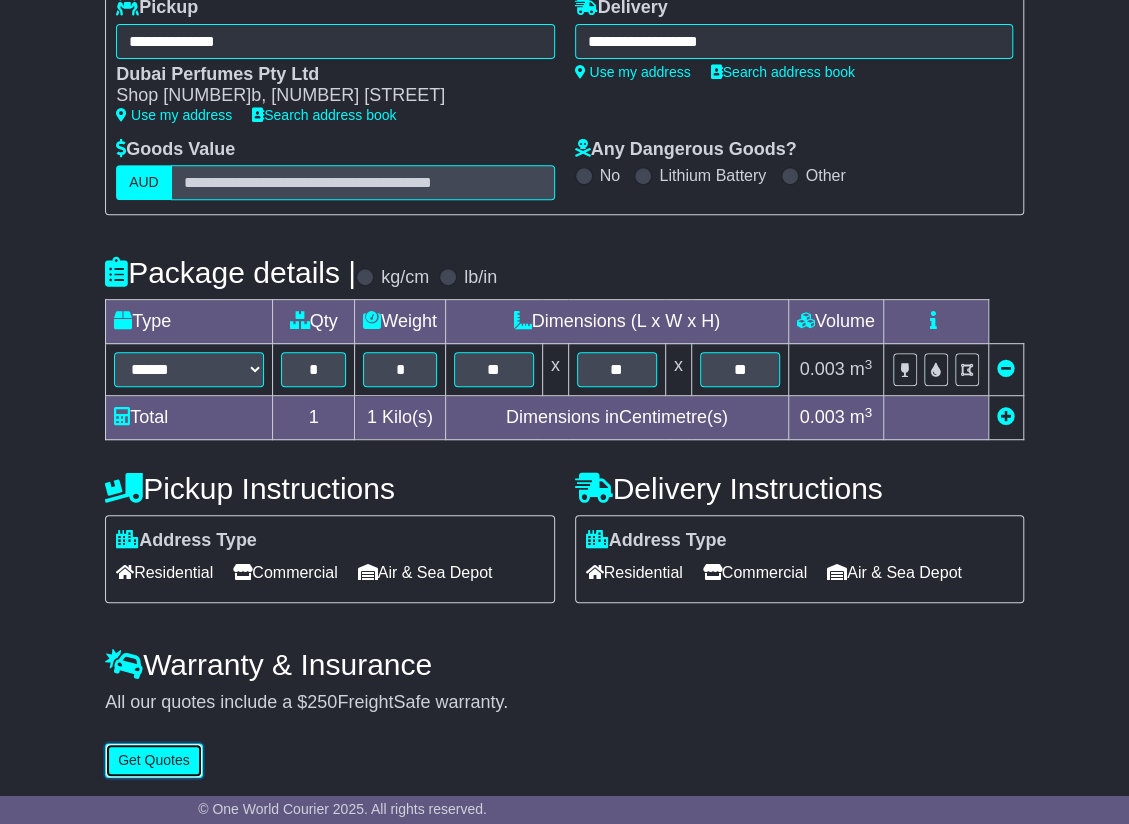 click on "Get Quotes" at bounding box center [154, 760] 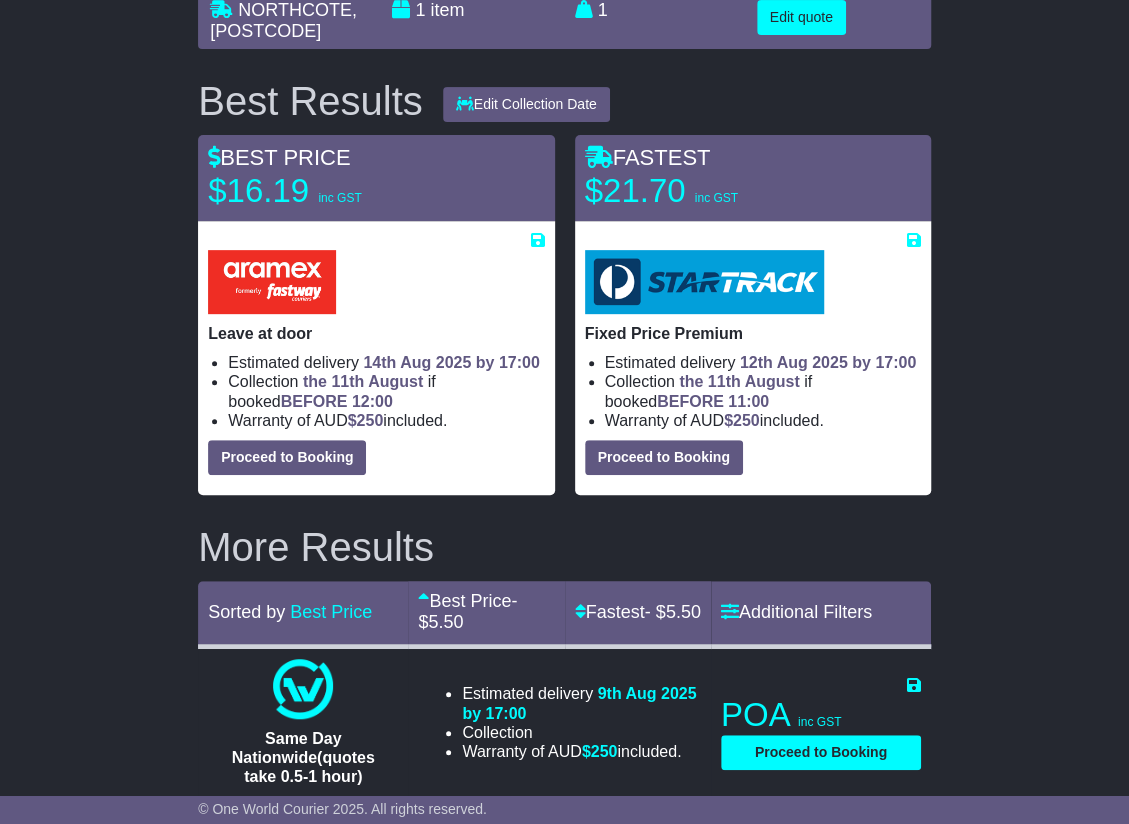 scroll, scrollTop: 200, scrollLeft: 0, axis: vertical 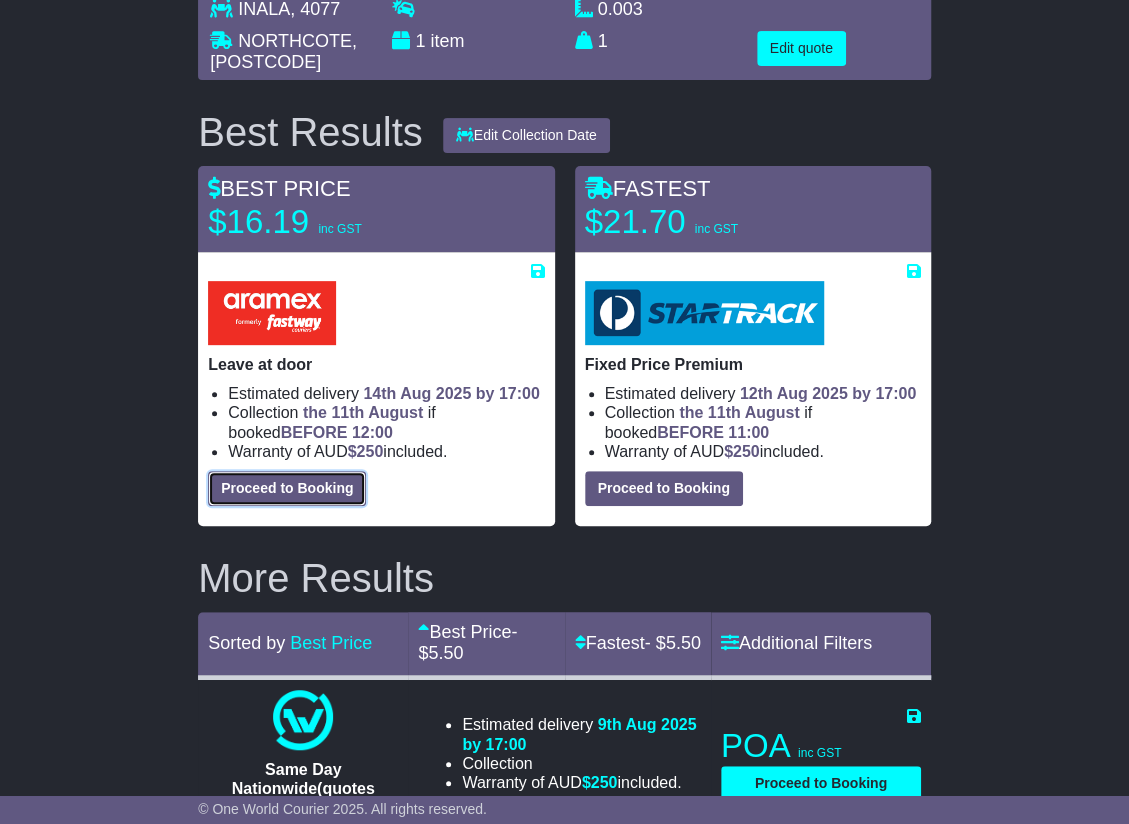 click on "Proceed to Booking" at bounding box center [287, 488] 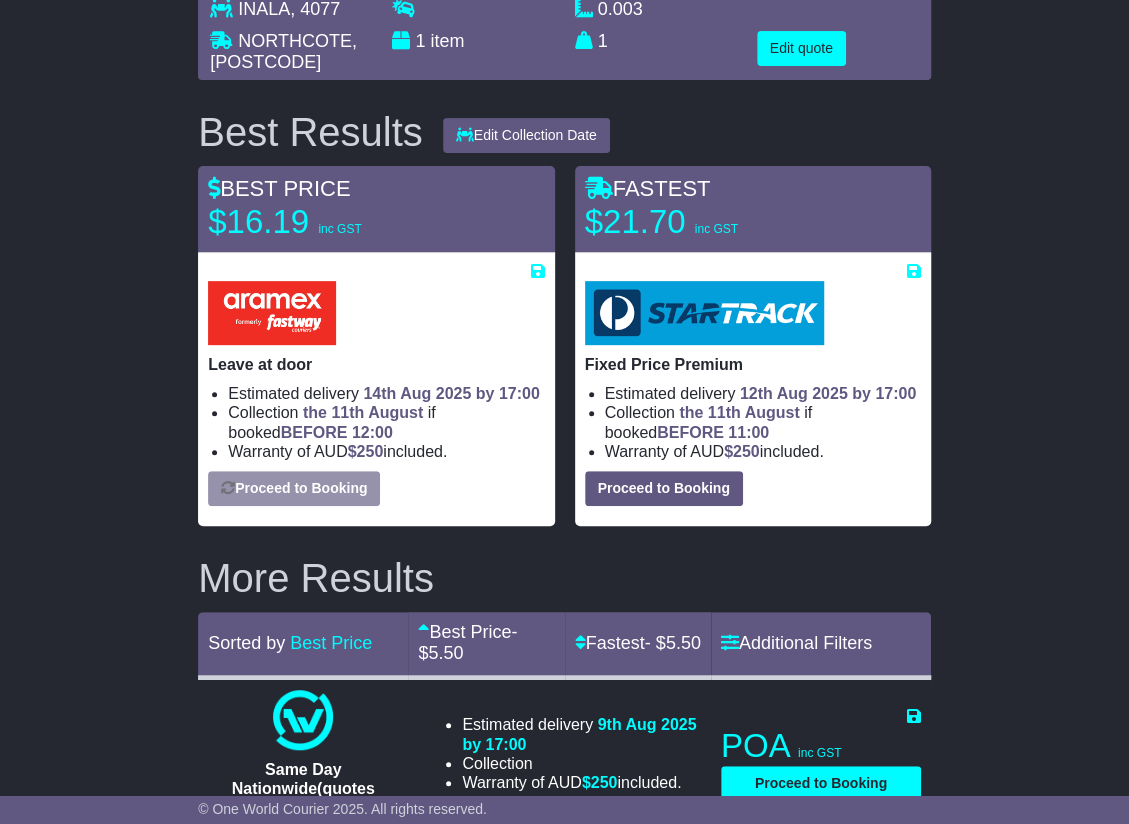 select on "**********" 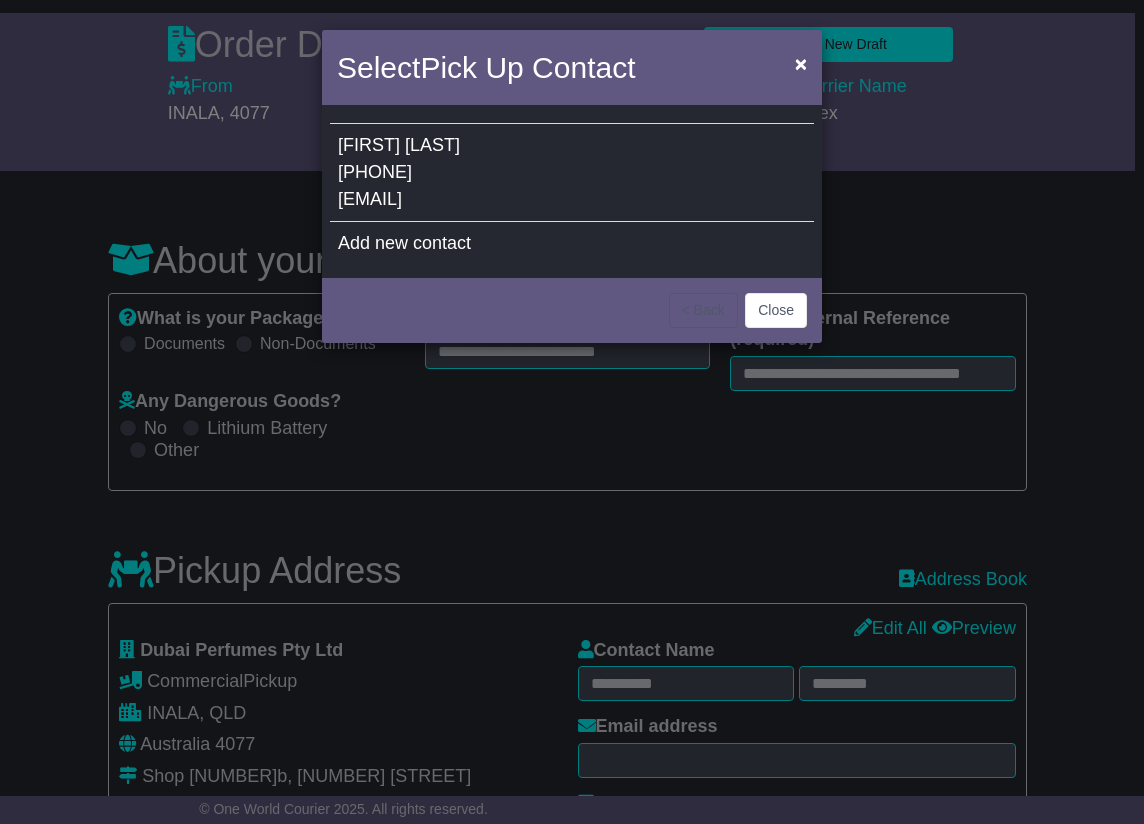 click on "[PHONE]" at bounding box center (375, 172) 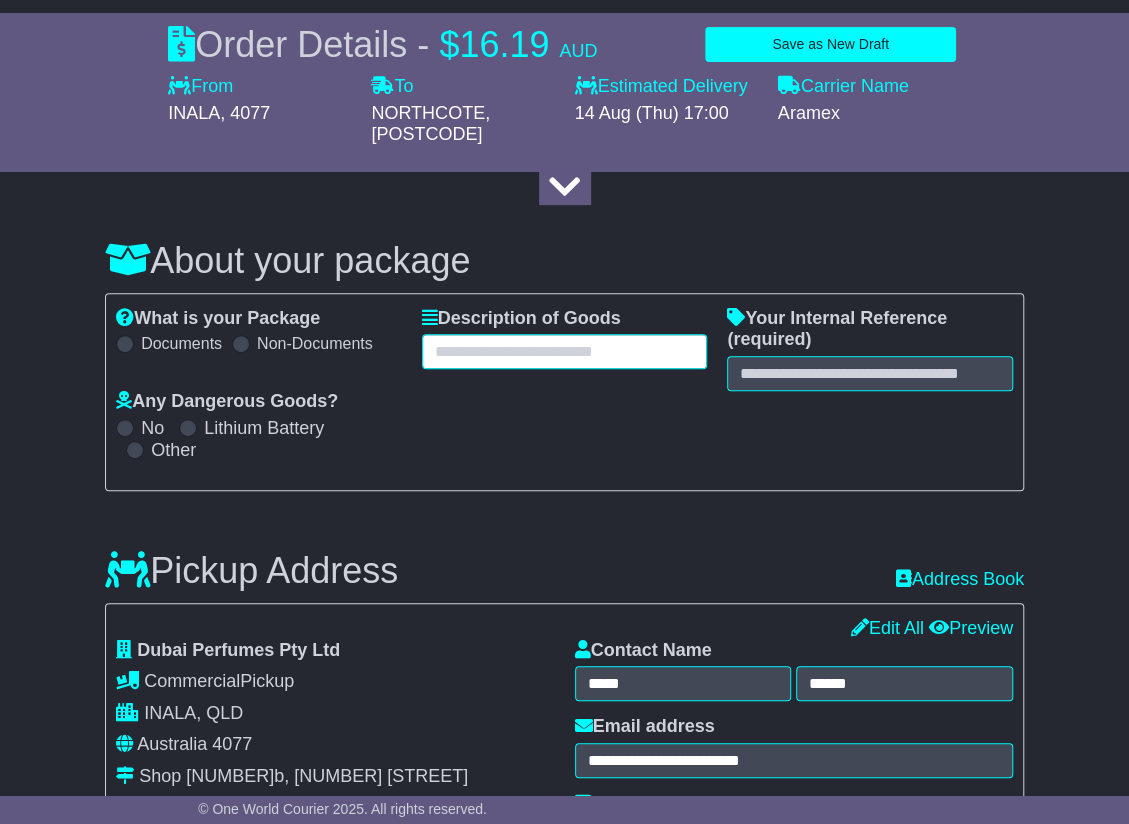 click at bounding box center (565, 351) 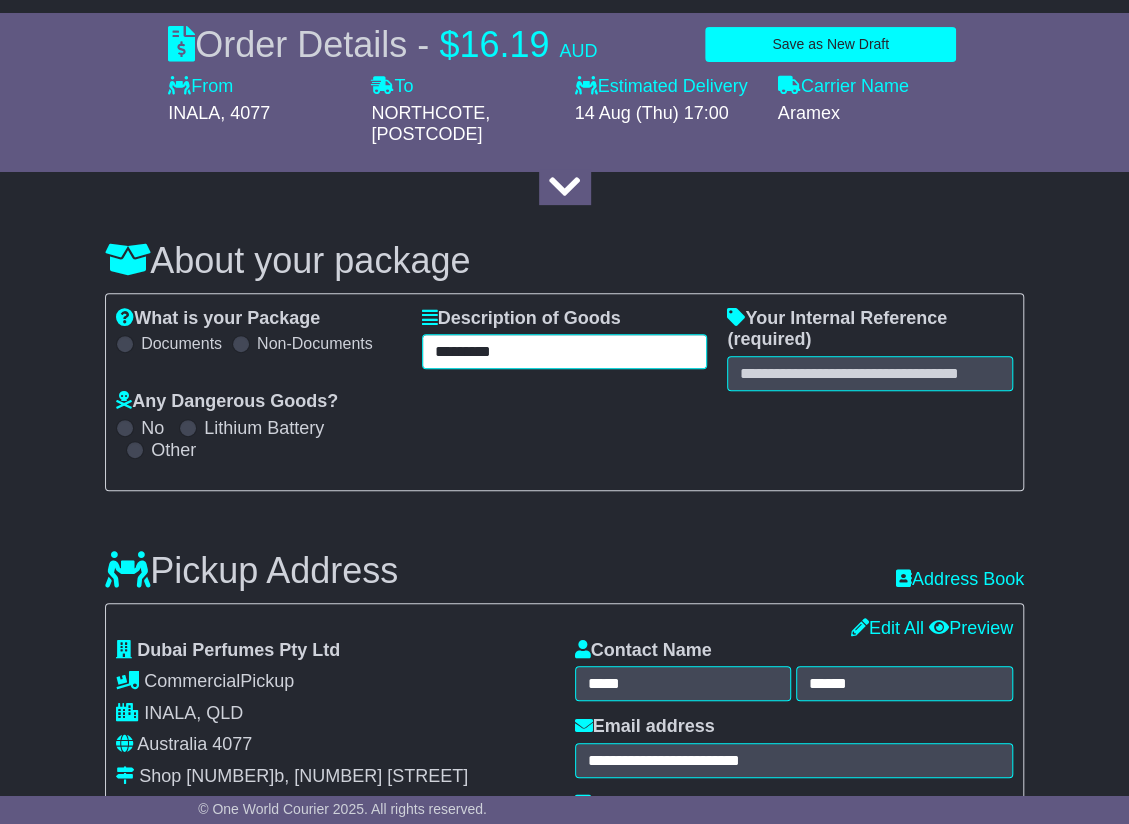type on "*********" 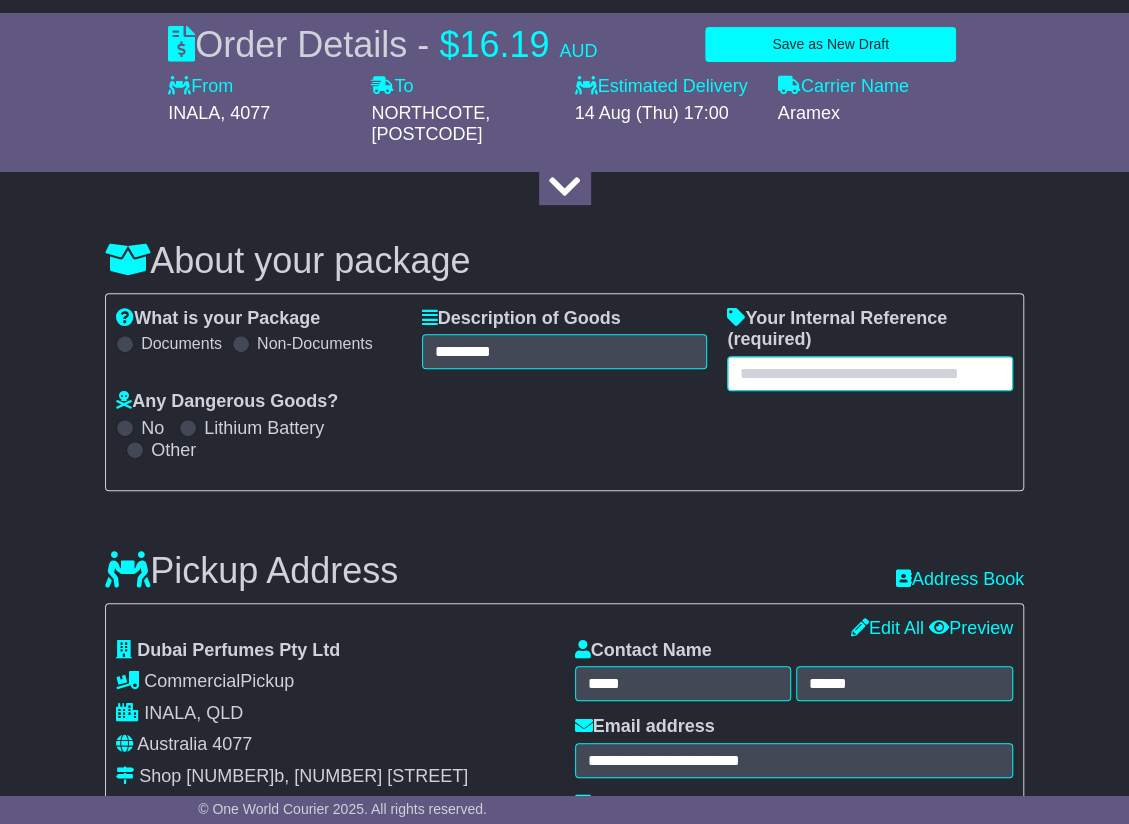 click at bounding box center (870, 373) 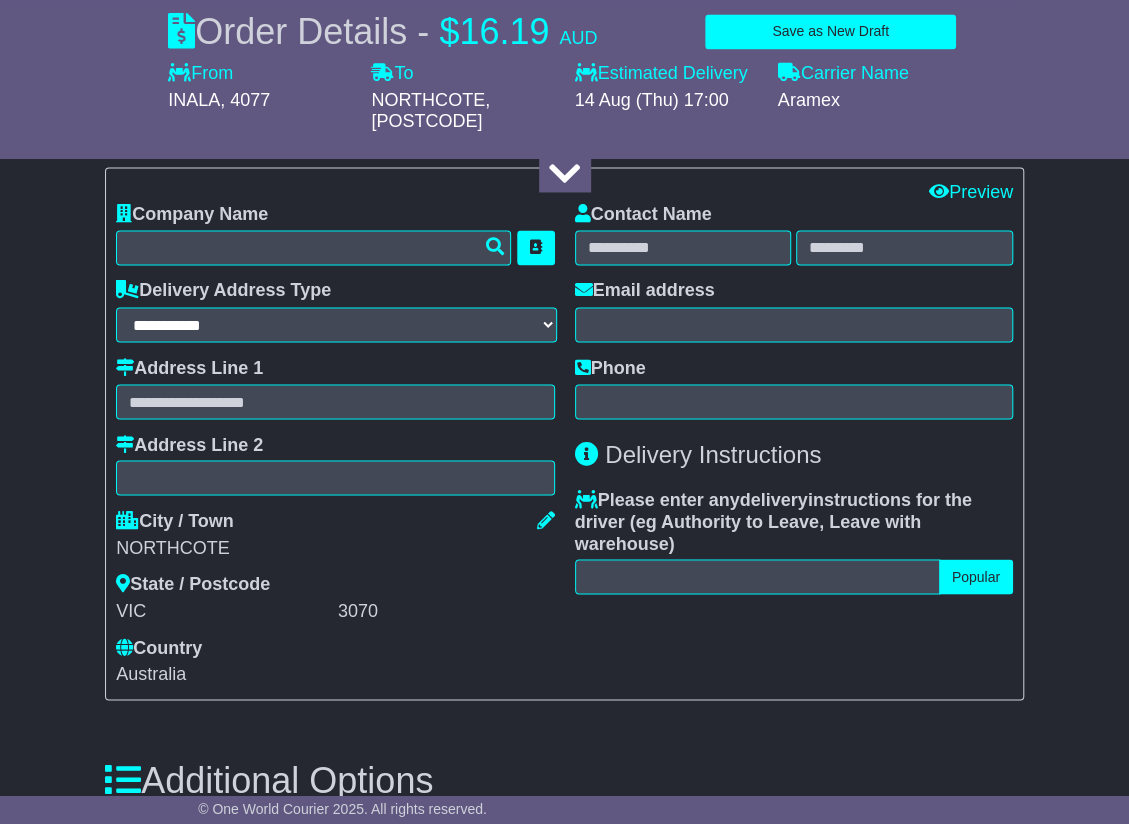 scroll, scrollTop: 1400, scrollLeft: 0, axis: vertical 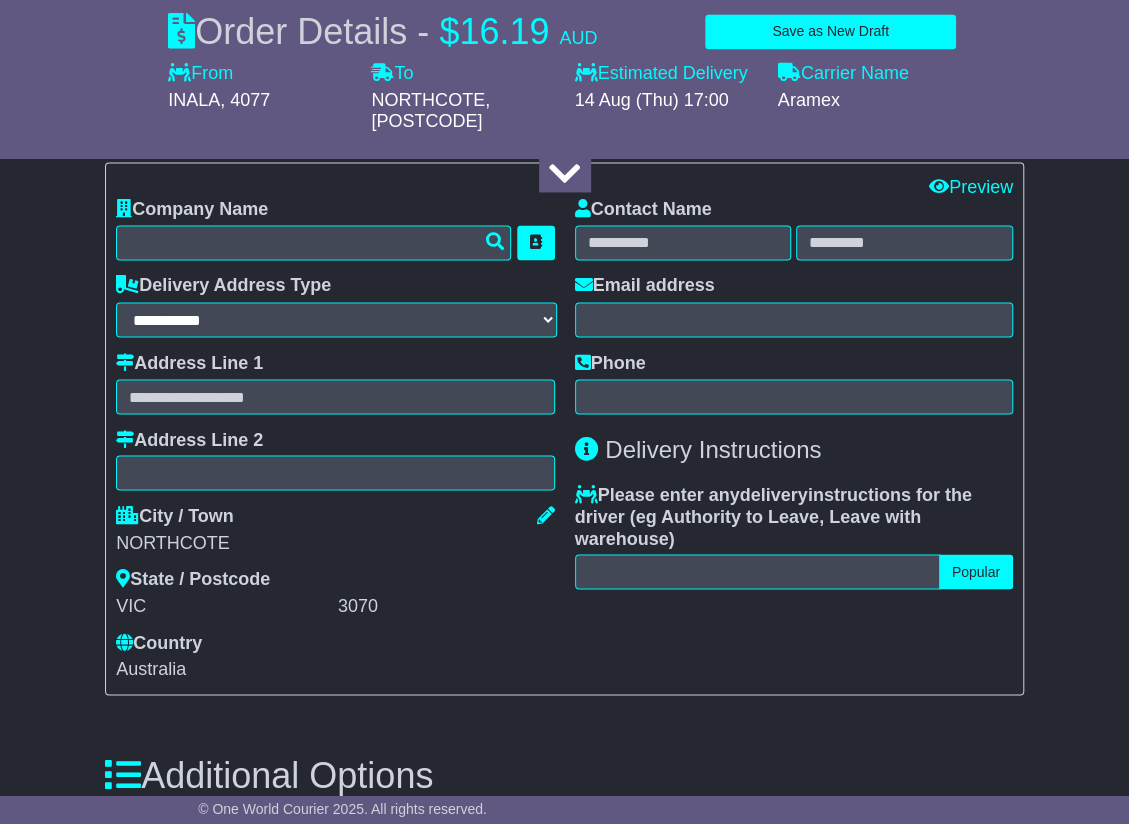 type on "***" 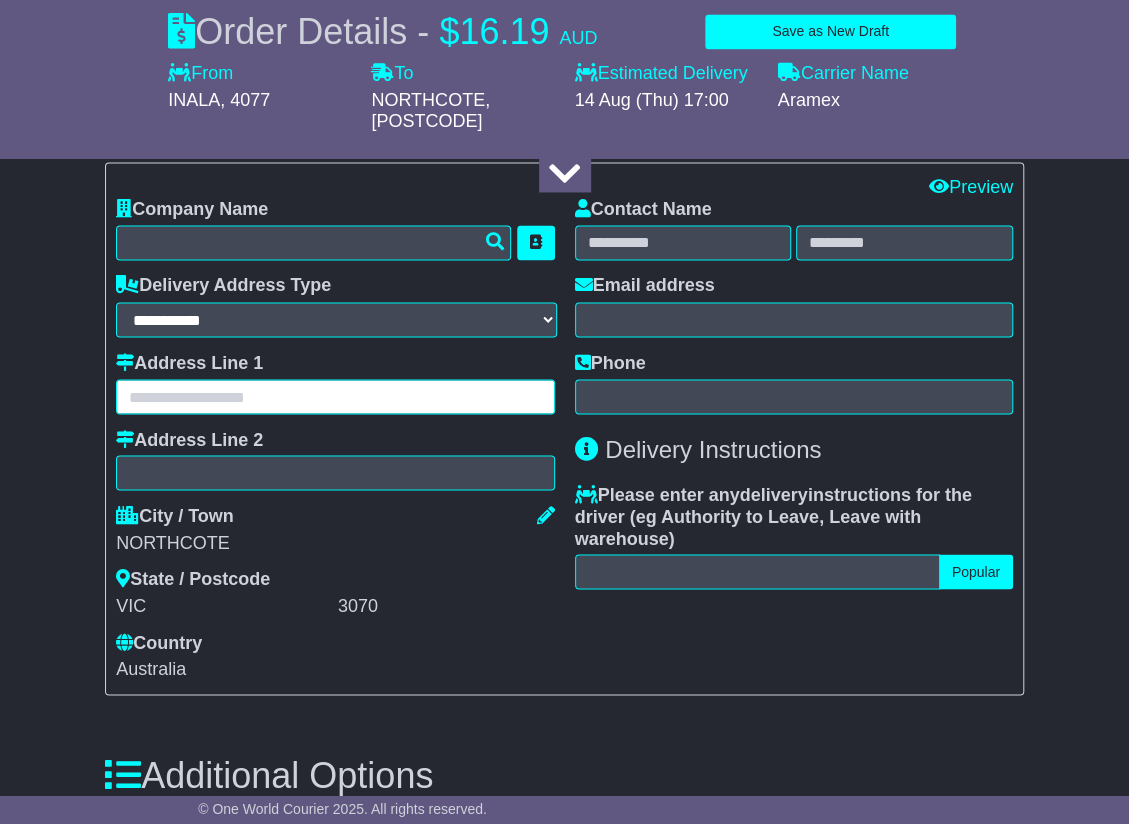 click at bounding box center (335, 396) 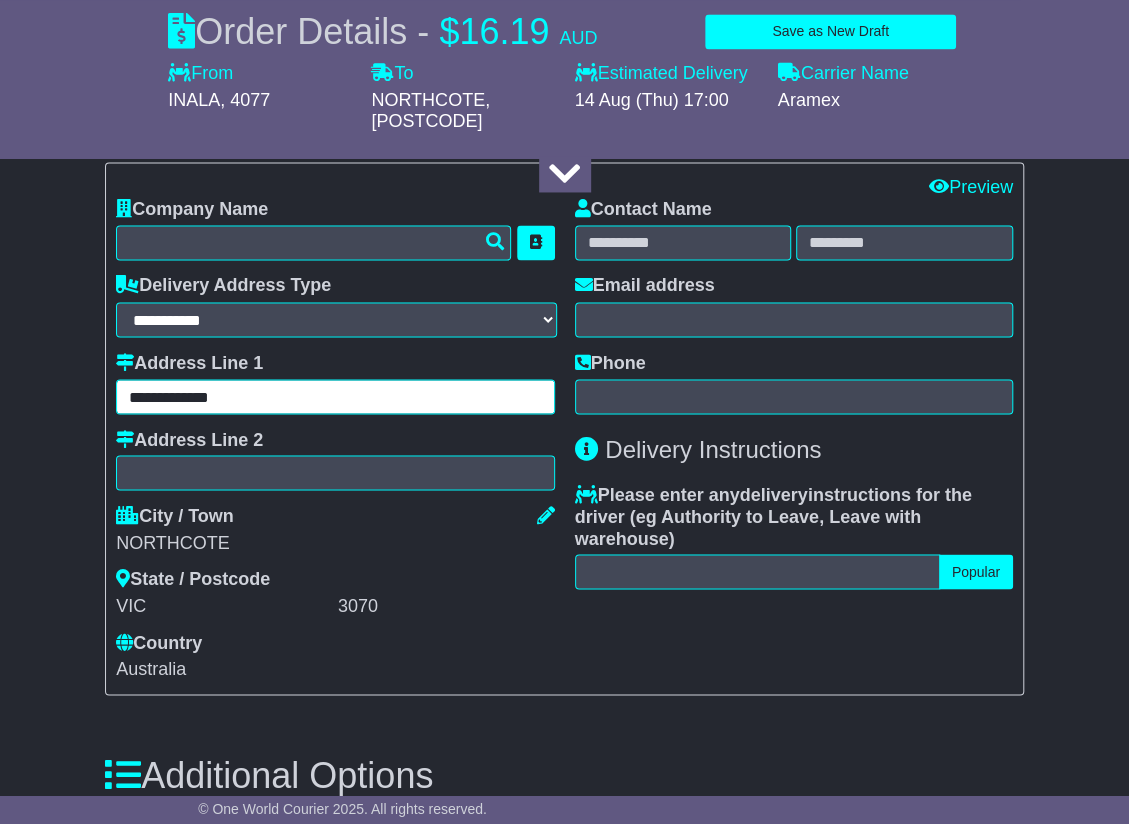 type on "**********" 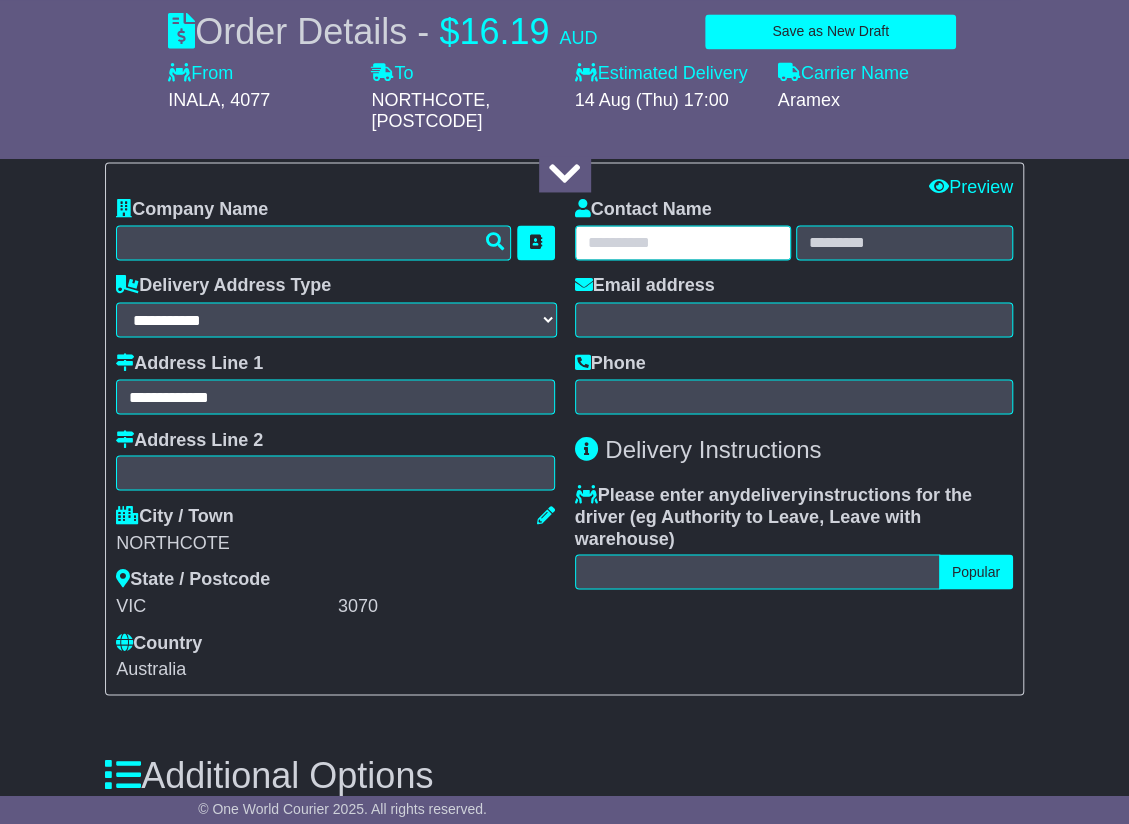 click at bounding box center [683, 242] 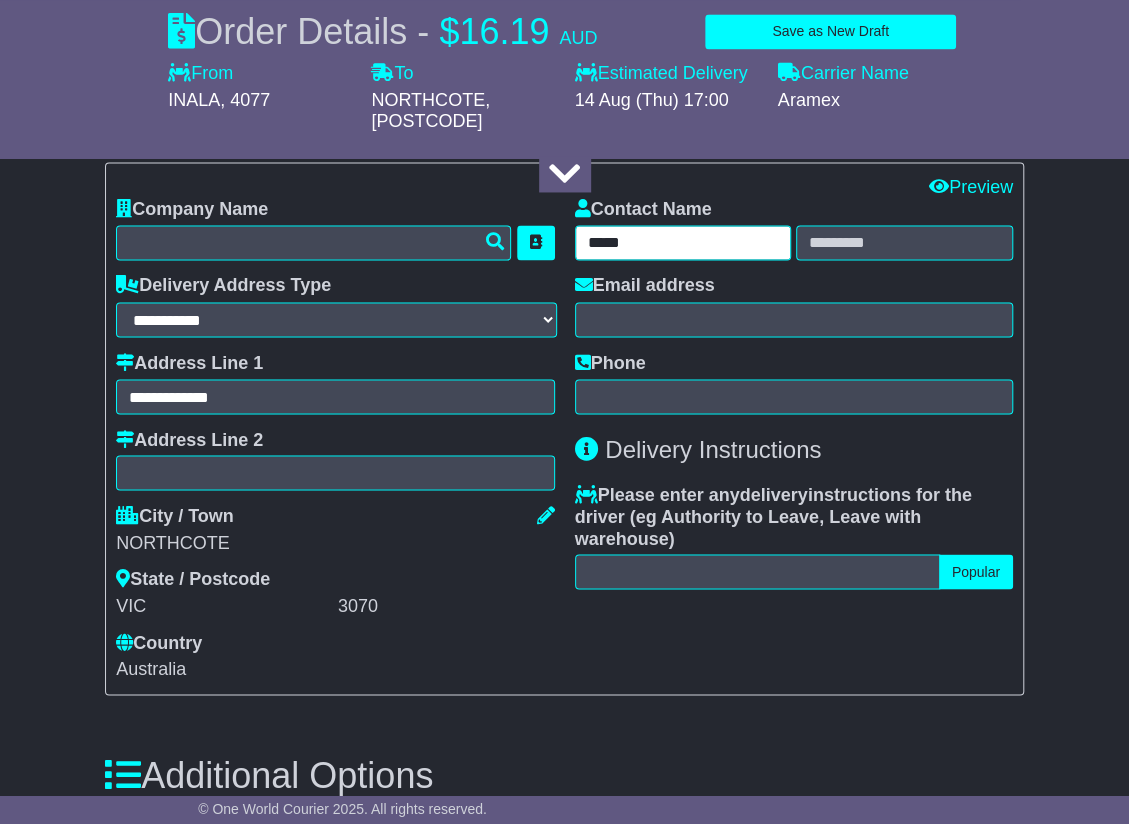 type on "*****" 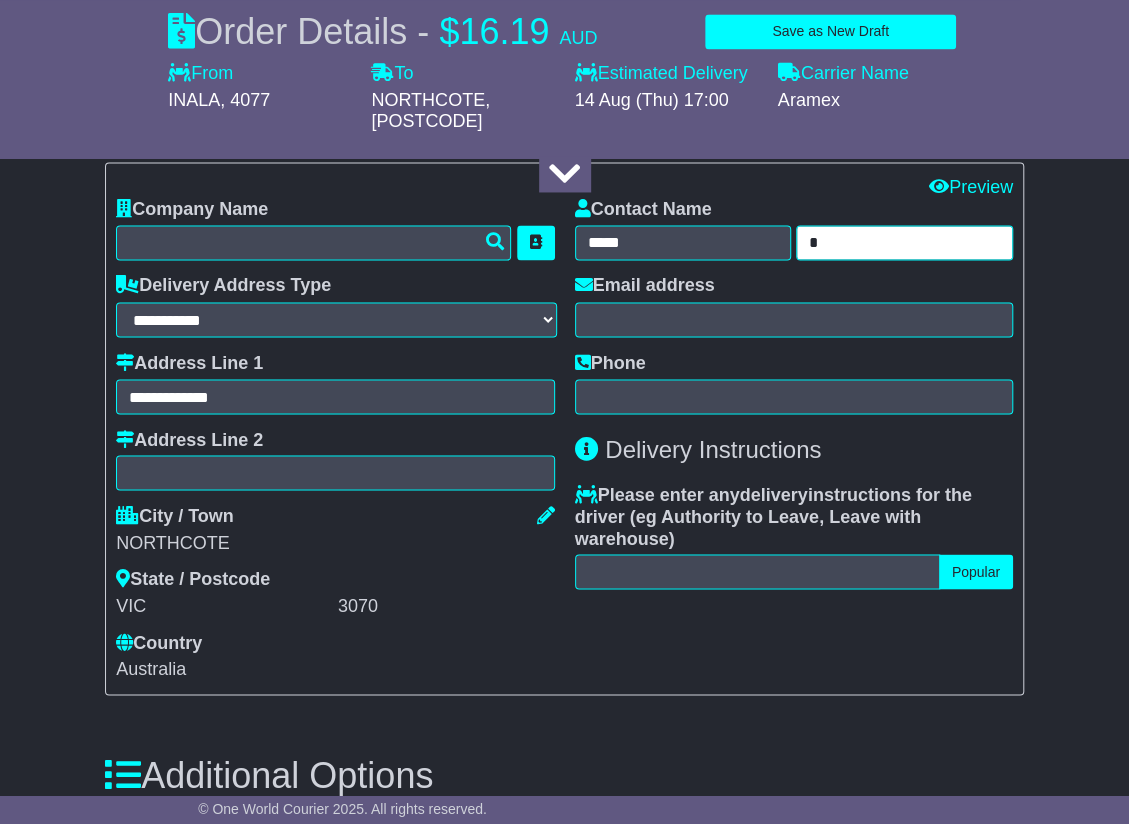 type on "*" 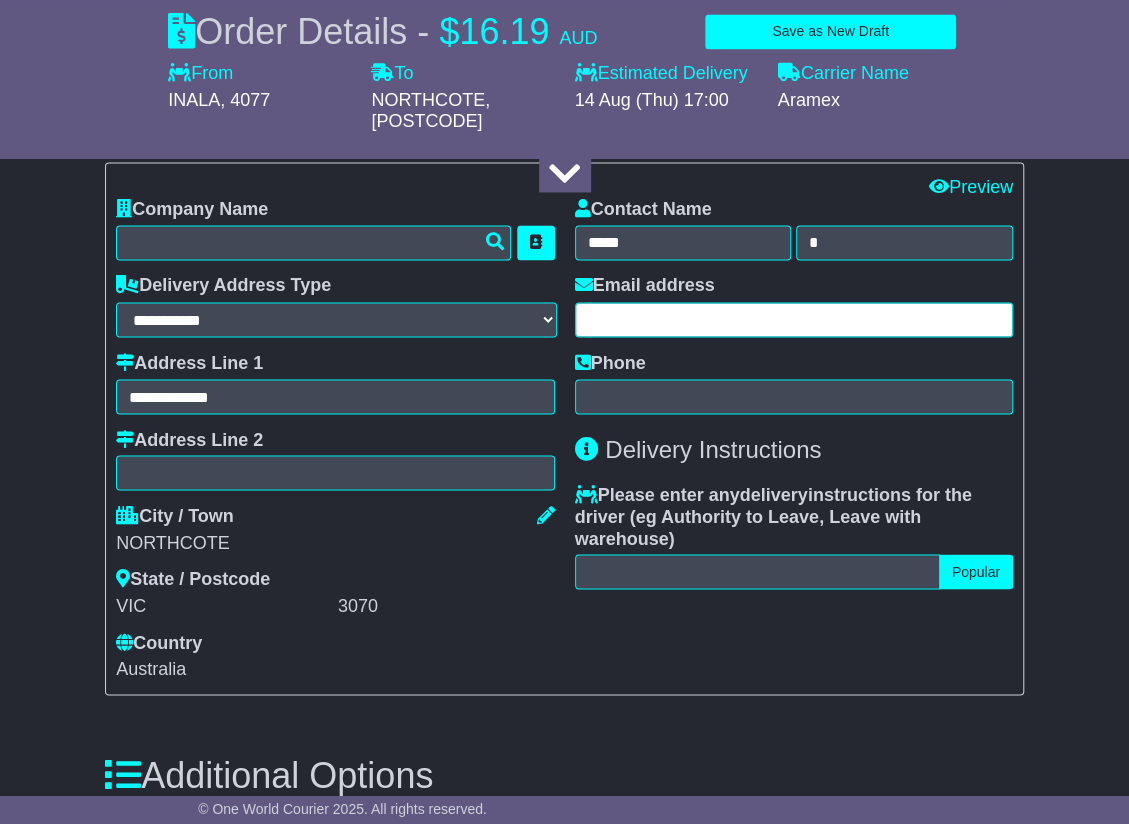 drag, startPoint x: 611, startPoint y: 302, endPoint x: 621, endPoint y: 307, distance: 11.18034 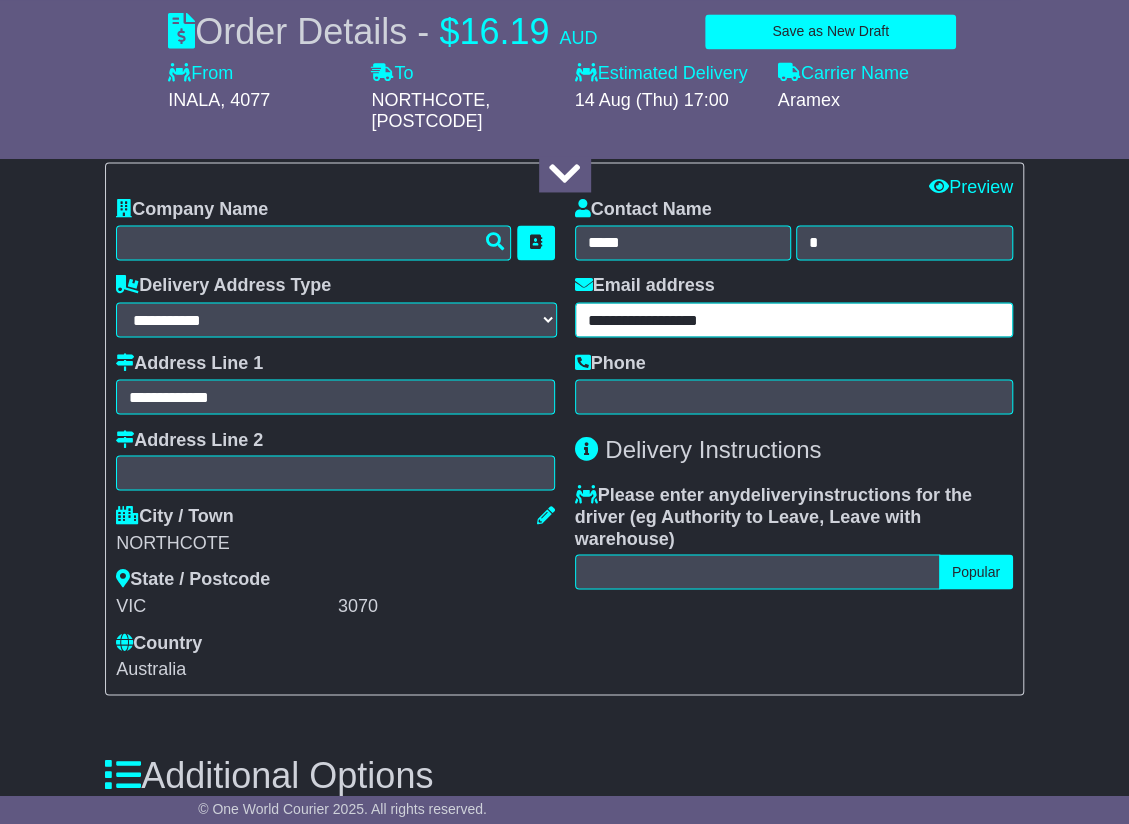 type on "**********" 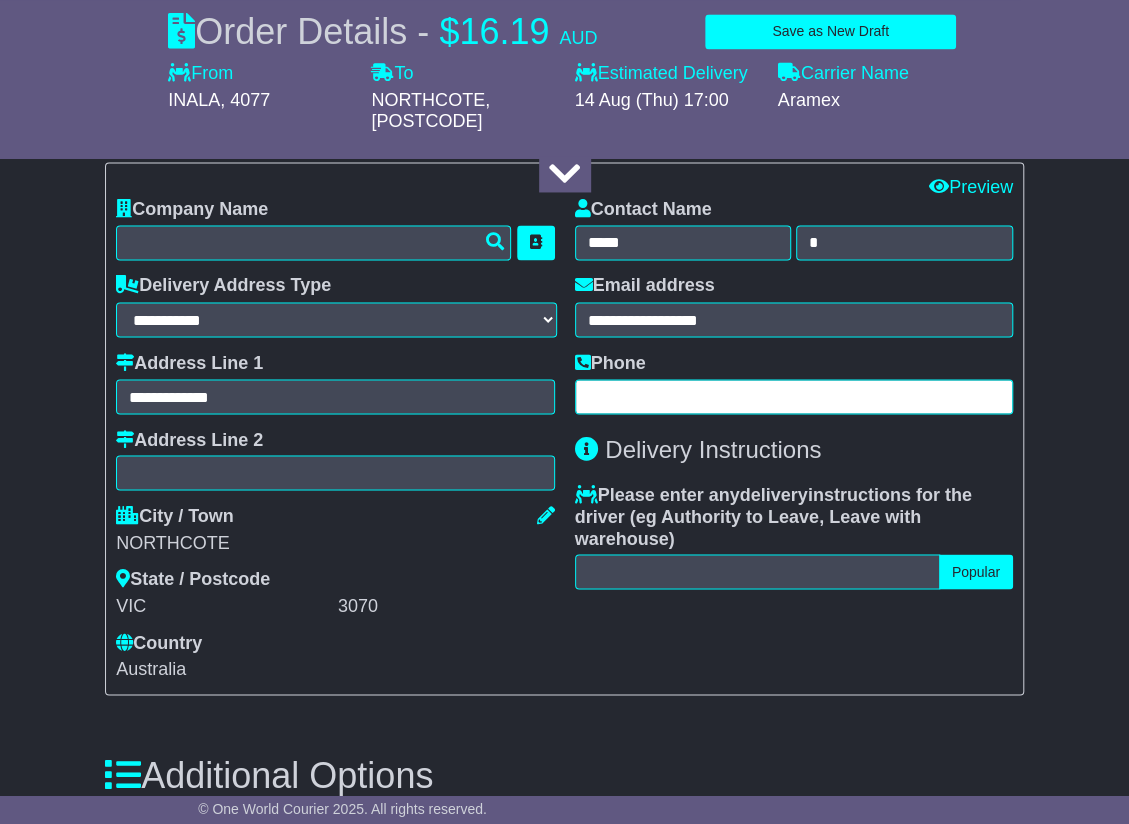 click at bounding box center [794, 396] 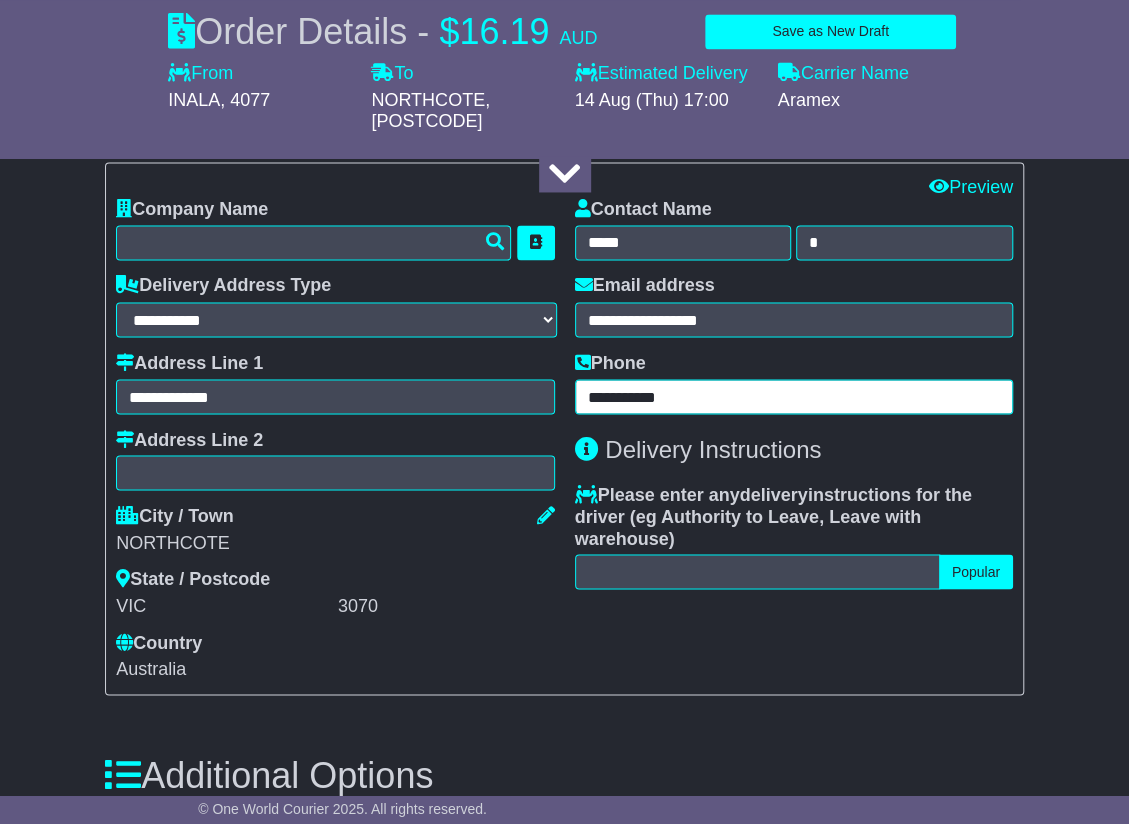 drag, startPoint x: 605, startPoint y: 370, endPoint x: 558, endPoint y: 371, distance: 47.010635 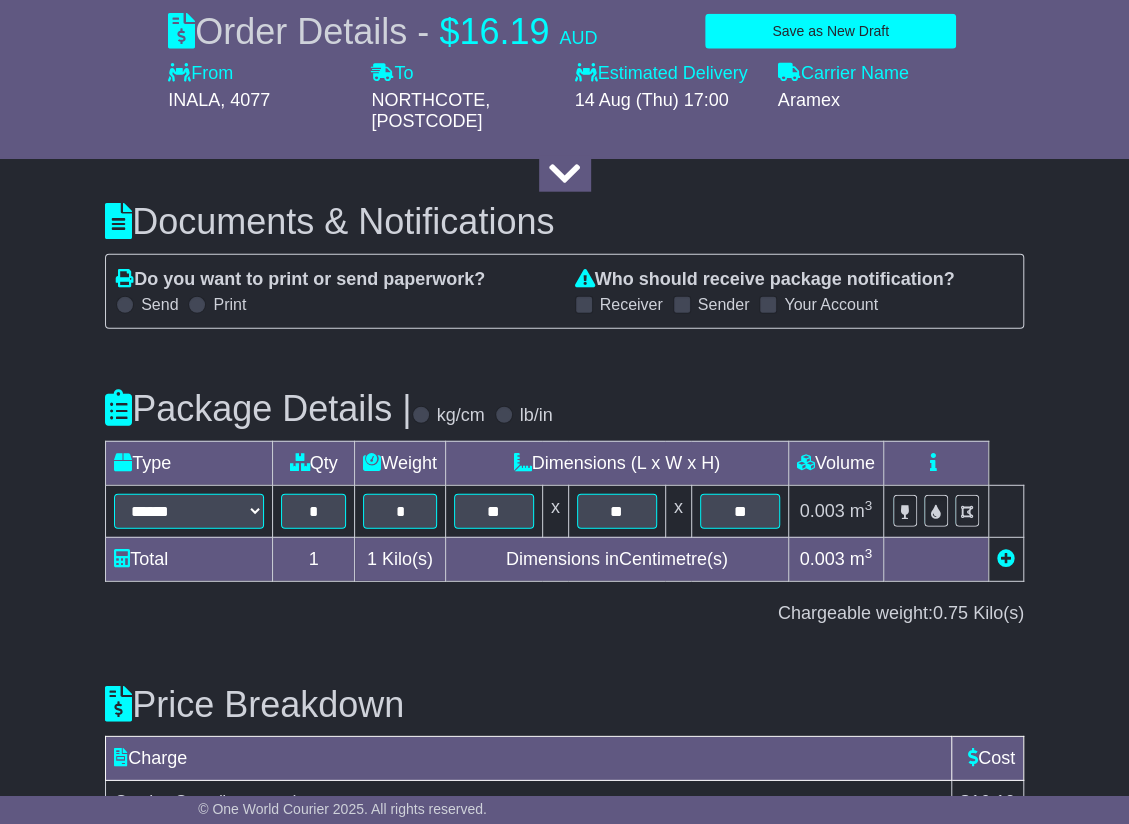 scroll, scrollTop: 2270, scrollLeft: 0, axis: vertical 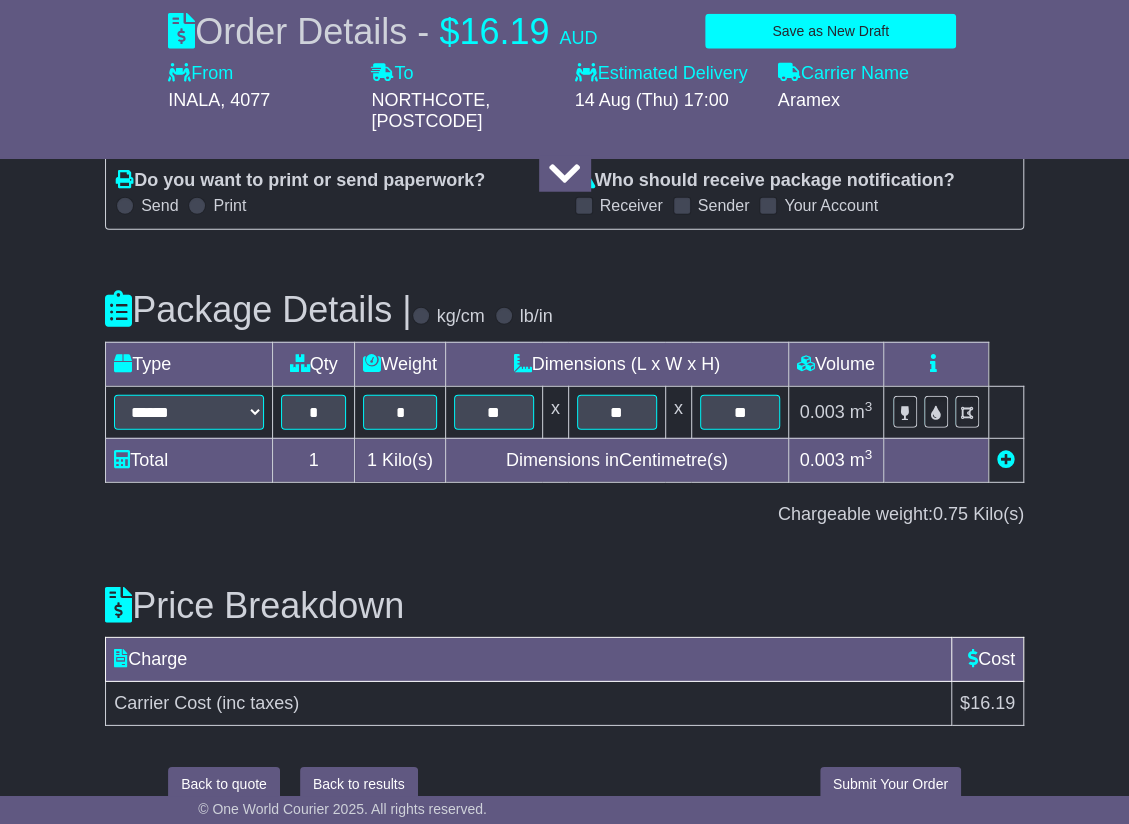 type on "**********" 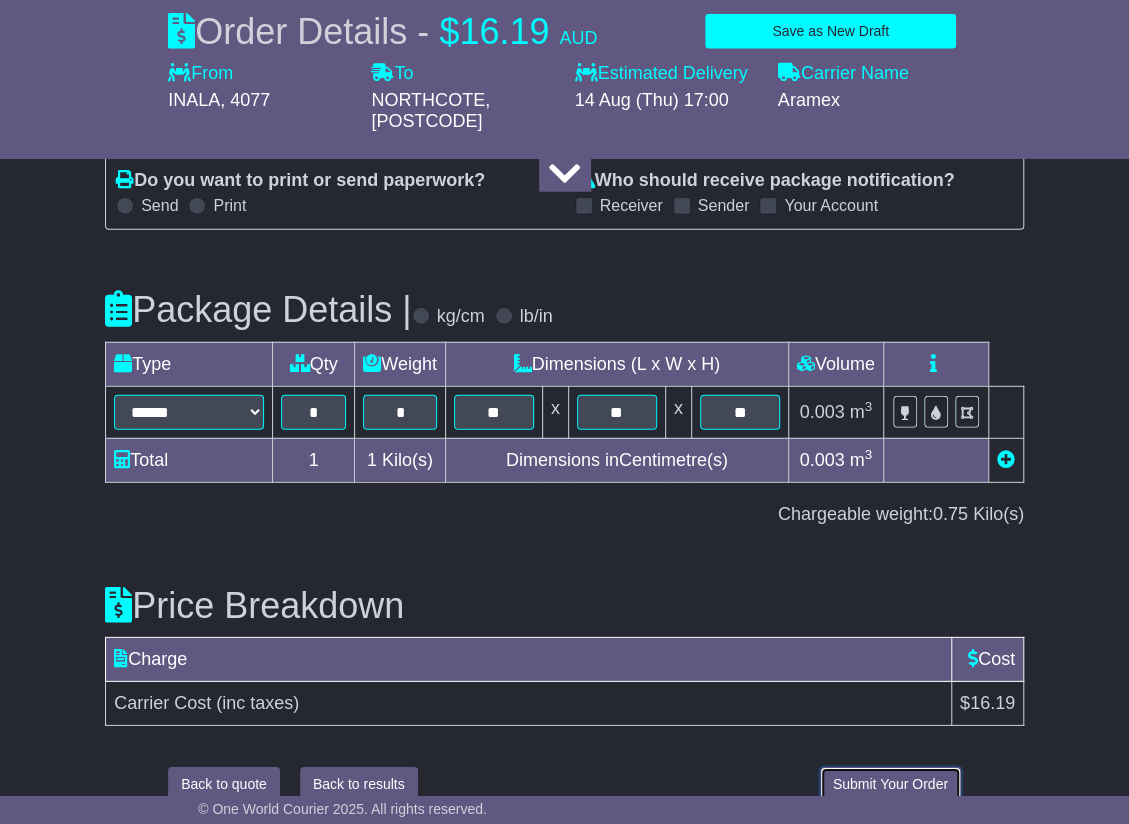 click on "Submit Your Order" at bounding box center (890, 784) 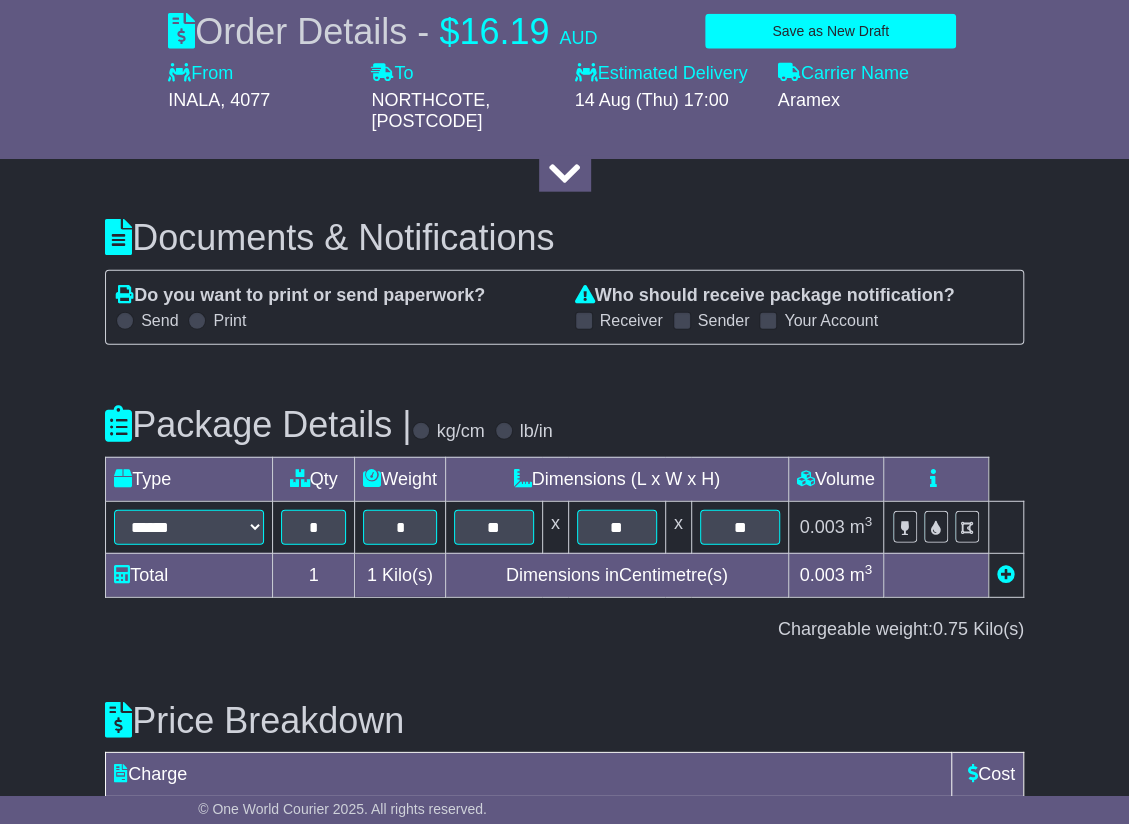 scroll, scrollTop: 2270, scrollLeft: 0, axis: vertical 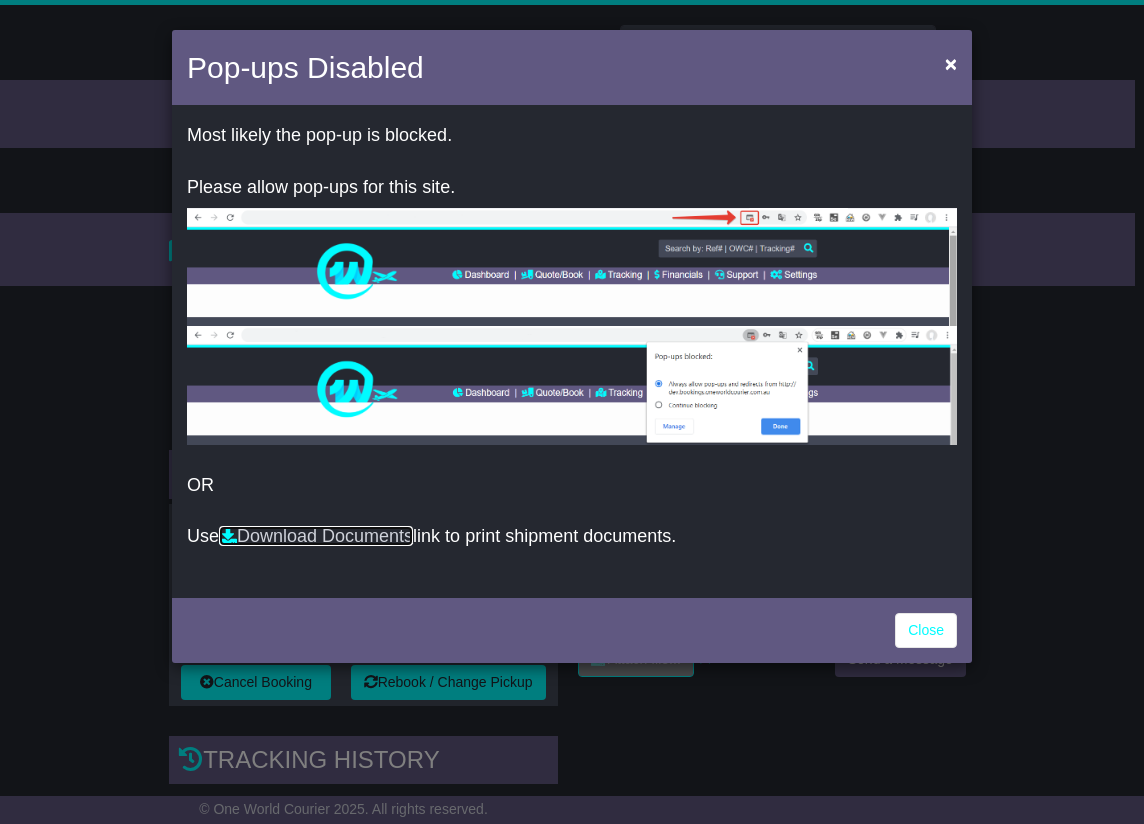 click on "Download Documents" at bounding box center (316, 536) 